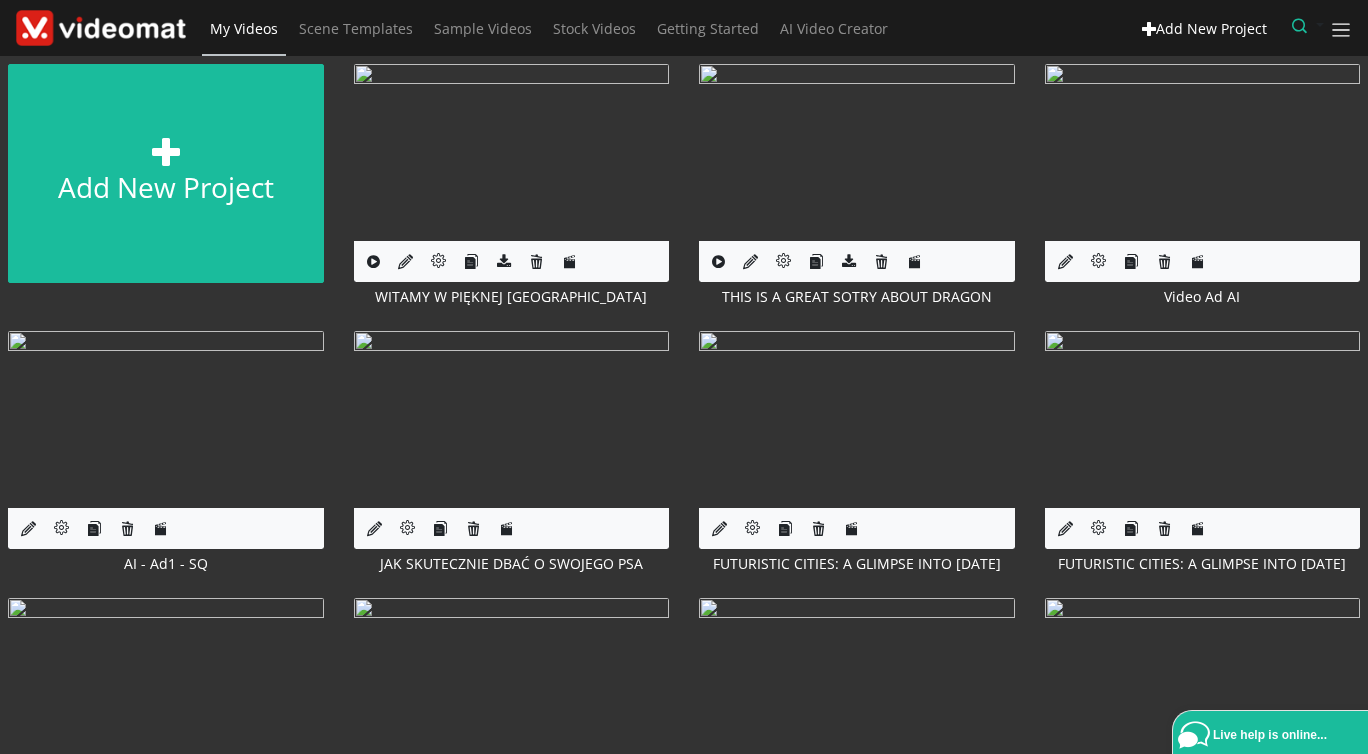 scroll, scrollTop: 0, scrollLeft: 0, axis: both 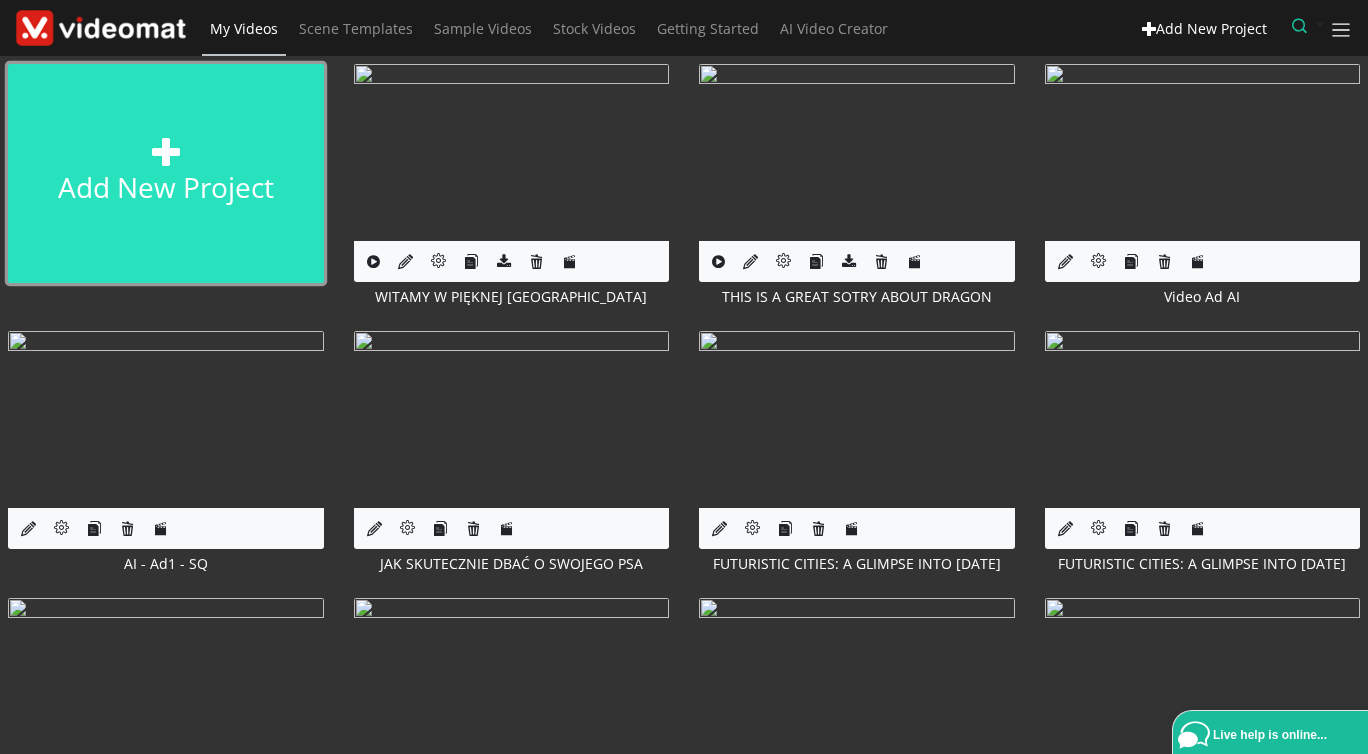 click at bounding box center [166, 152] 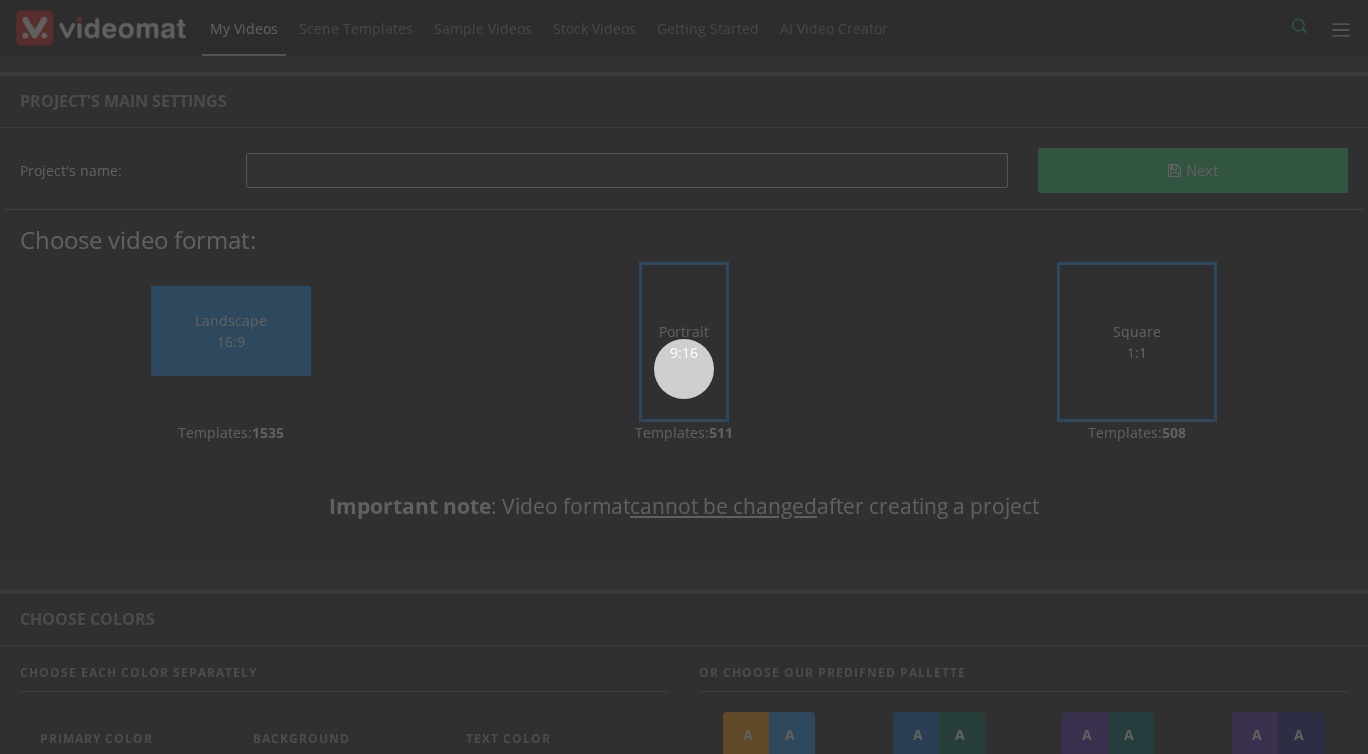 scroll, scrollTop: 0, scrollLeft: 0, axis: both 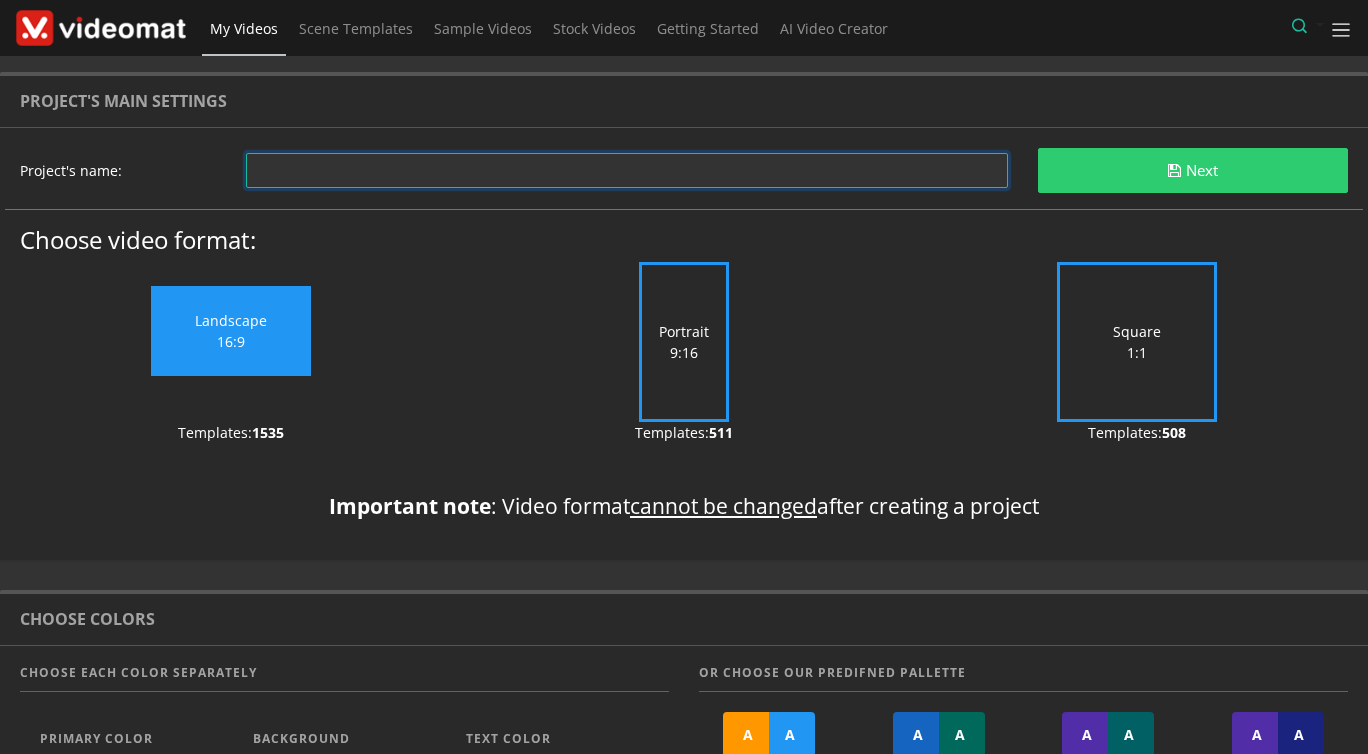 click at bounding box center [627, 170] 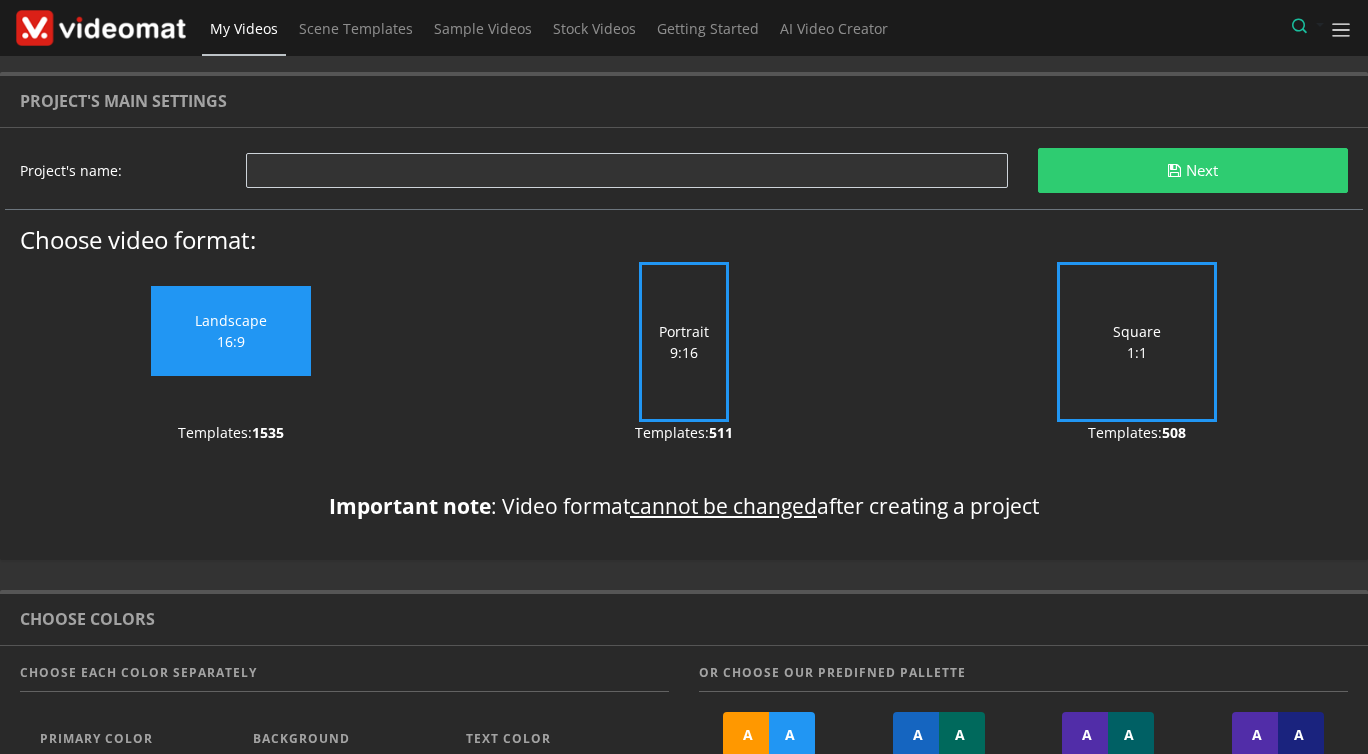click on "Portrait
9:16" at bounding box center (684, 342) 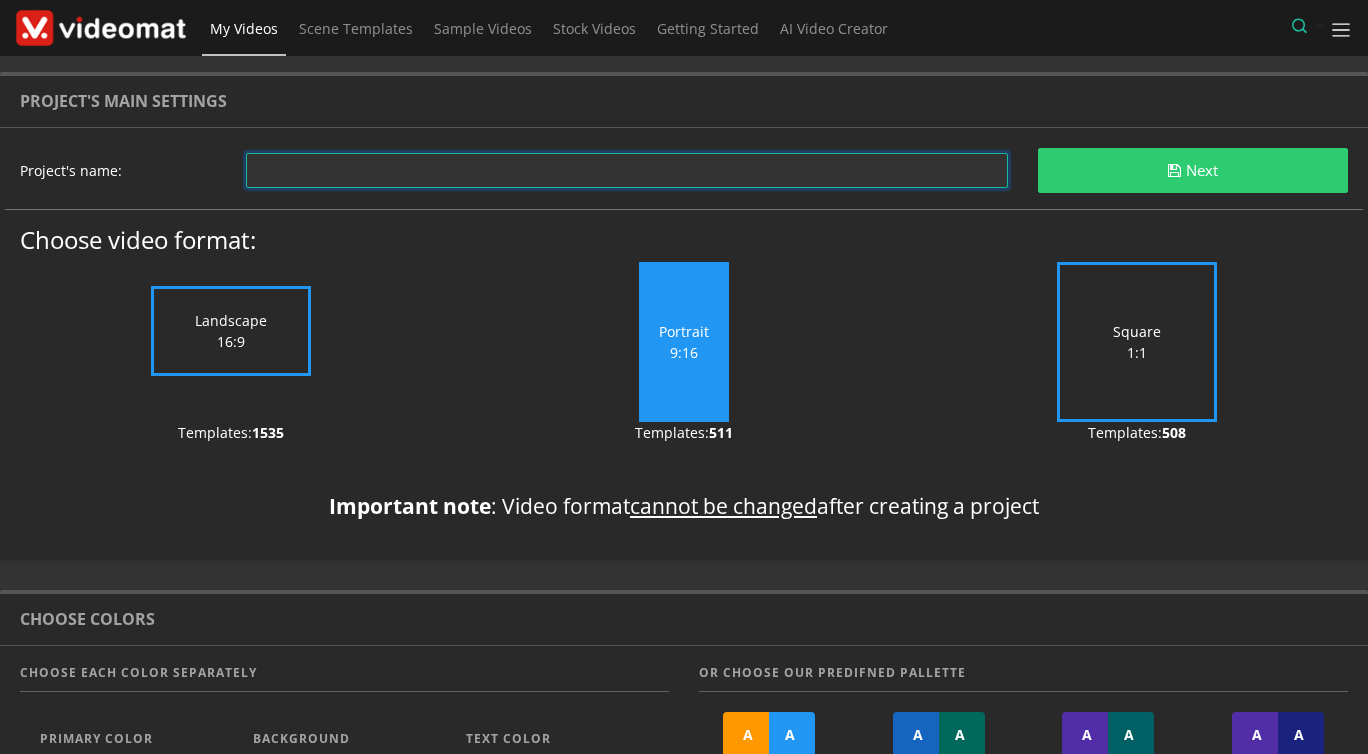 click at bounding box center [627, 170] 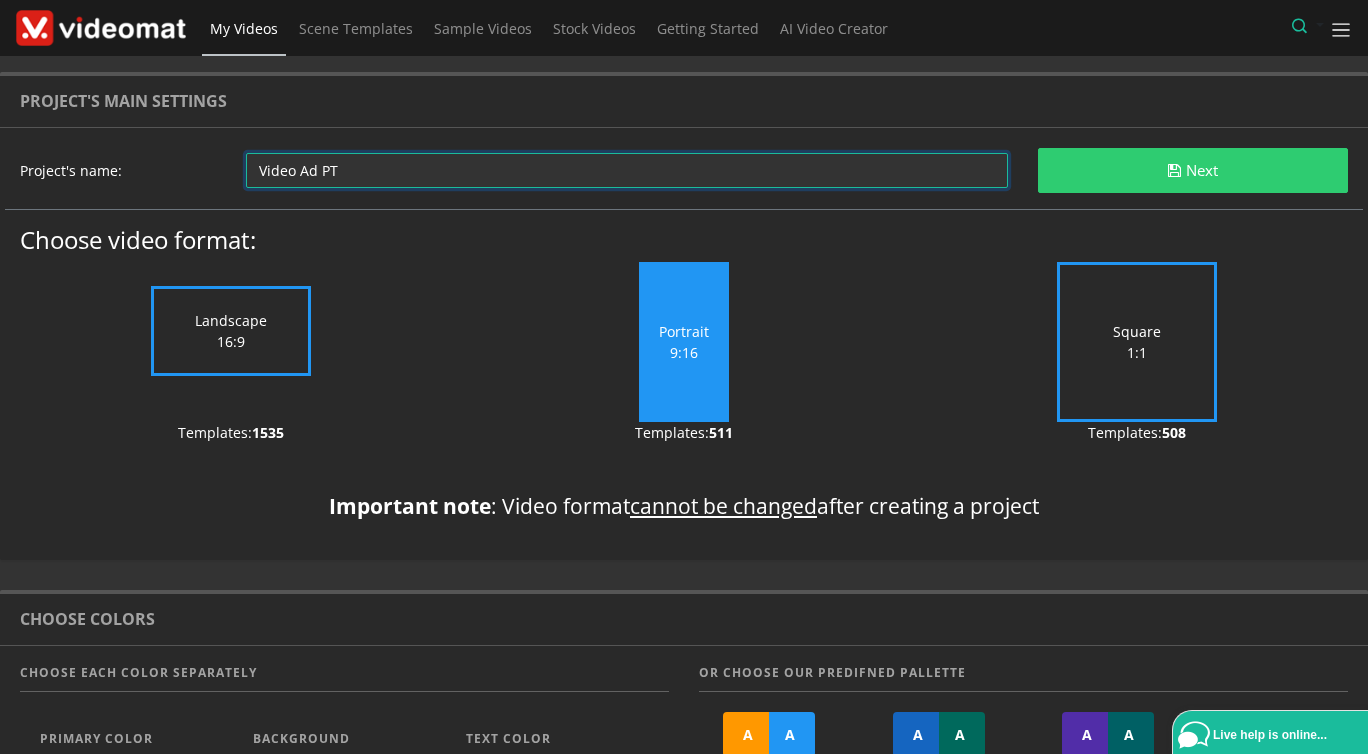 click on "Video Ad PT" at bounding box center [627, 170] 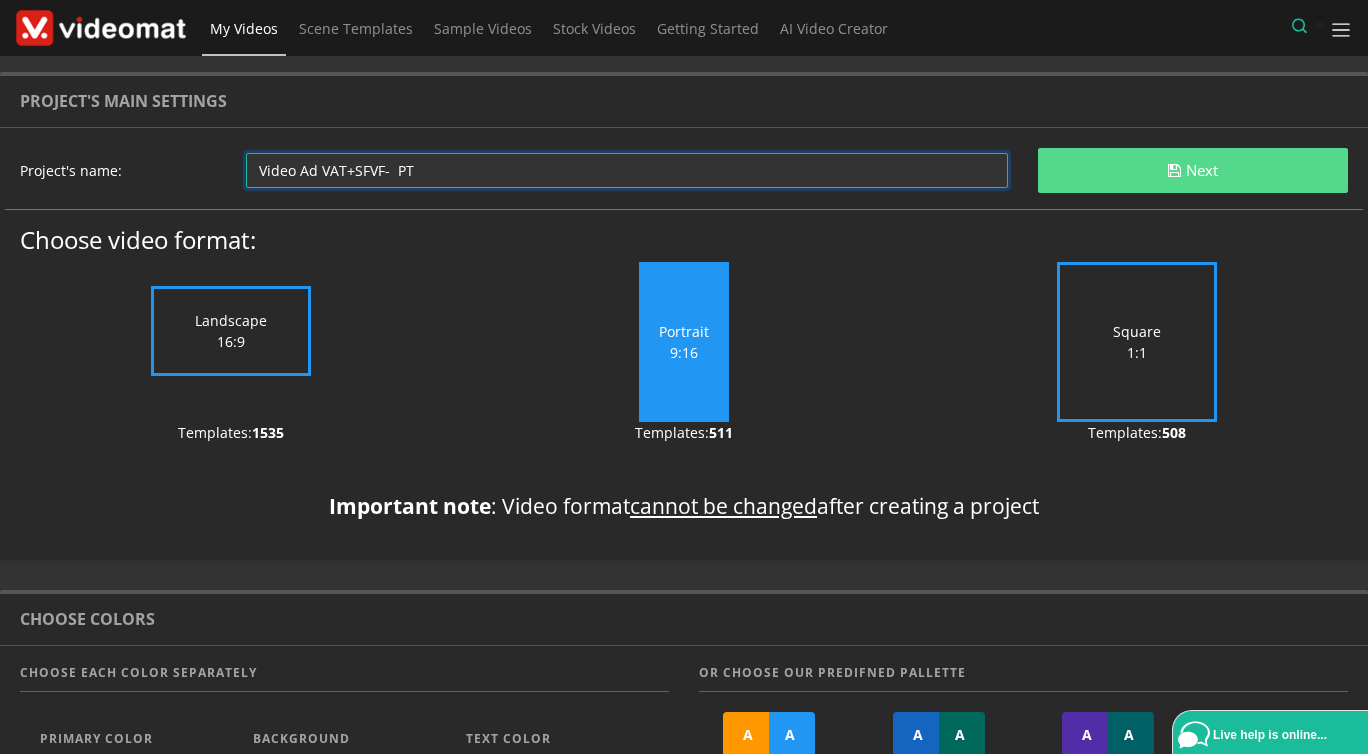 type on "Video Ad VAT+SFVF-  PT" 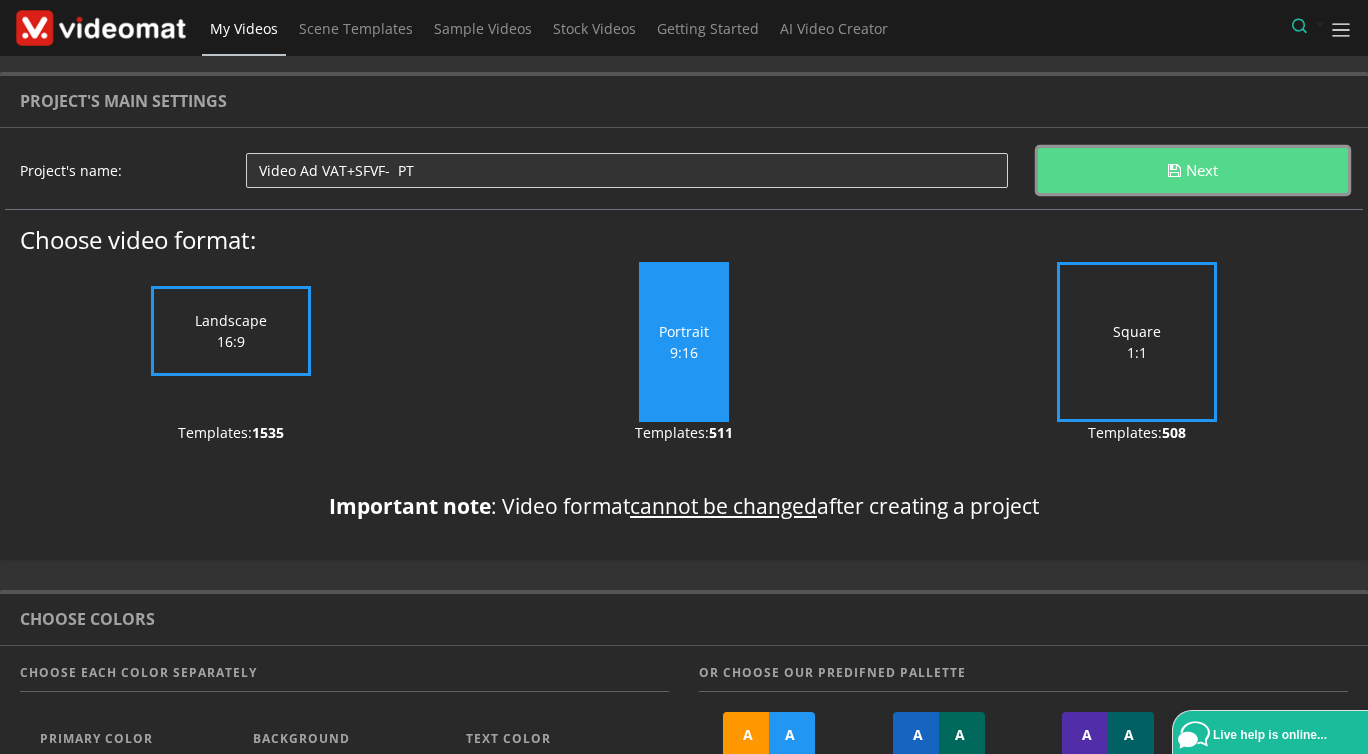 click on "Next" at bounding box center [1193, 170] 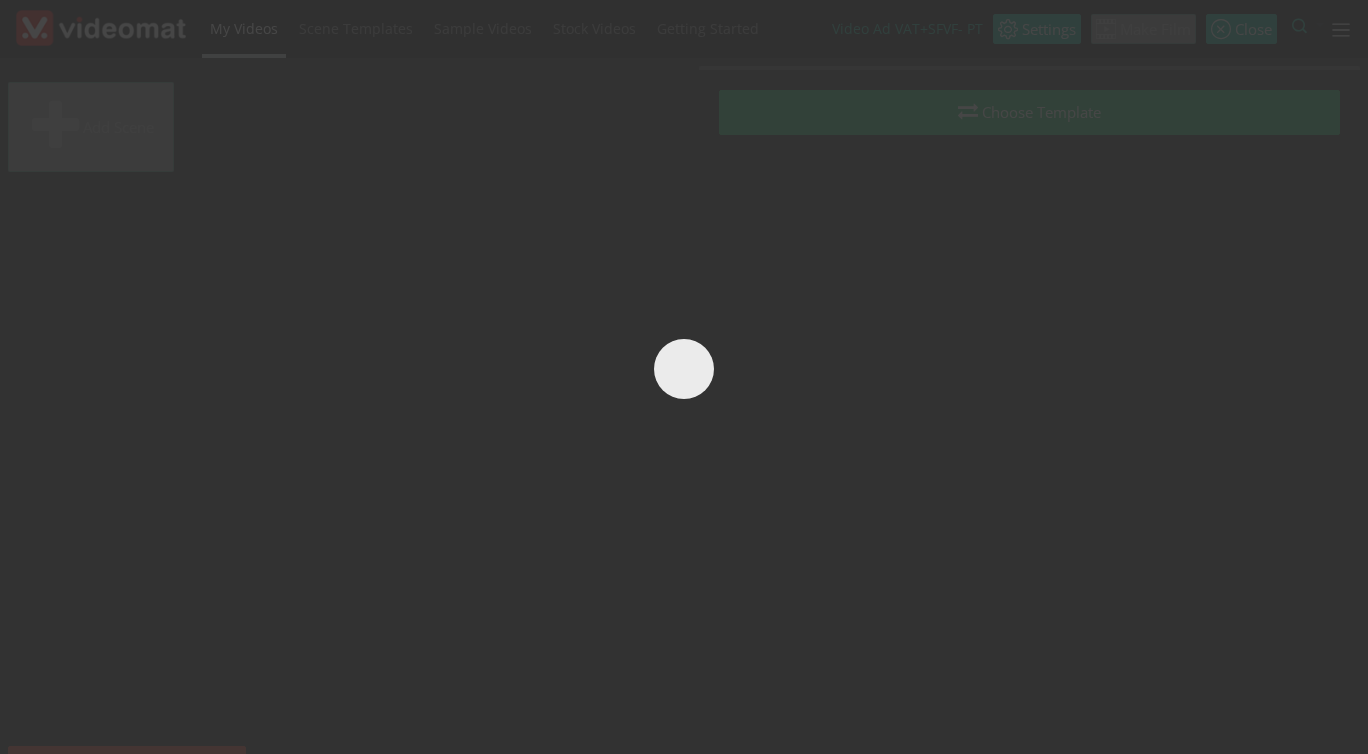 scroll, scrollTop: 0, scrollLeft: 0, axis: both 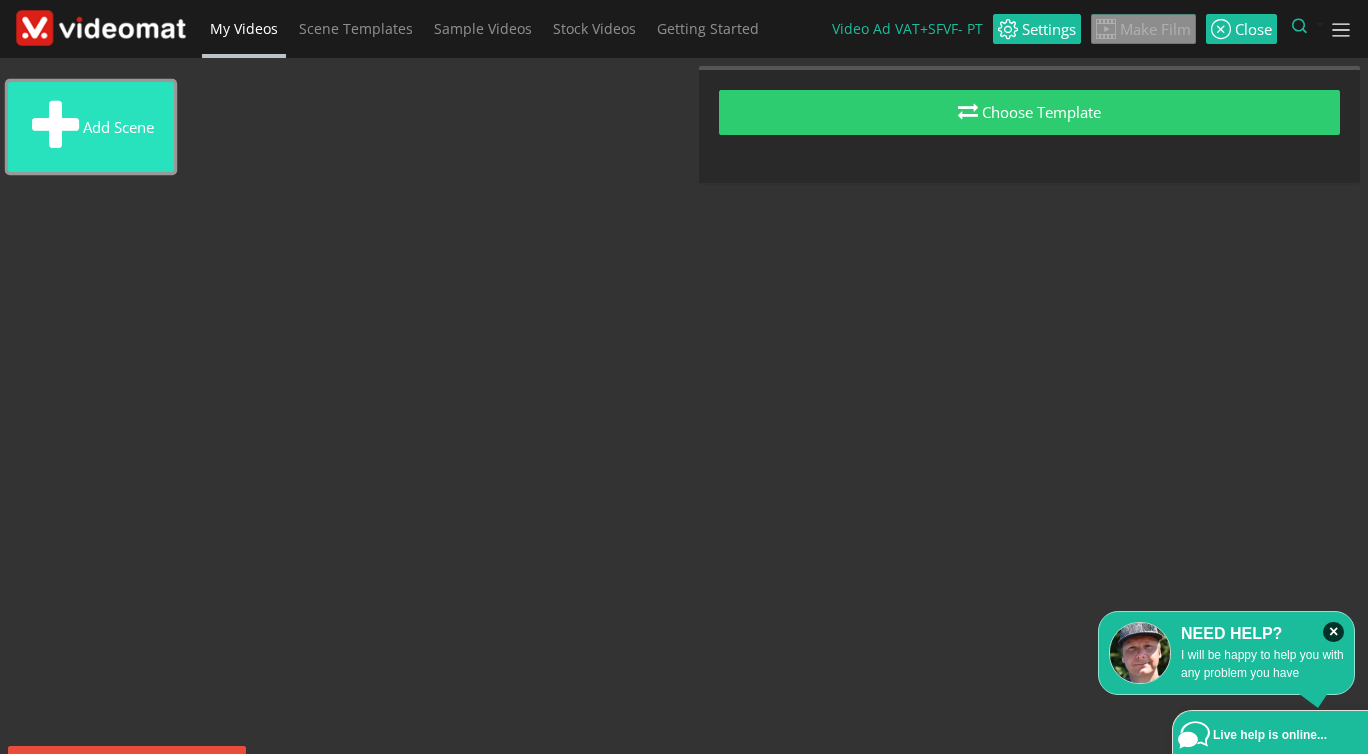 click on "Add scene" at bounding box center [91, 127] 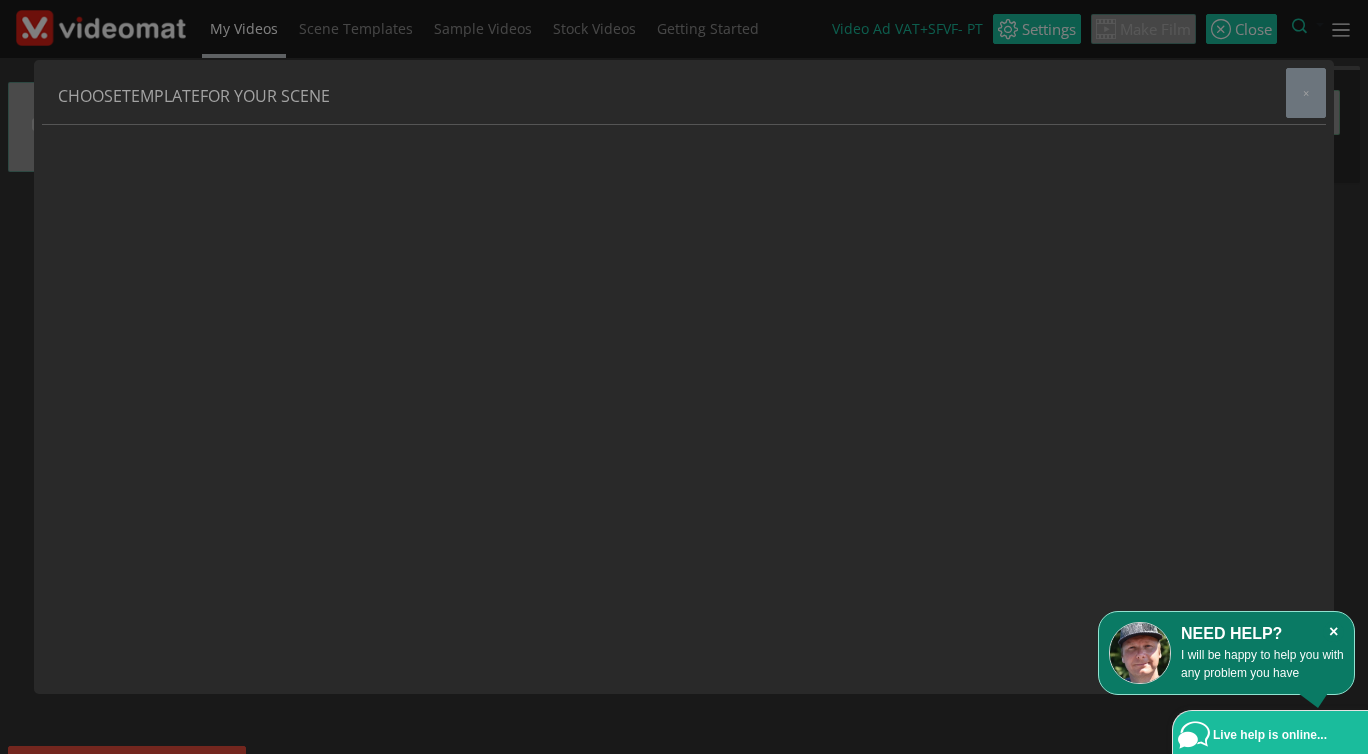 click on "×" 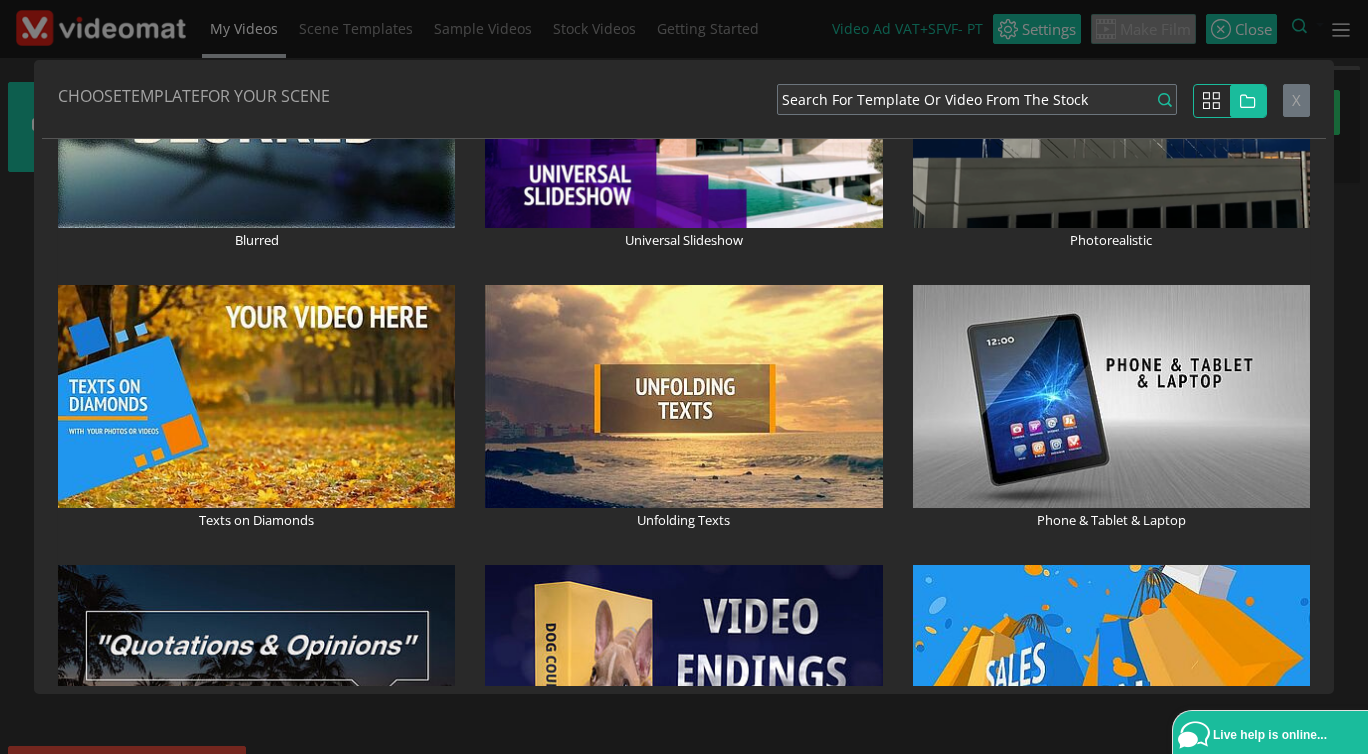 scroll, scrollTop: 2074, scrollLeft: 0, axis: vertical 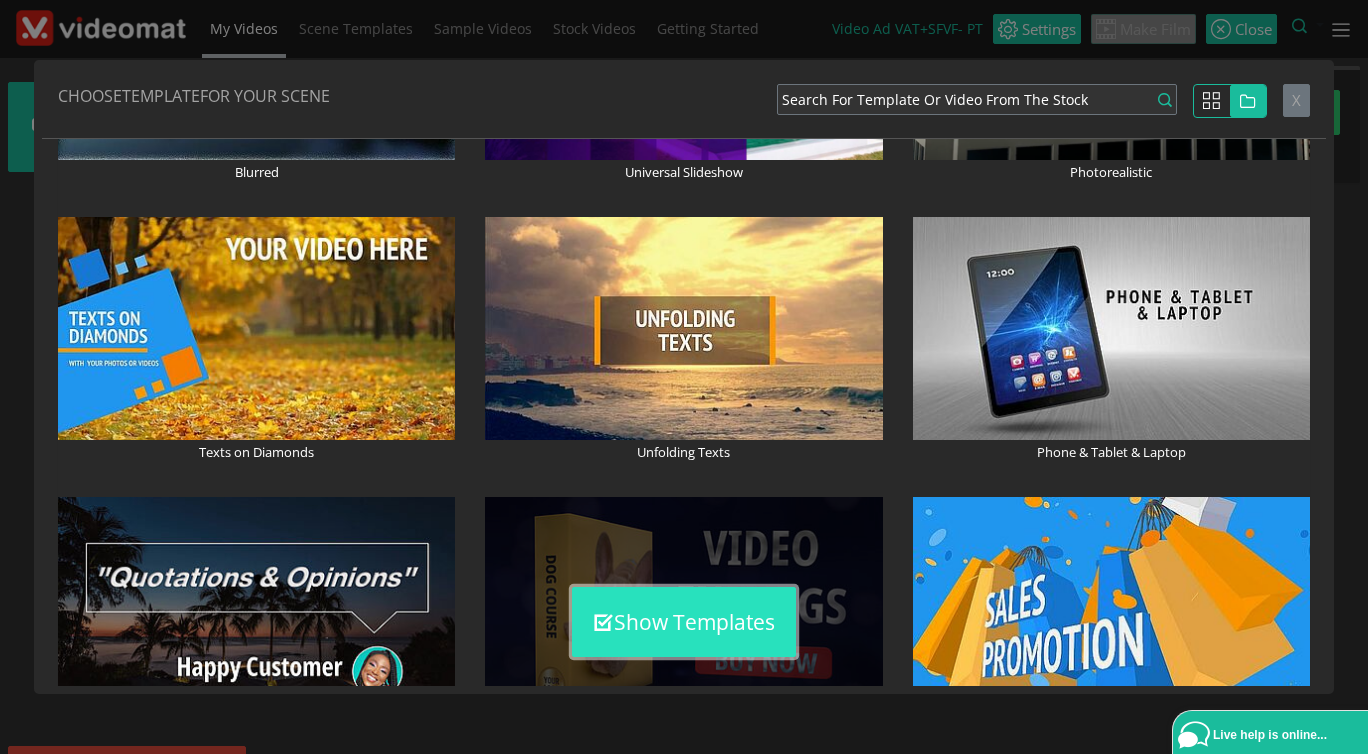 click on "Show Templates" 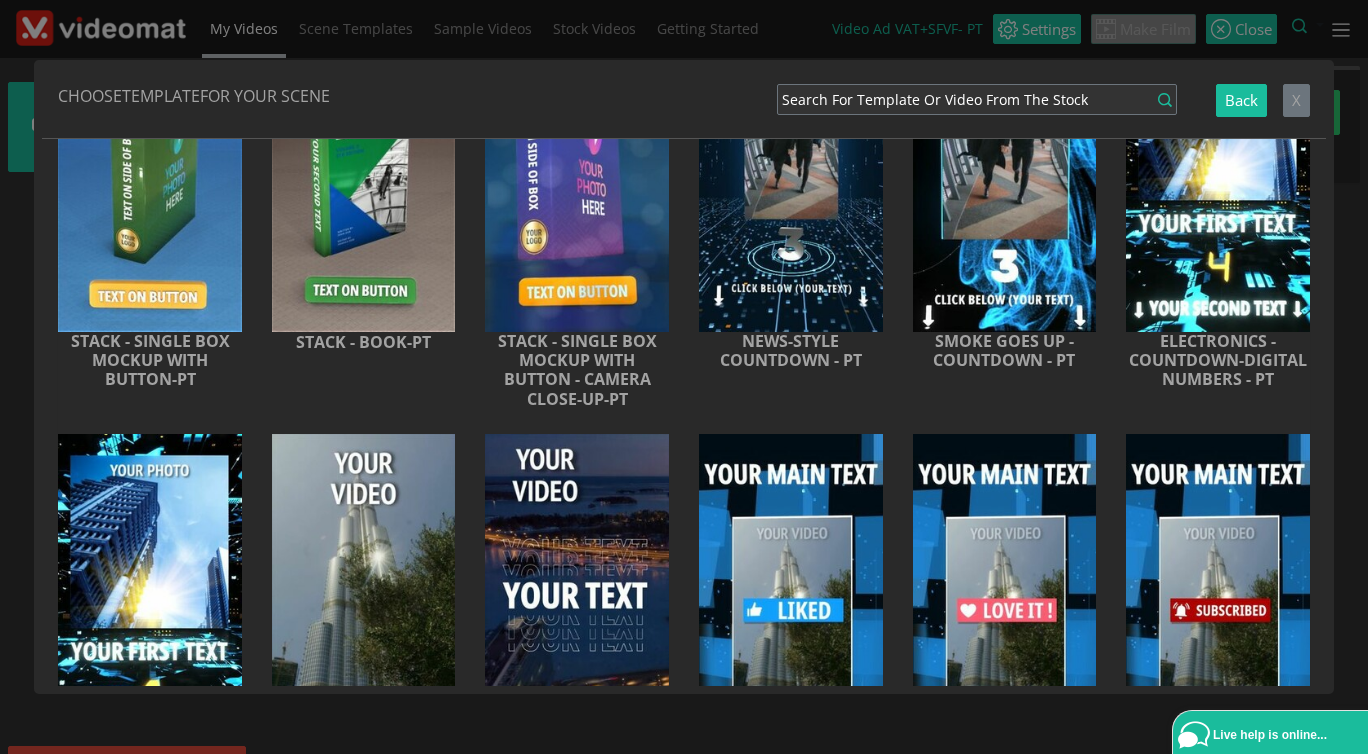 scroll, scrollTop: 461, scrollLeft: 0, axis: vertical 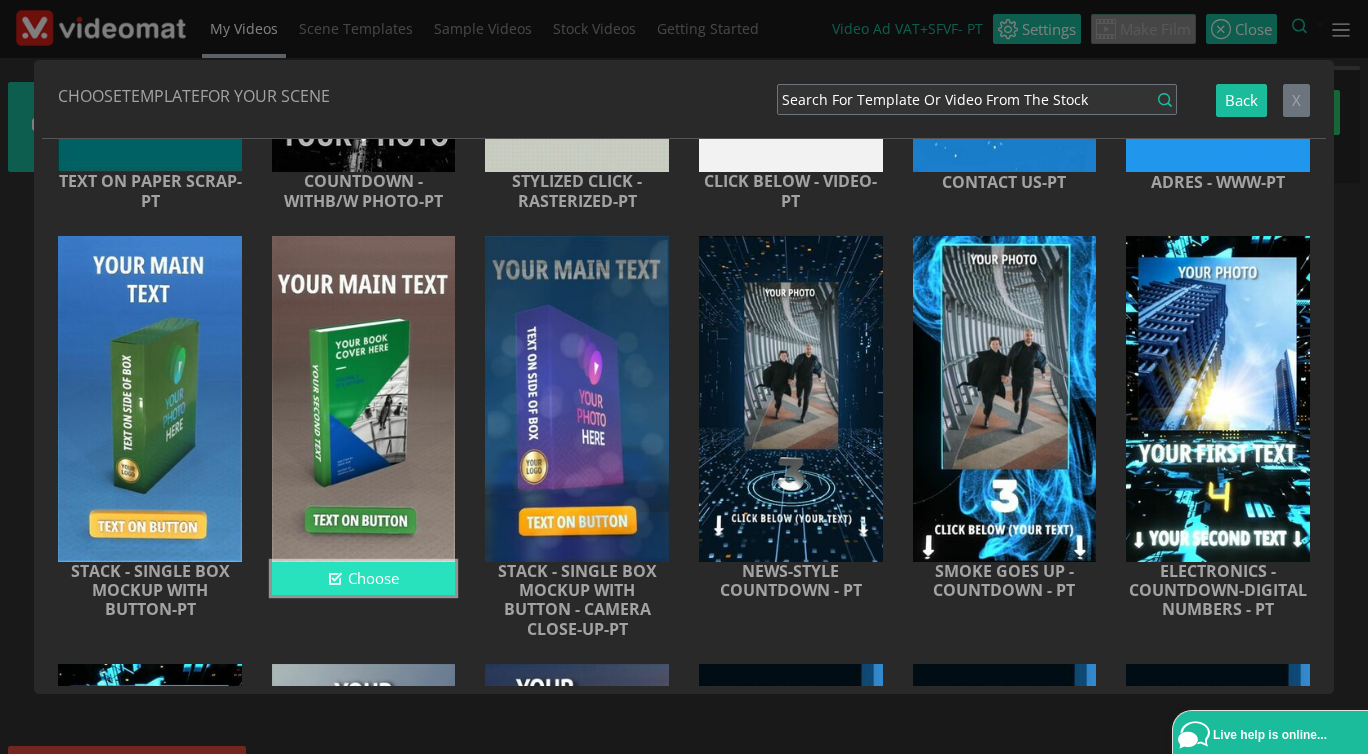 click 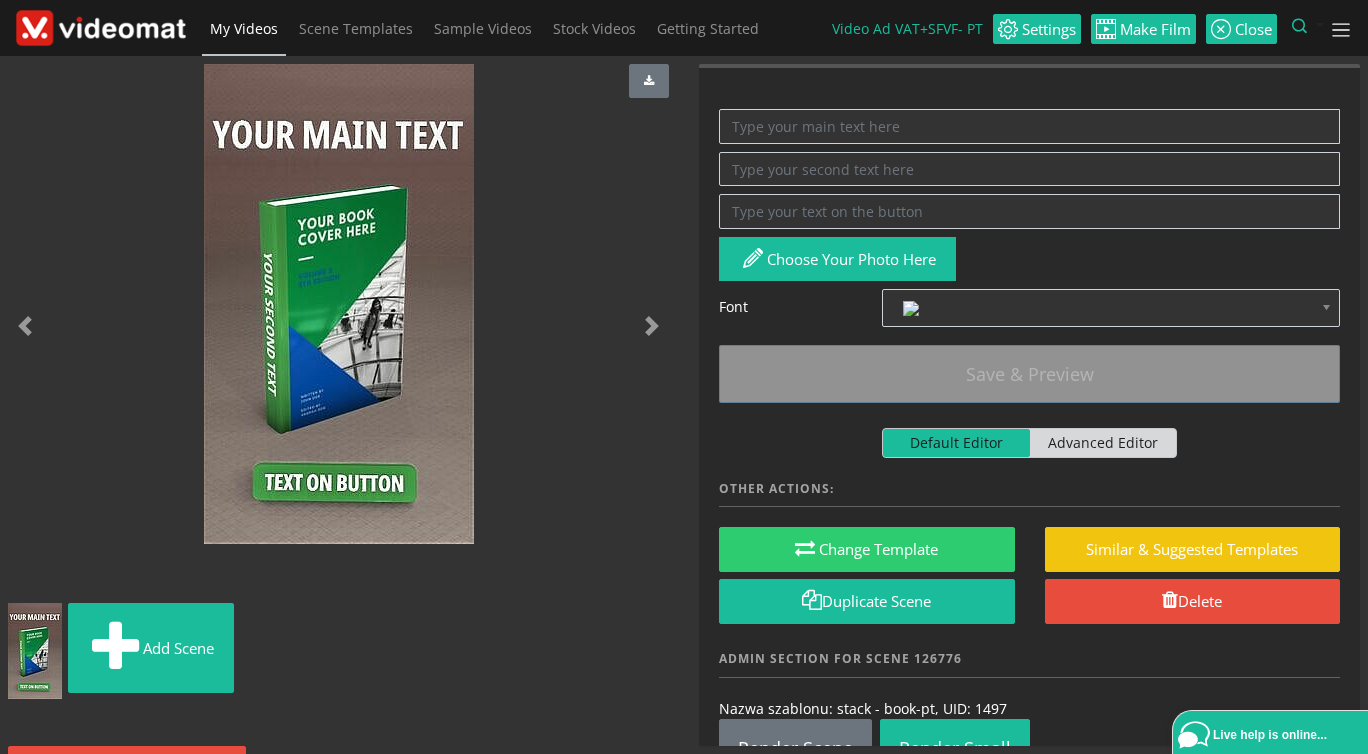 scroll, scrollTop: 44, scrollLeft: 0, axis: vertical 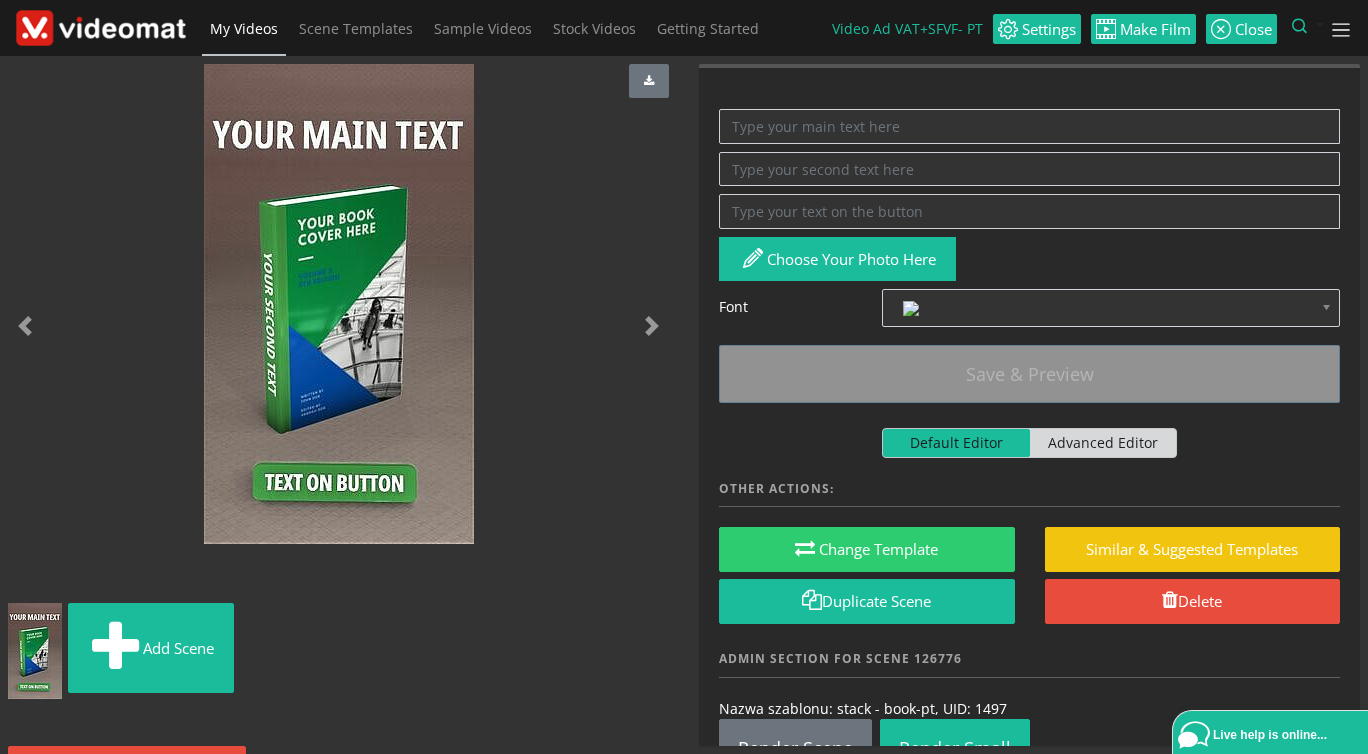 click 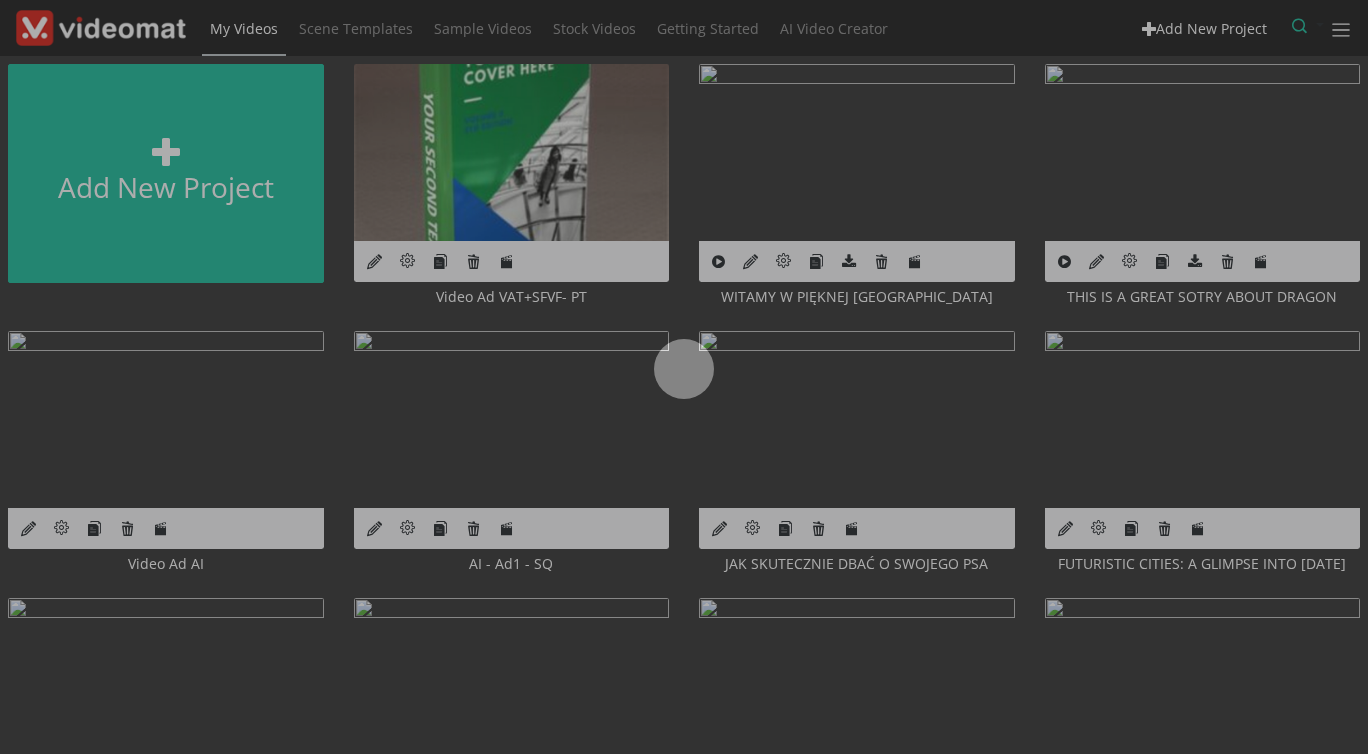 scroll, scrollTop: 0, scrollLeft: 0, axis: both 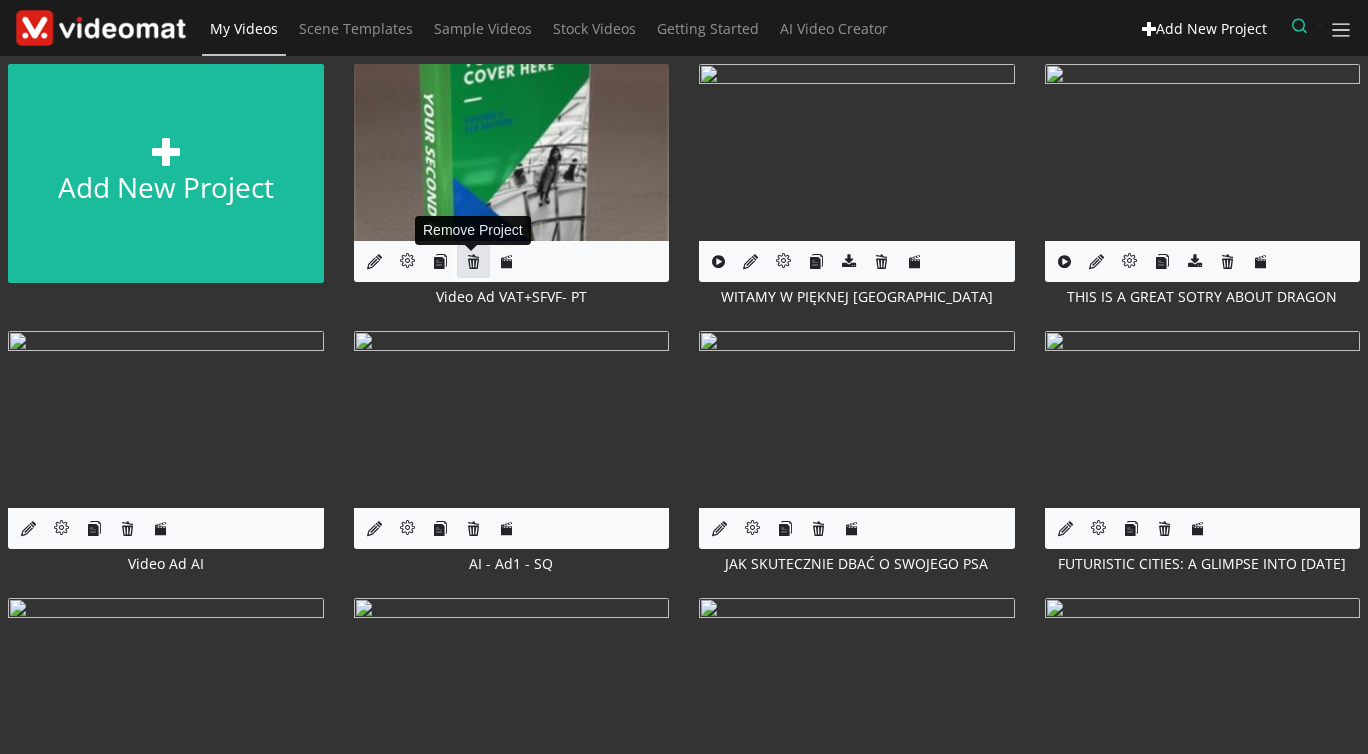 click at bounding box center [473, 261] 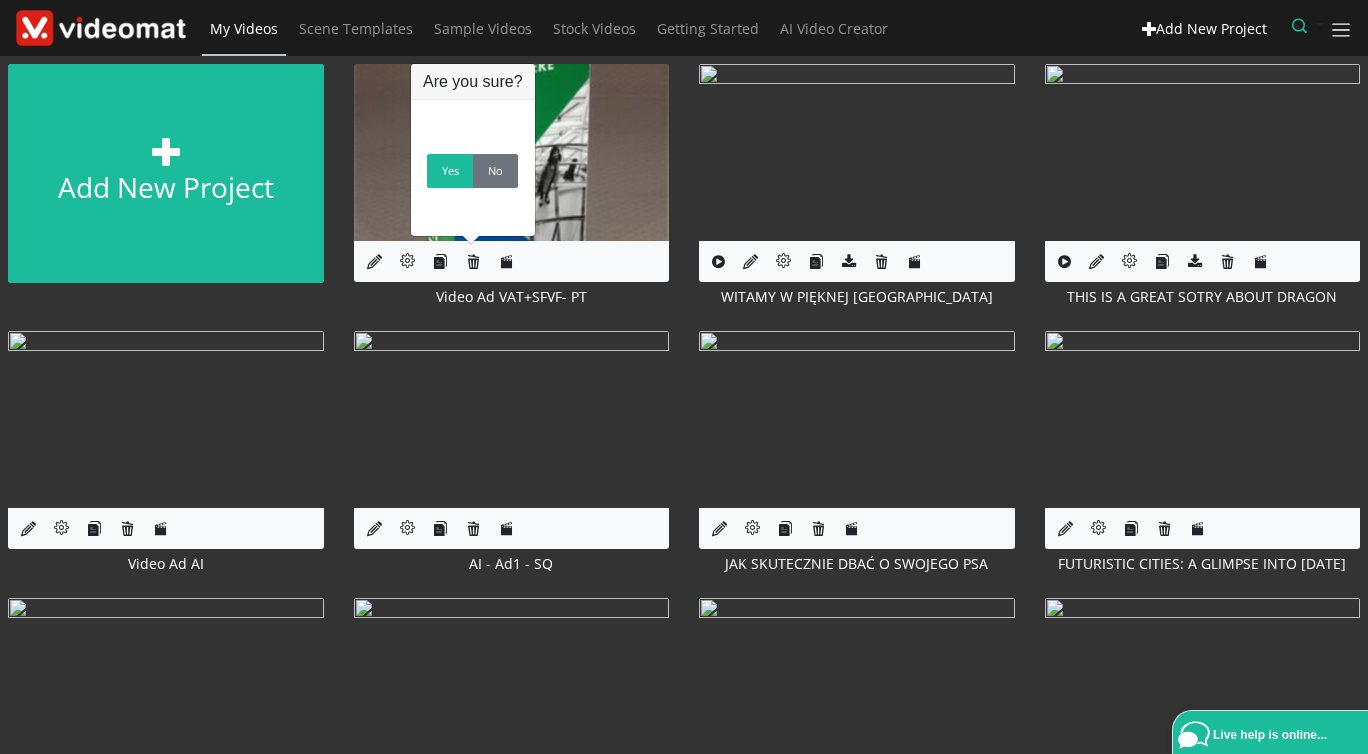 click on "Video Ad VAT+SFVF-  PT" at bounding box center (512, 296) 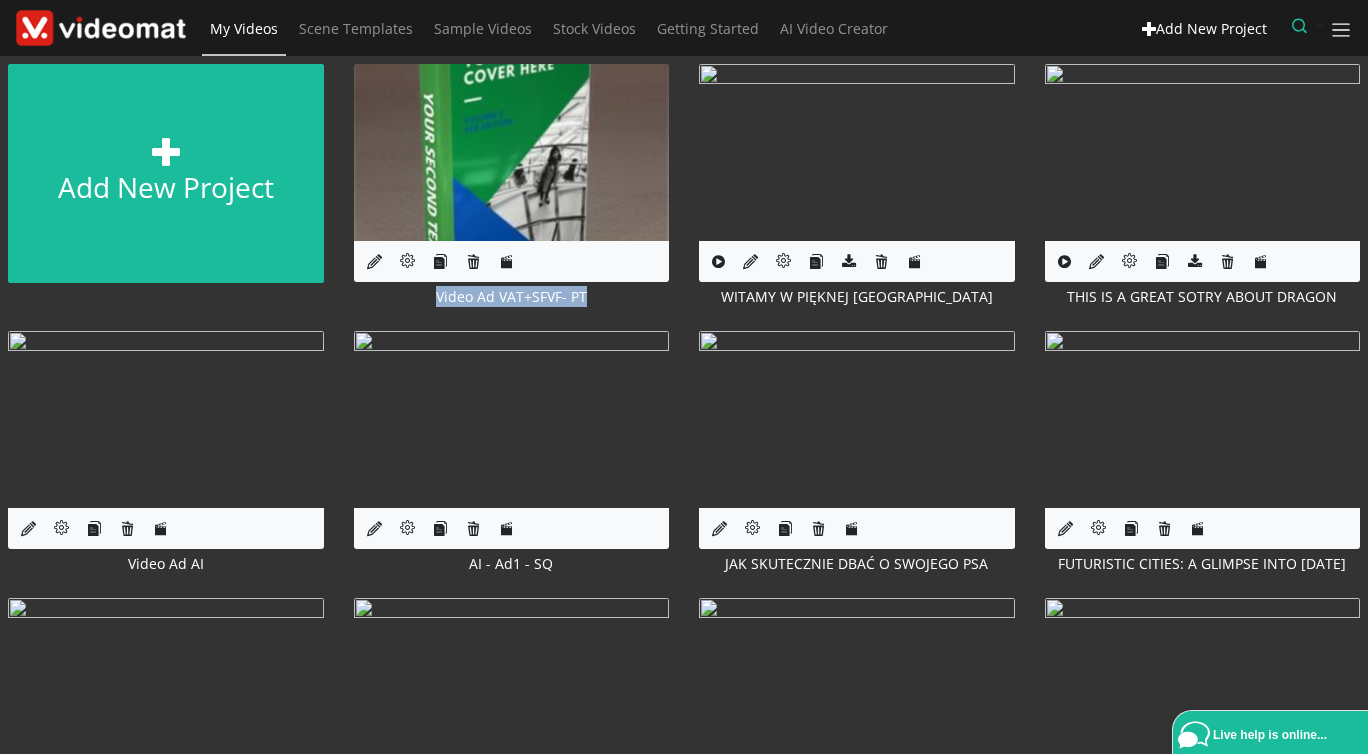 drag, startPoint x: 596, startPoint y: 297, endPoint x: 431, endPoint y: 294, distance: 165.02727 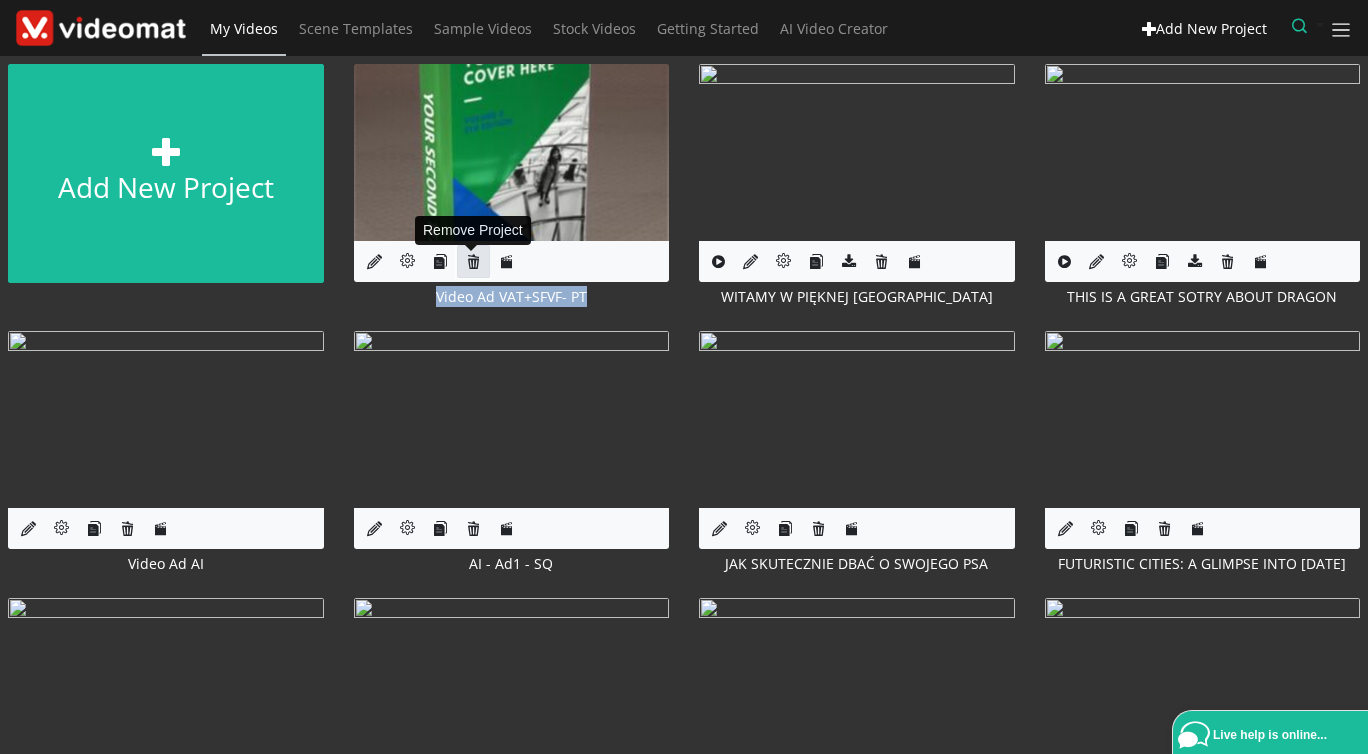 click at bounding box center (473, 261) 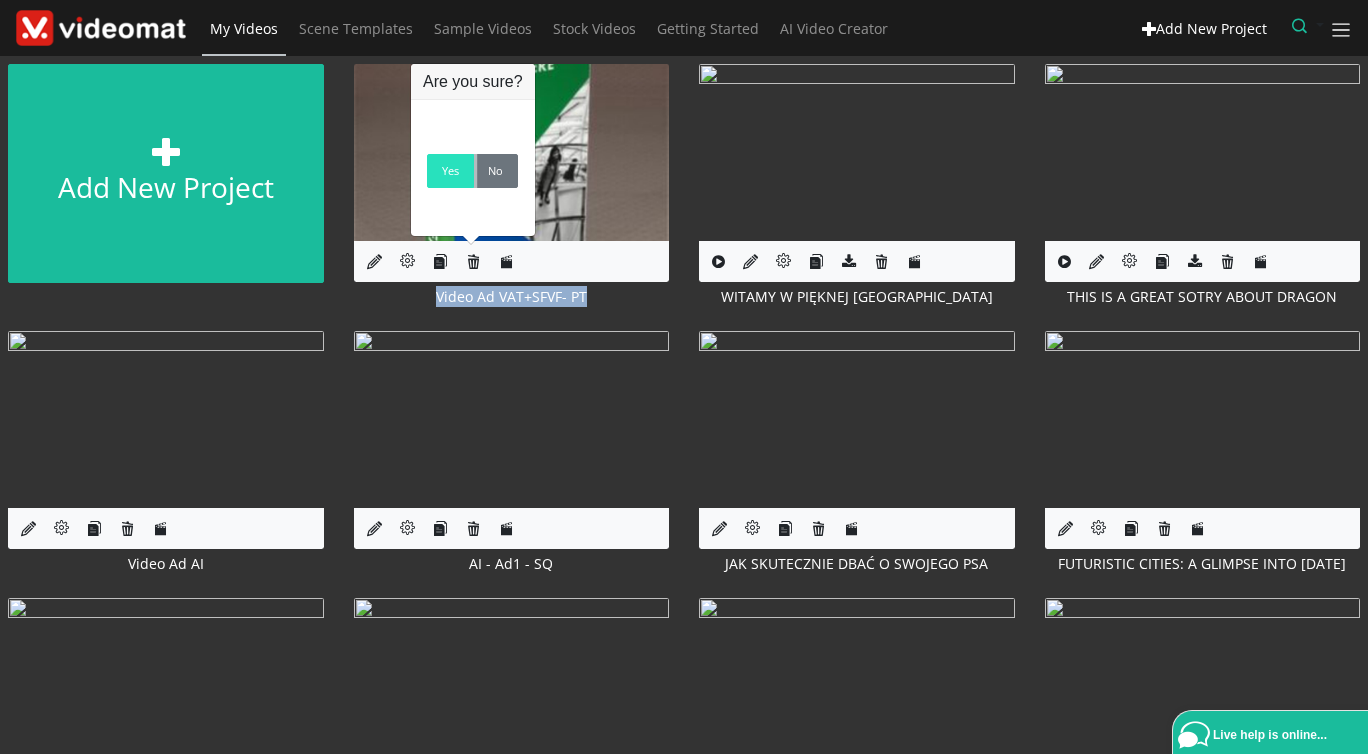 click on "Yes" at bounding box center [450, 171] 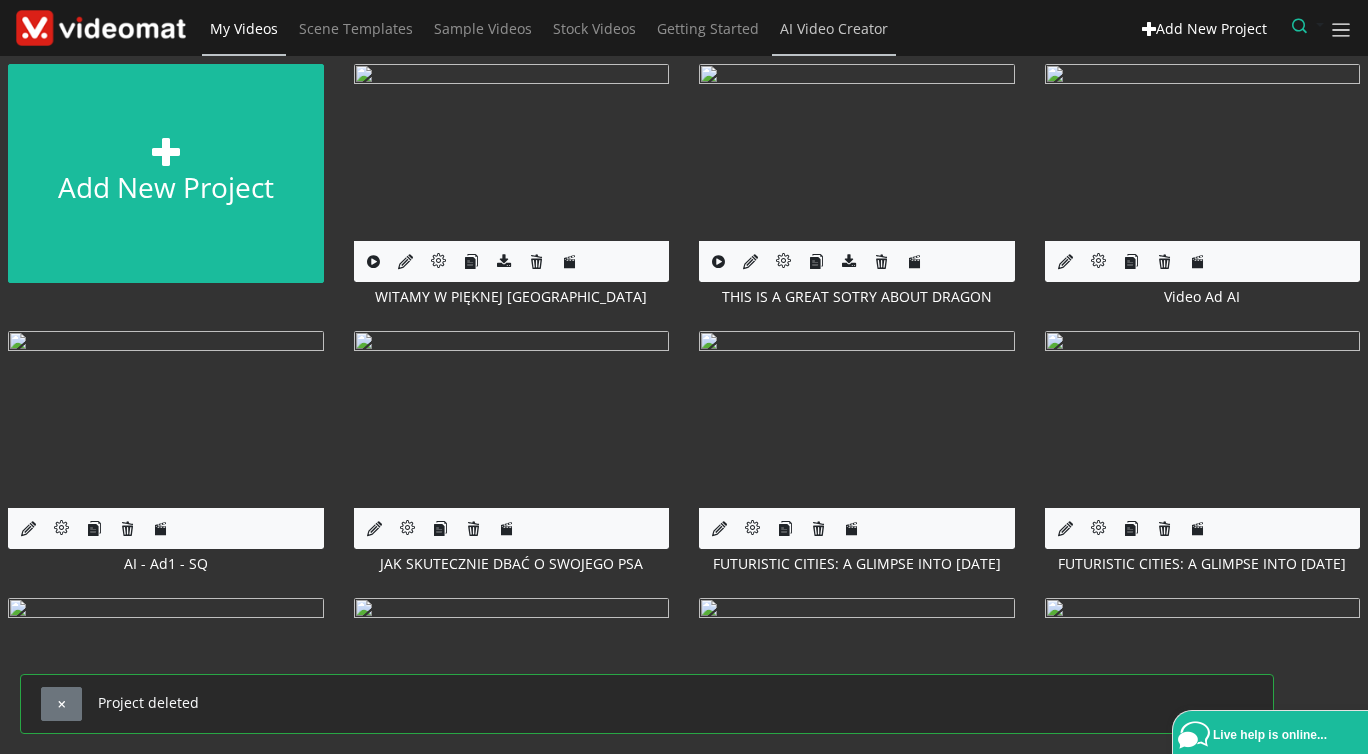 click on "AI Video Creator" at bounding box center [834, 28] 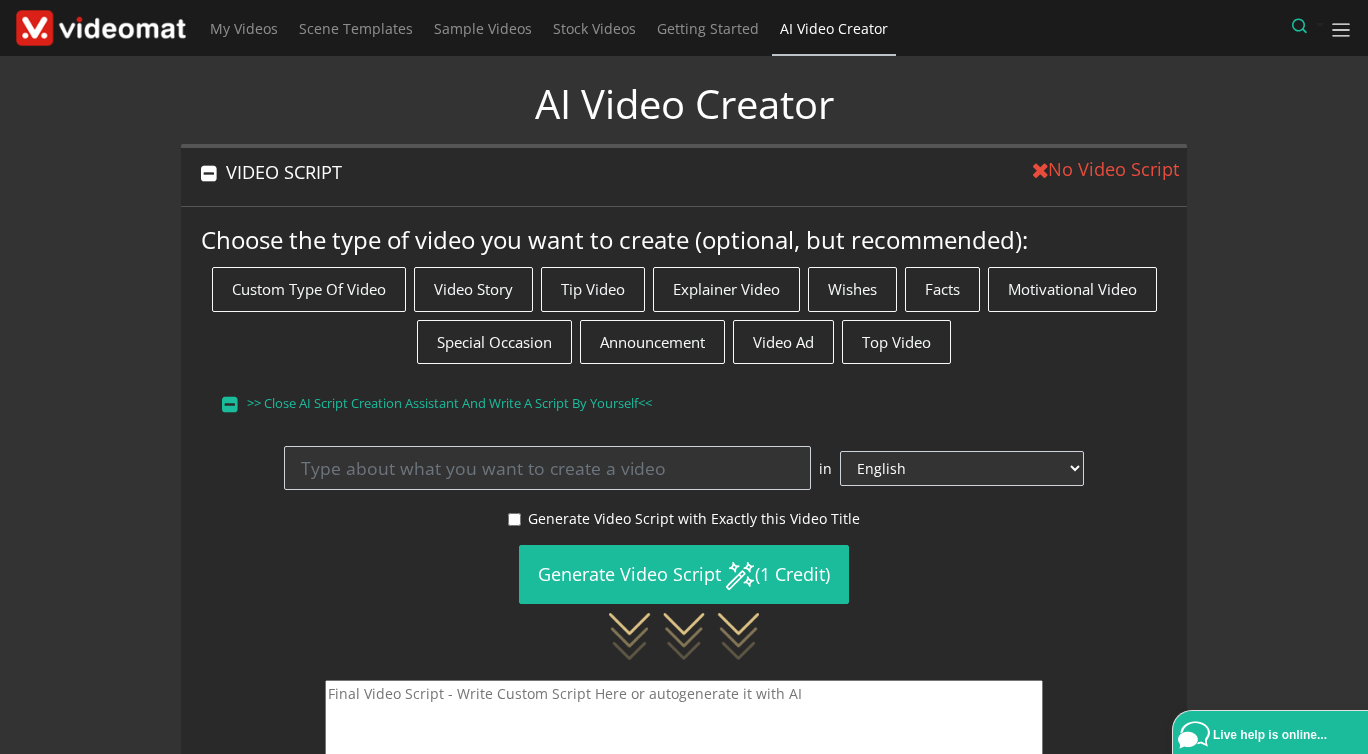 scroll, scrollTop: 0, scrollLeft: 0, axis: both 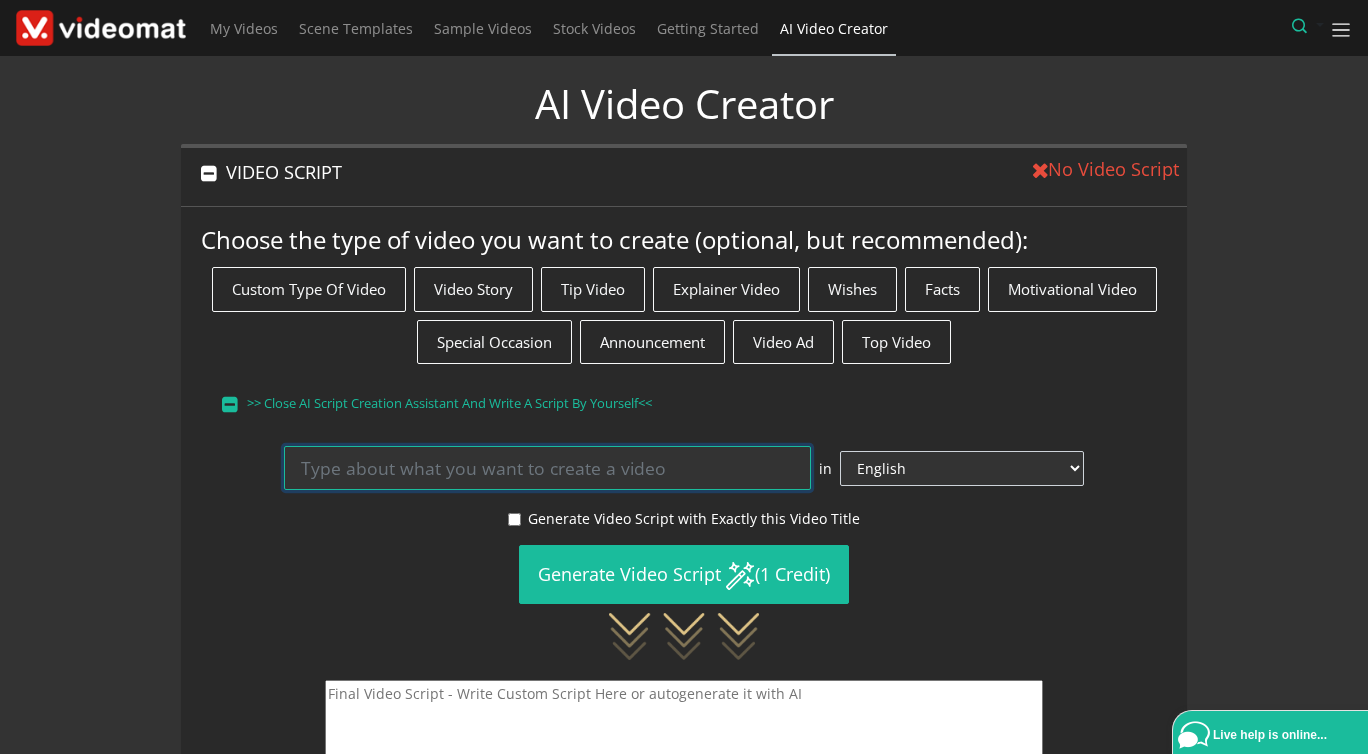 click at bounding box center (547, 468) 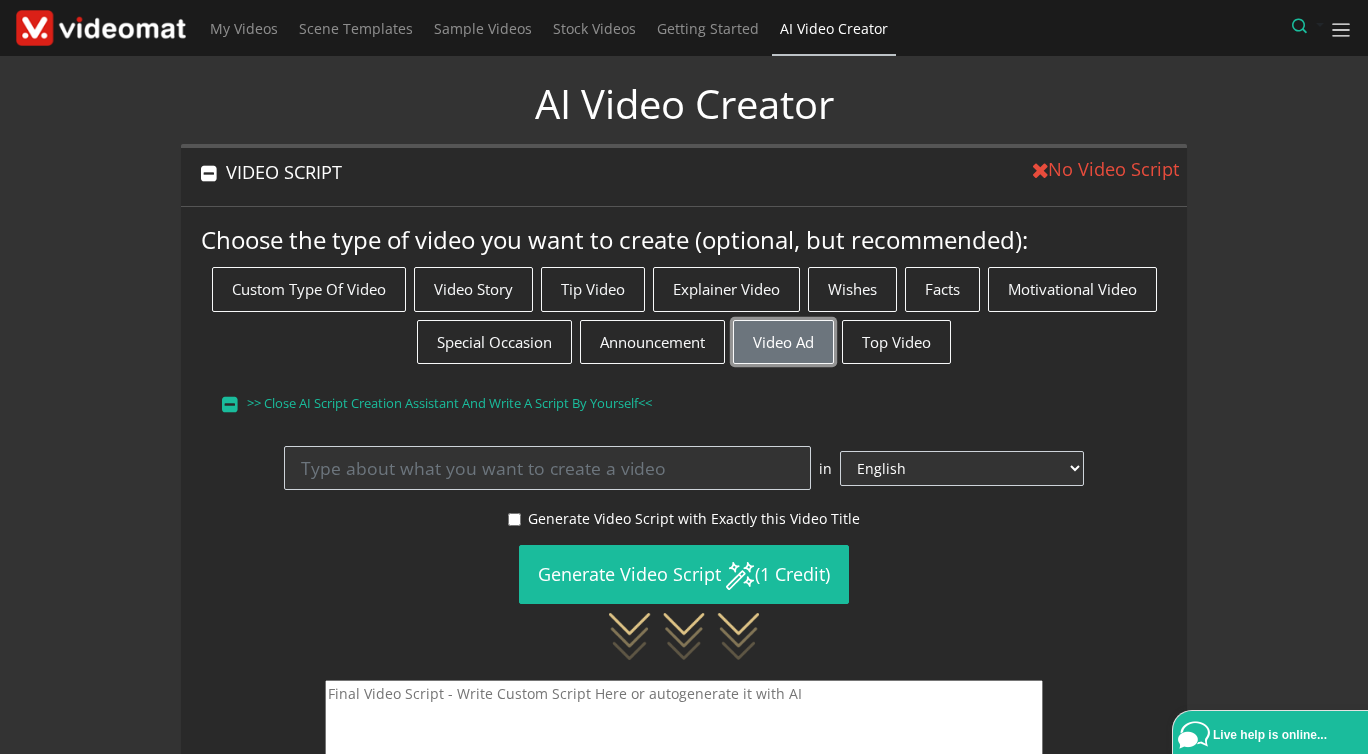 click on "Video Ad" at bounding box center [783, 342] 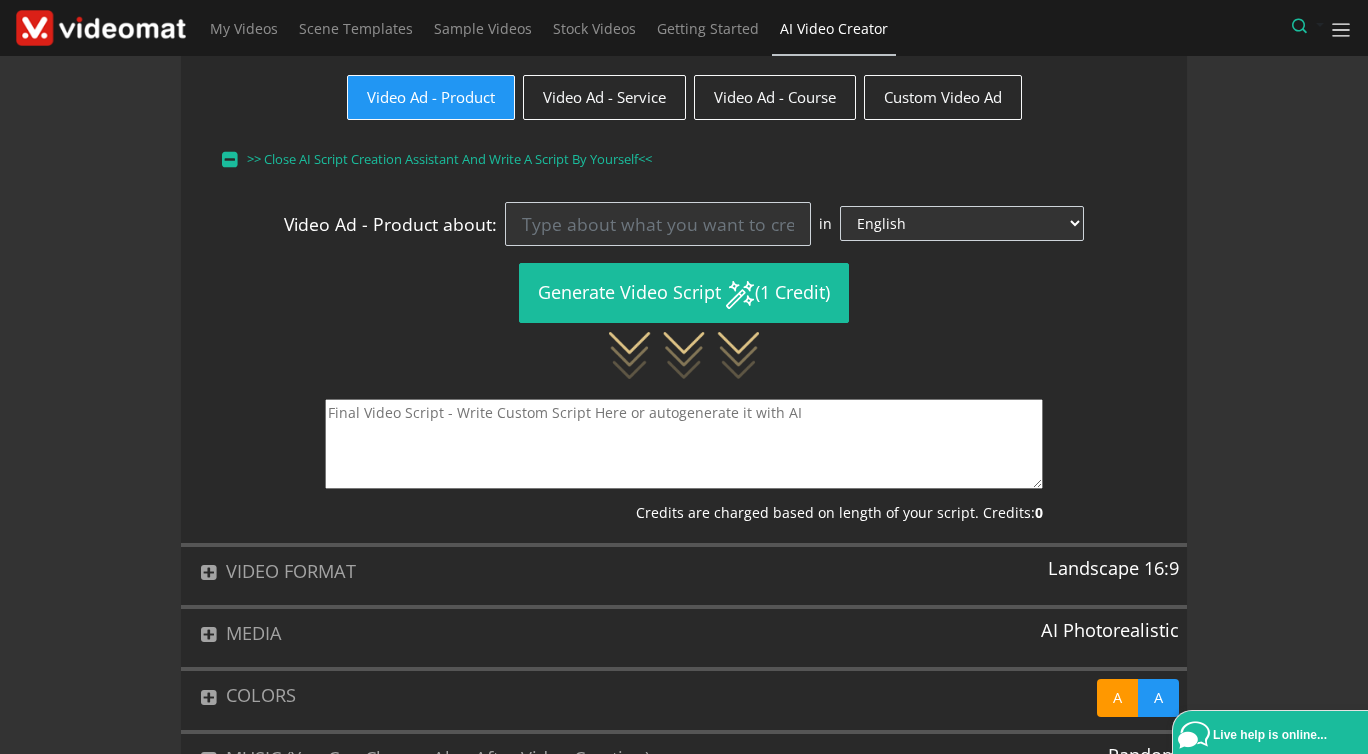 scroll, scrollTop: 230, scrollLeft: 0, axis: vertical 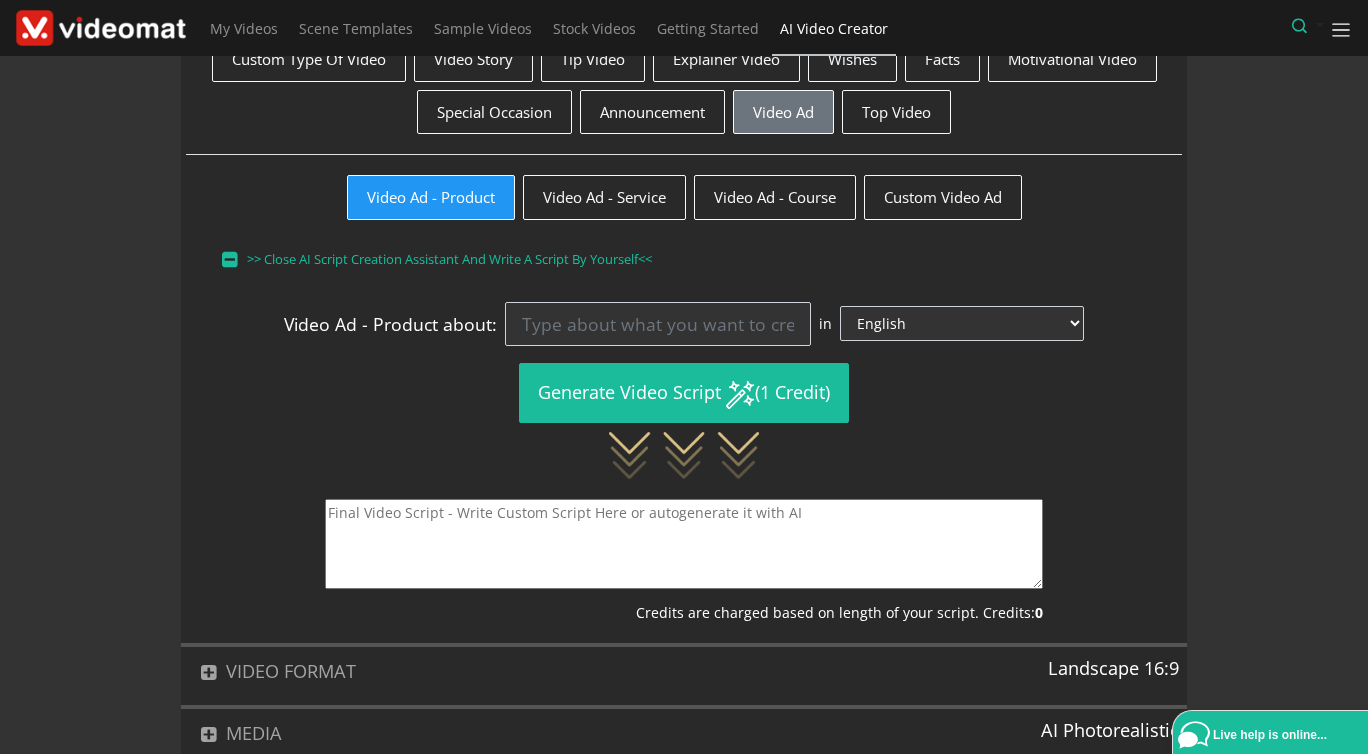 click on ">> Close AI Script Creation Assistant and write a script by yourself<<" at bounding box center [684, 260] 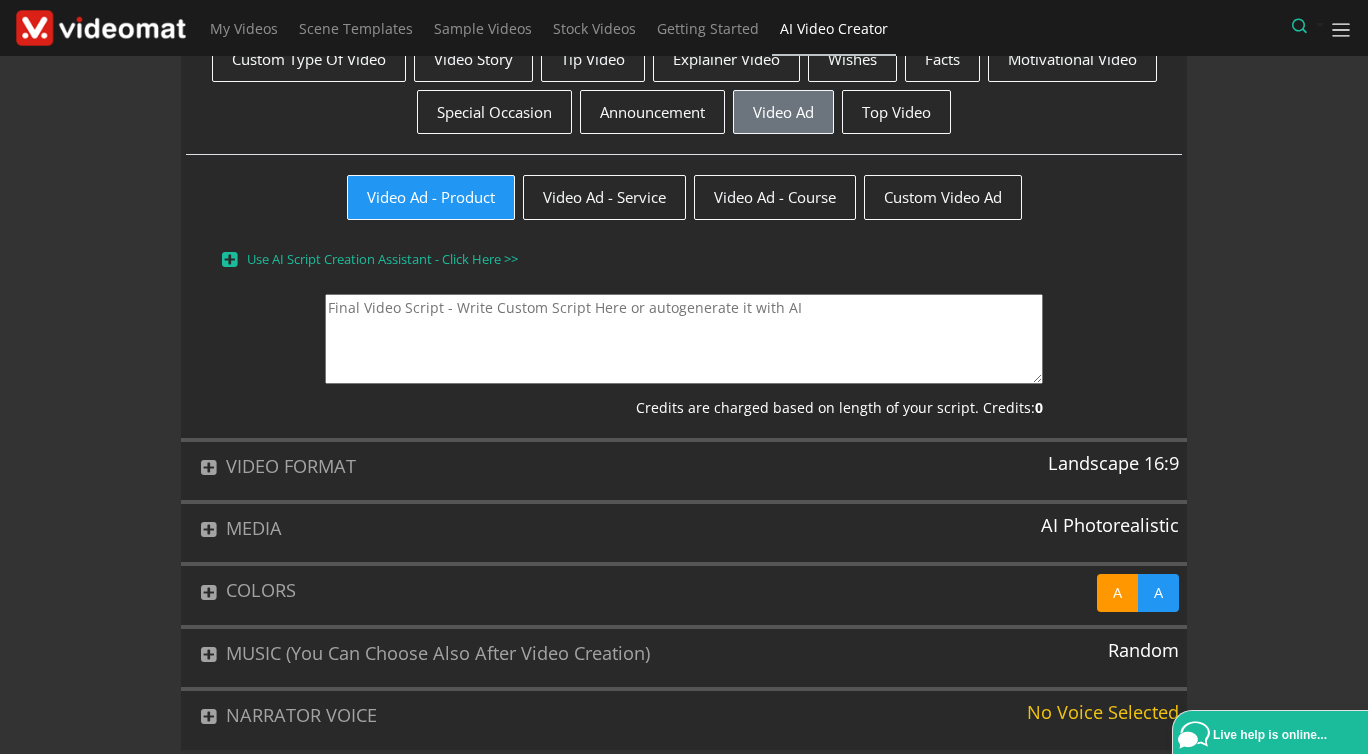 click at bounding box center (683, 339) 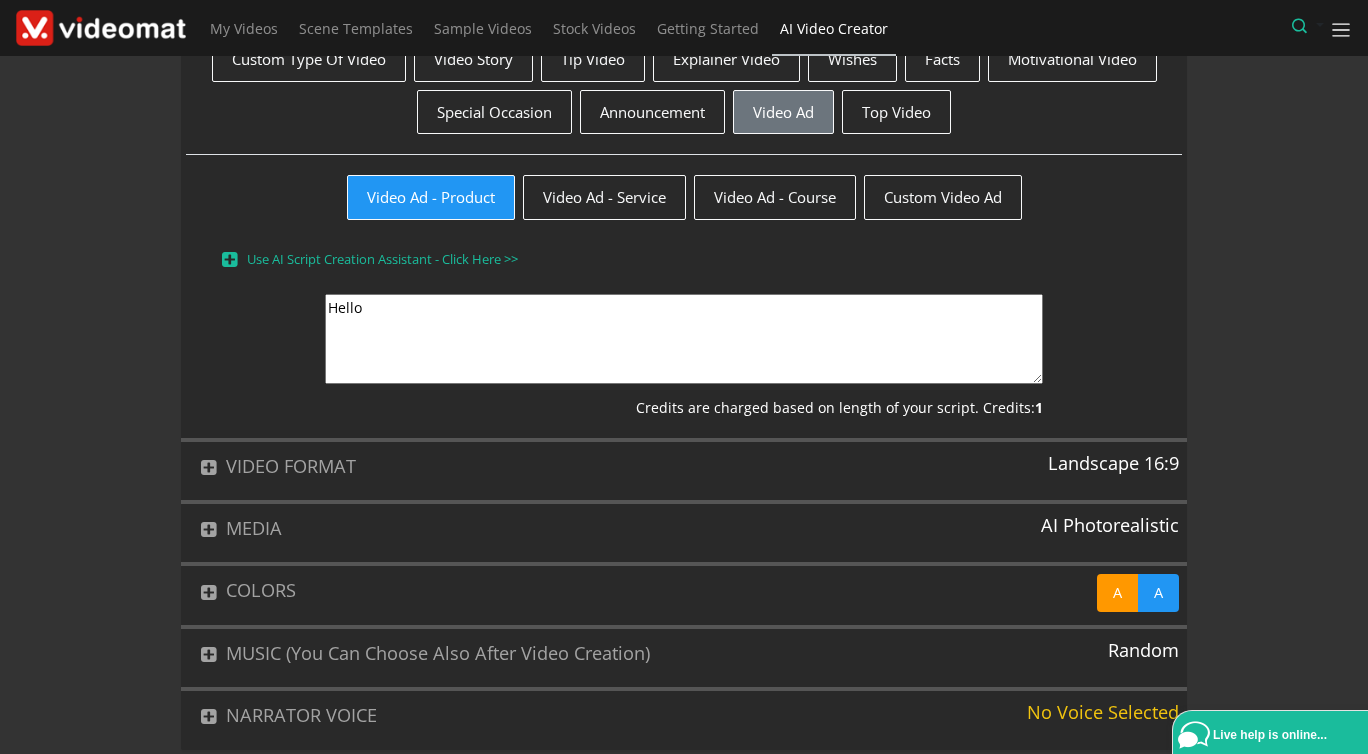 scroll, scrollTop: 0, scrollLeft: 0, axis: both 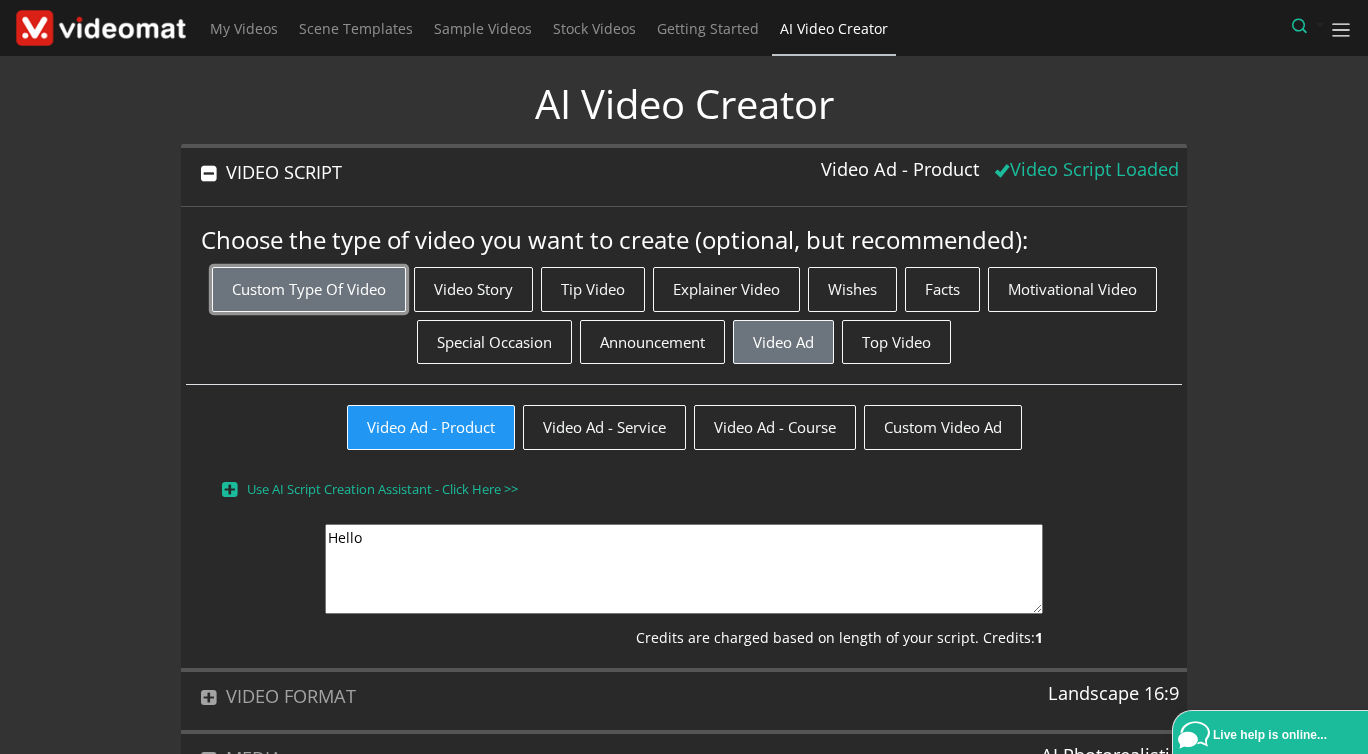 click on "Custom Type of Video" at bounding box center [309, 289] 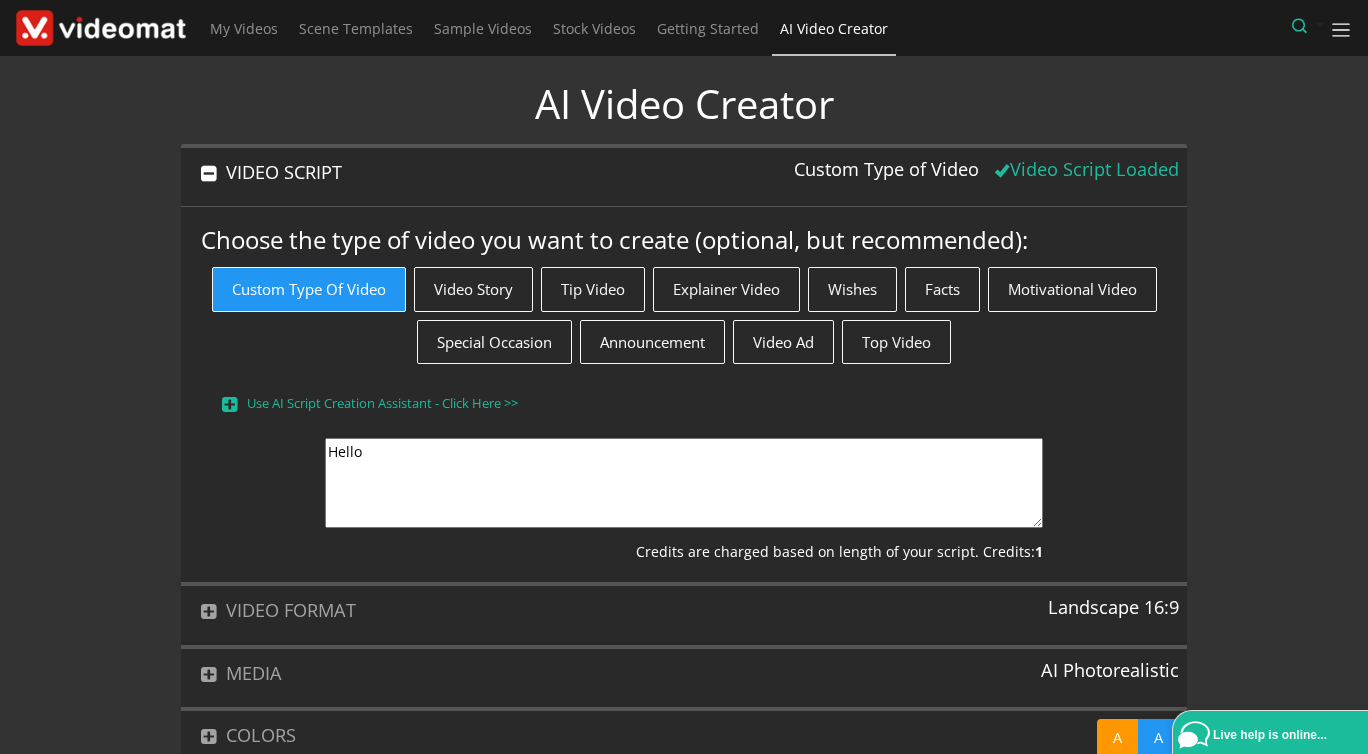 click on "Hello" at bounding box center [683, 483] 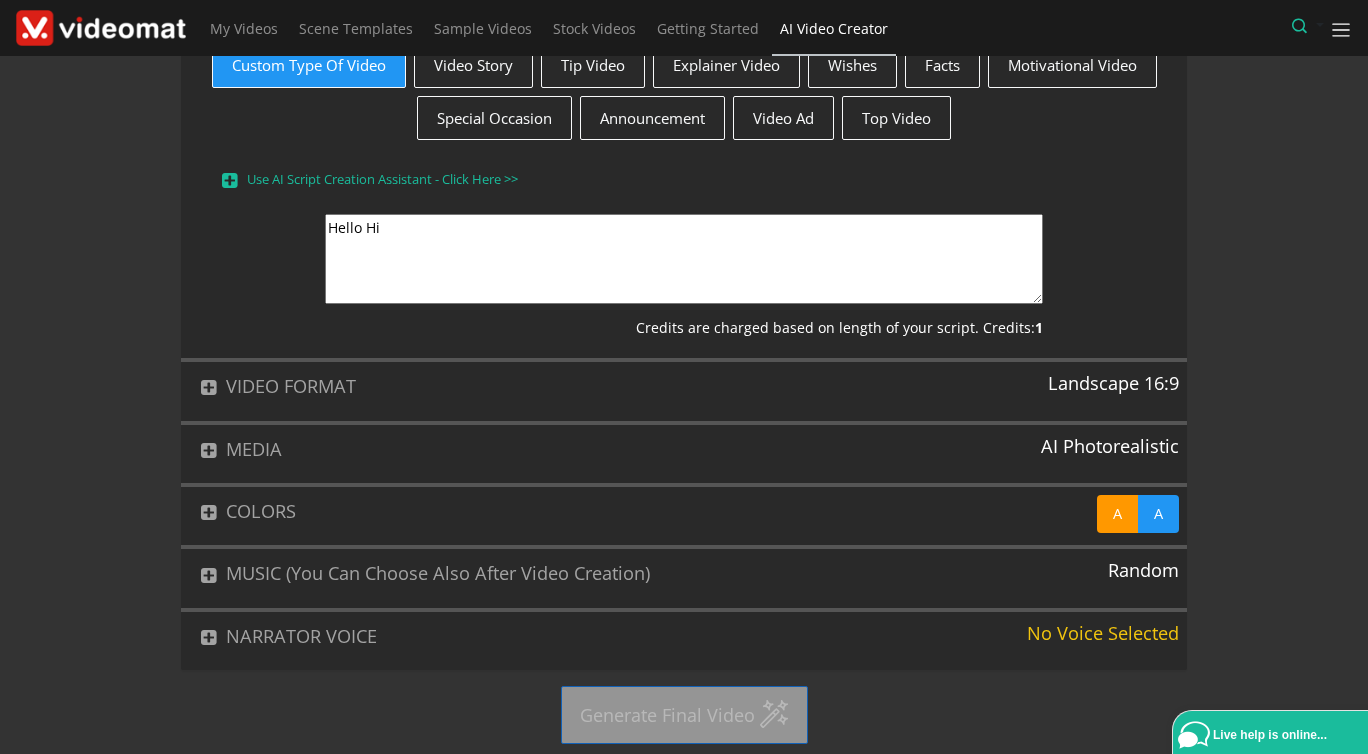 type on "Hello Hi" 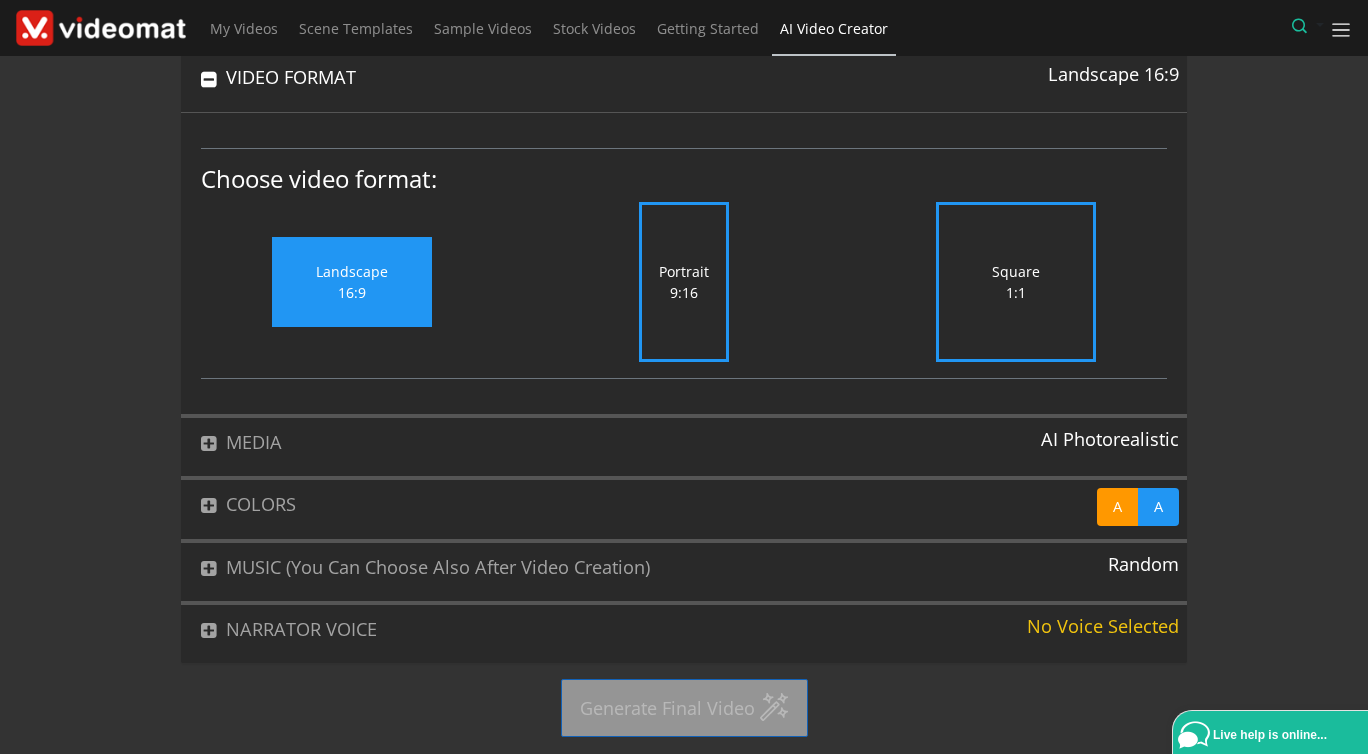 scroll, scrollTop: 152, scrollLeft: 0, axis: vertical 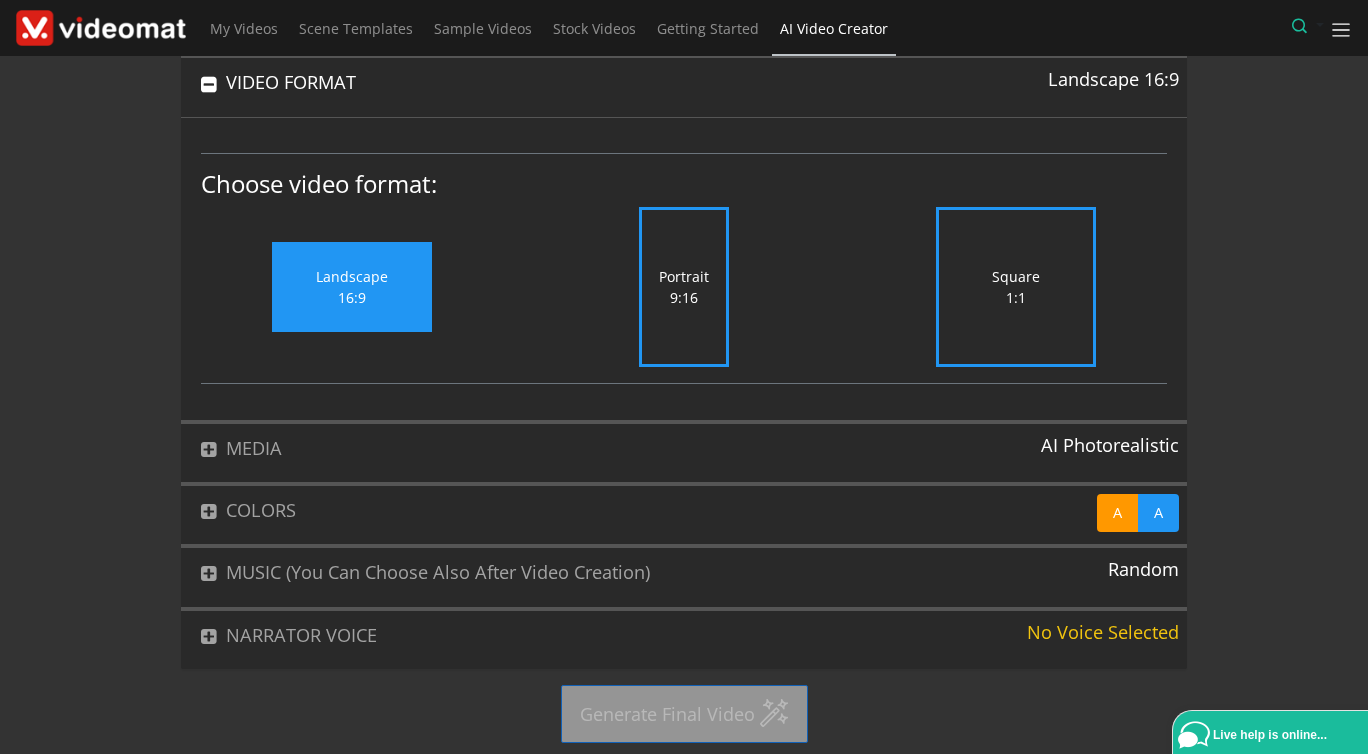 click on "Portrait
9:16" at bounding box center [684, 287] 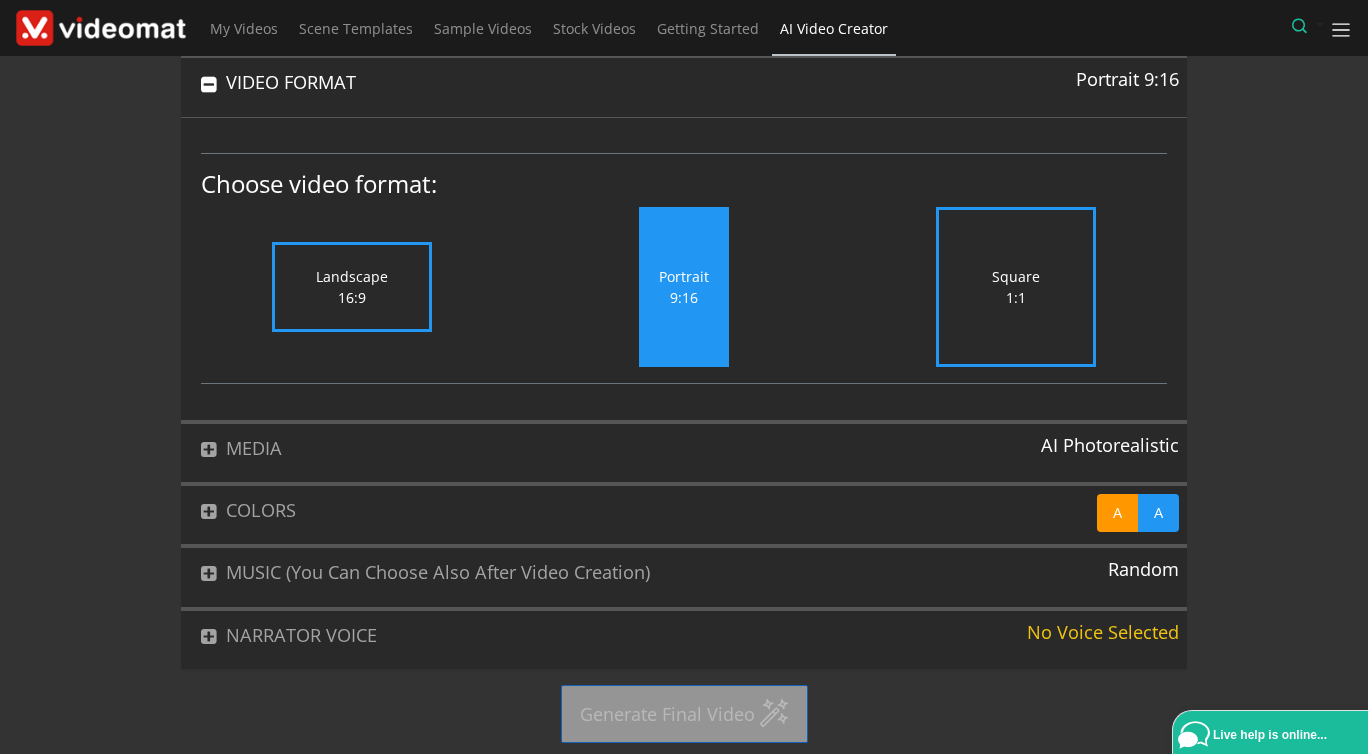 click on "MEDIA" at bounding box center (607, 448) 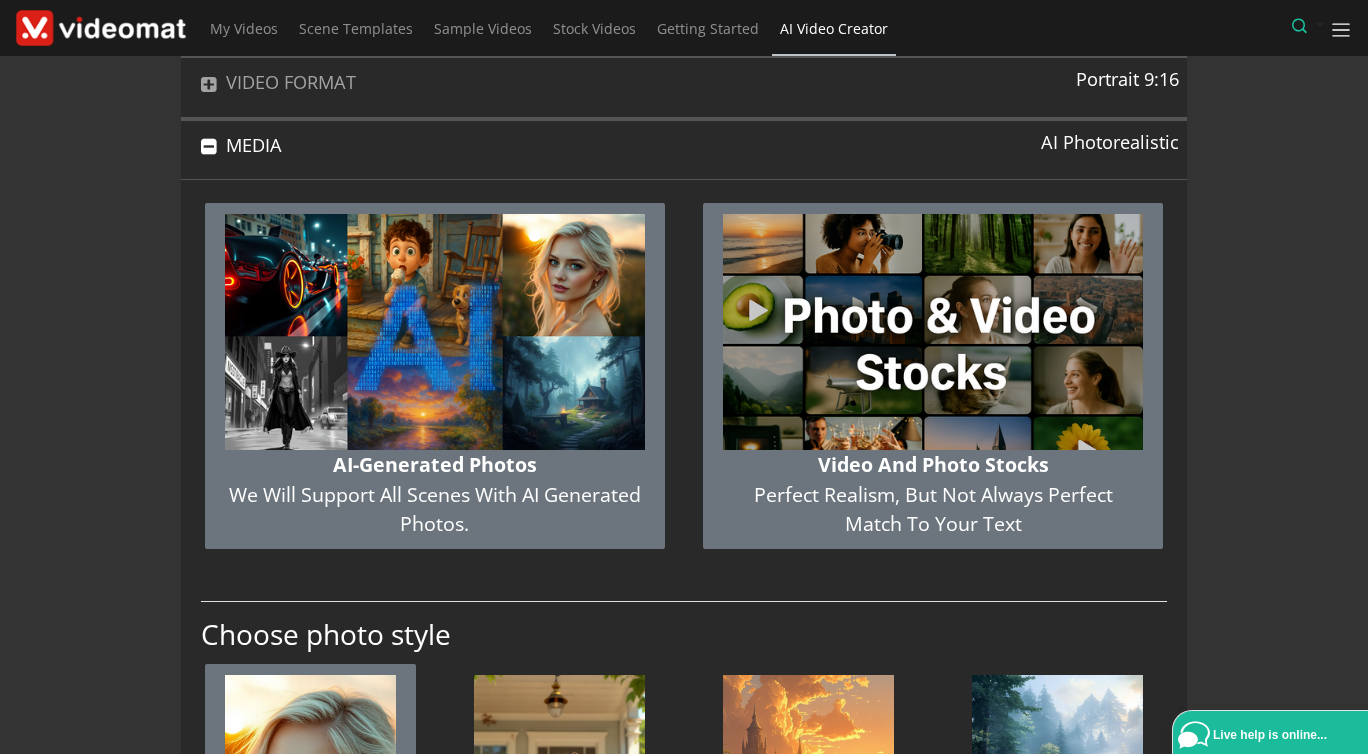 click at bounding box center (933, 332) 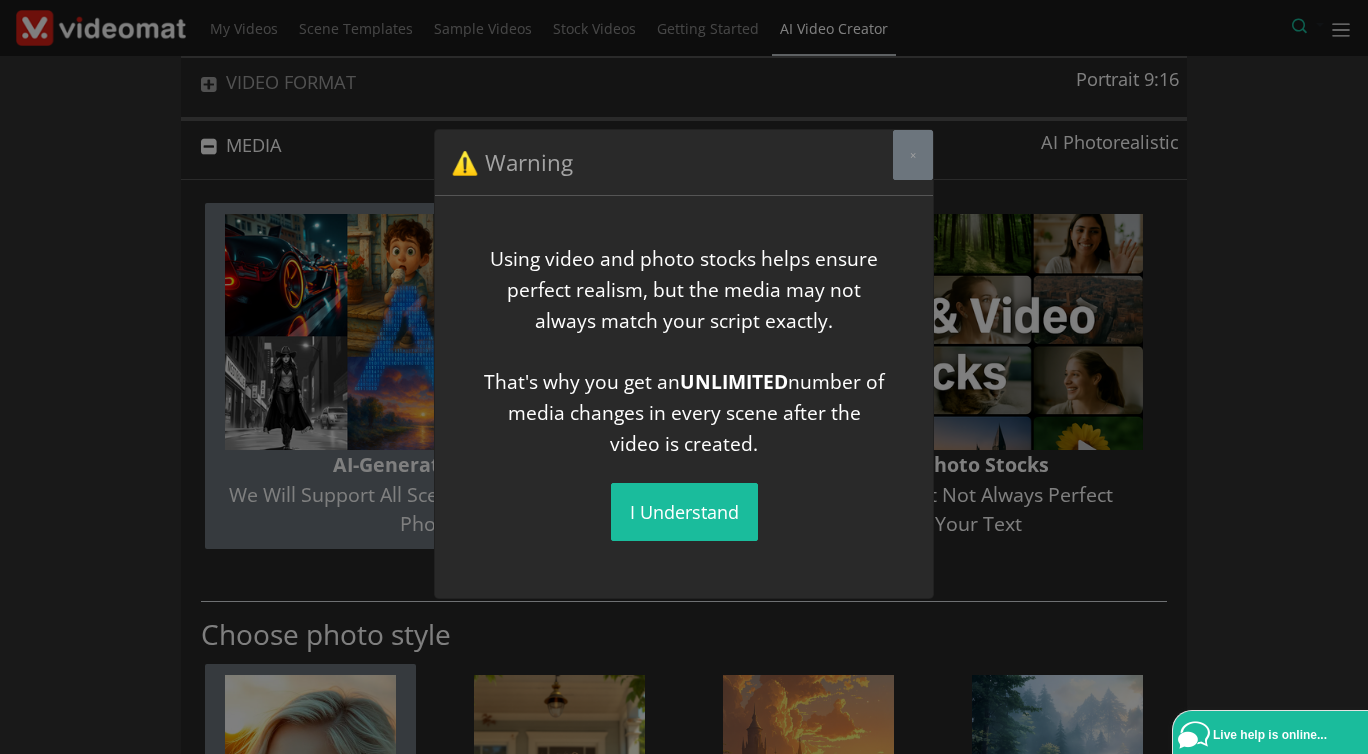 scroll, scrollTop: 56, scrollLeft: 0, axis: vertical 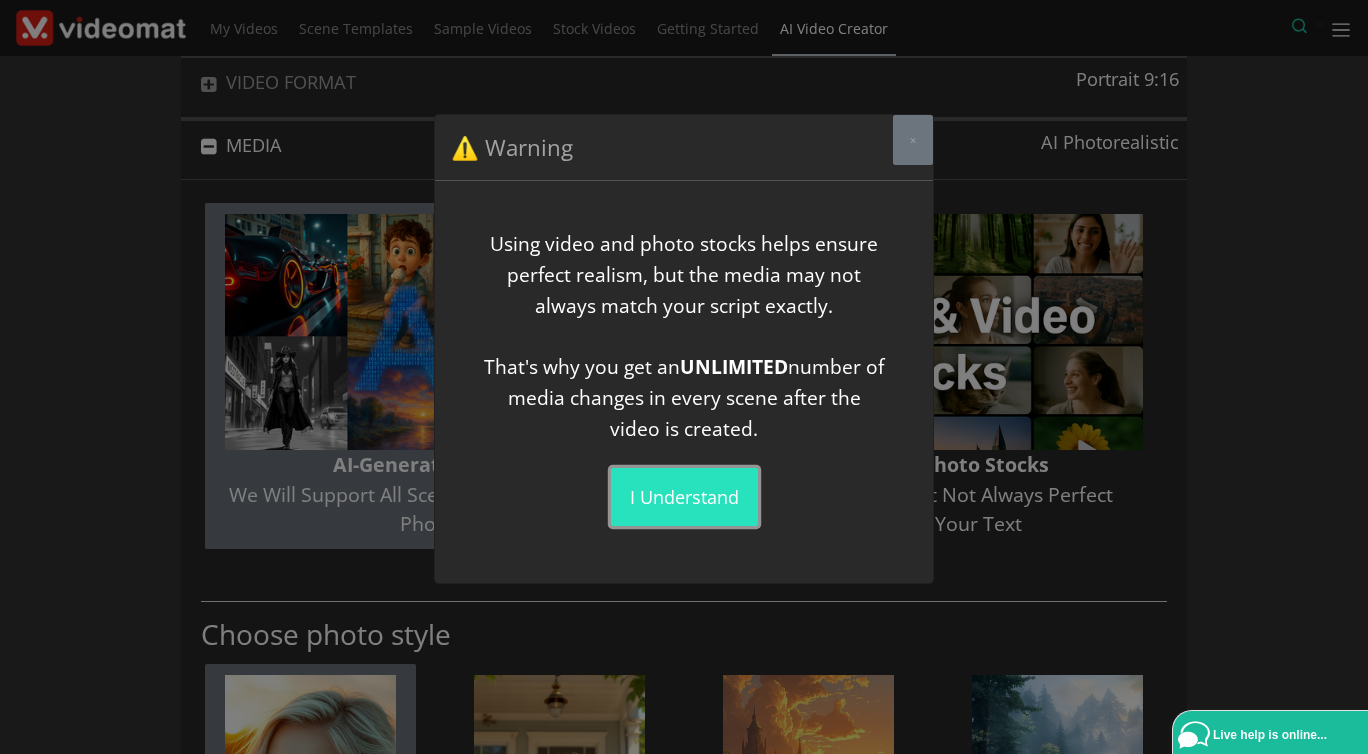 click on "I understand" at bounding box center [684, 497] 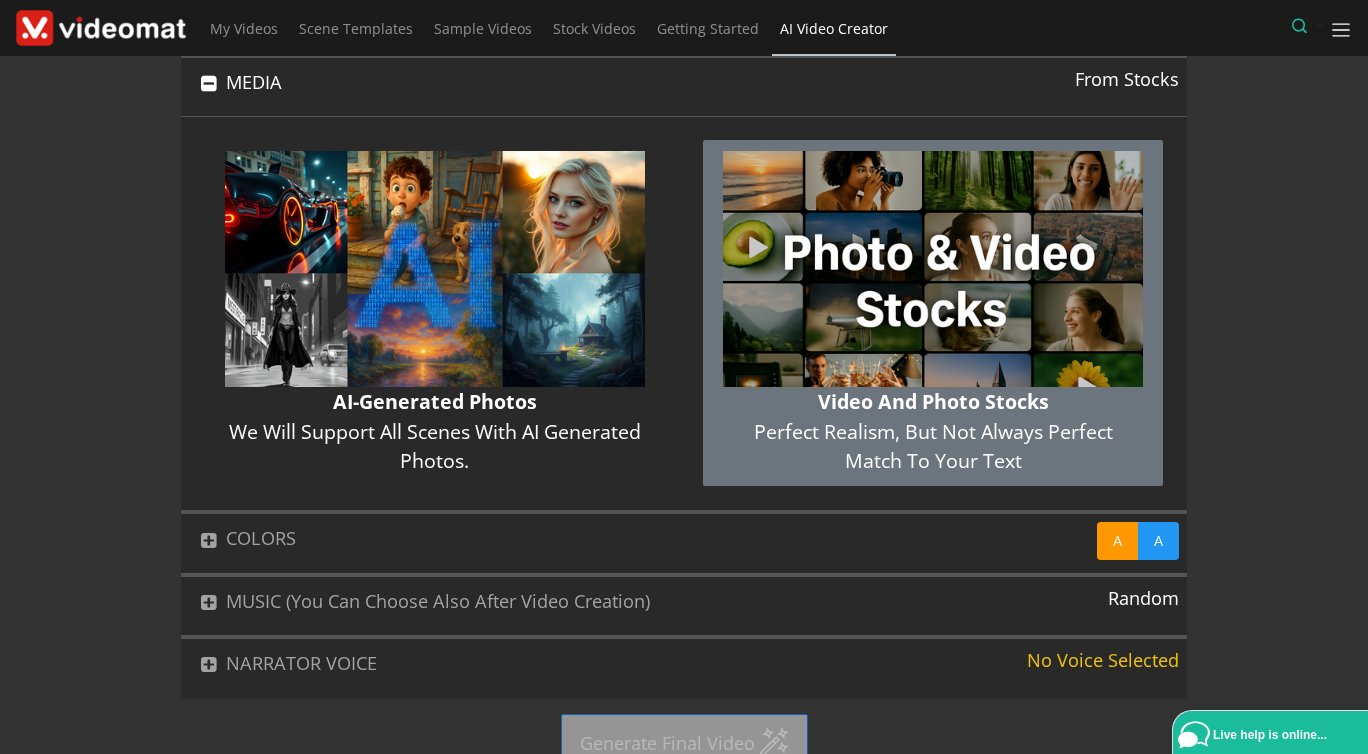 scroll, scrollTop: 246, scrollLeft: 0, axis: vertical 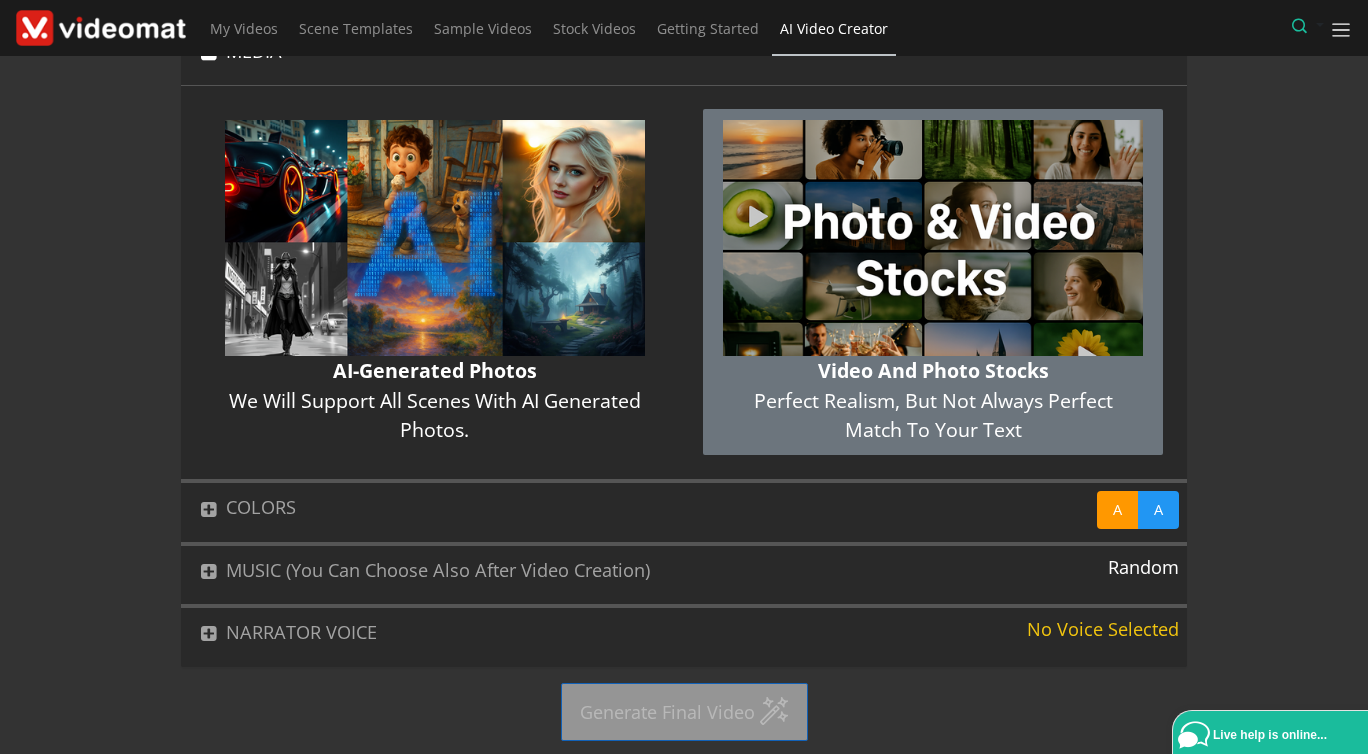 click on "MUSIC (You can choose also after video creation)" at bounding box center [641, 570] 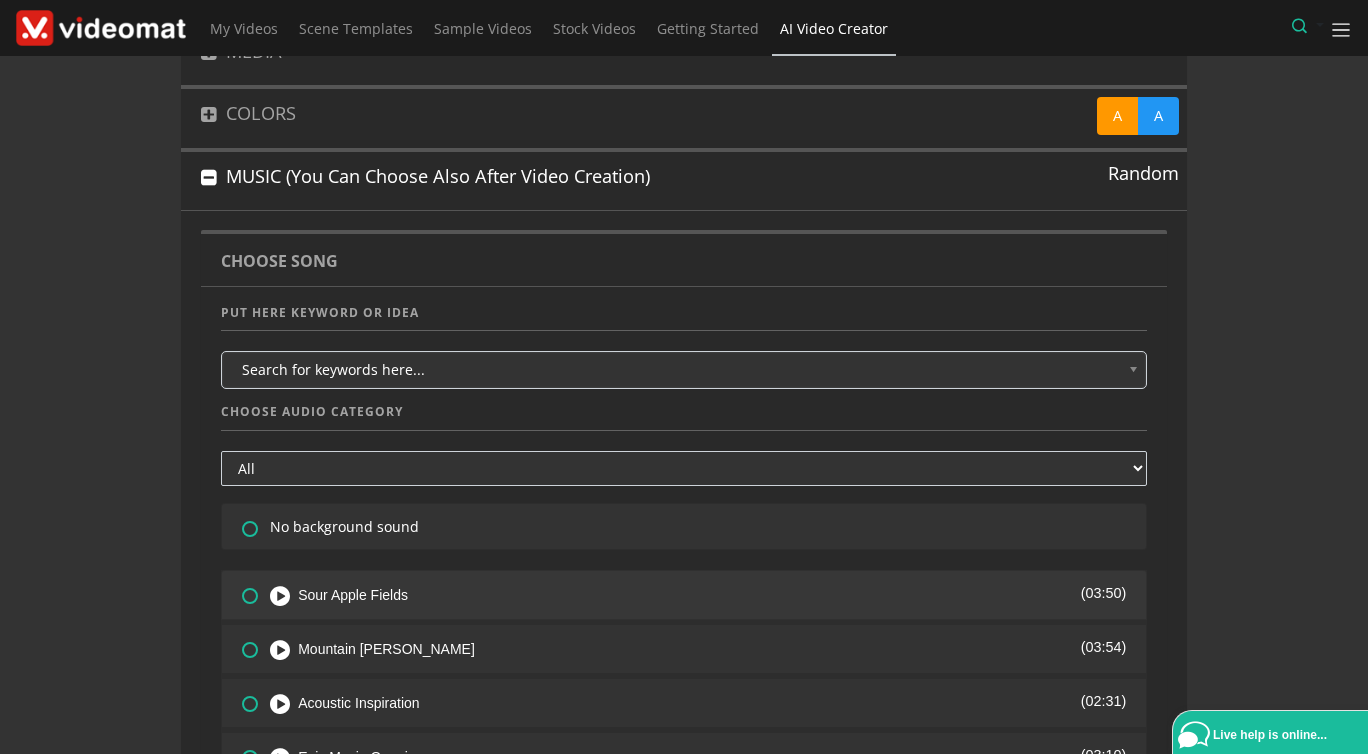 click at bounding box center (238, 581) 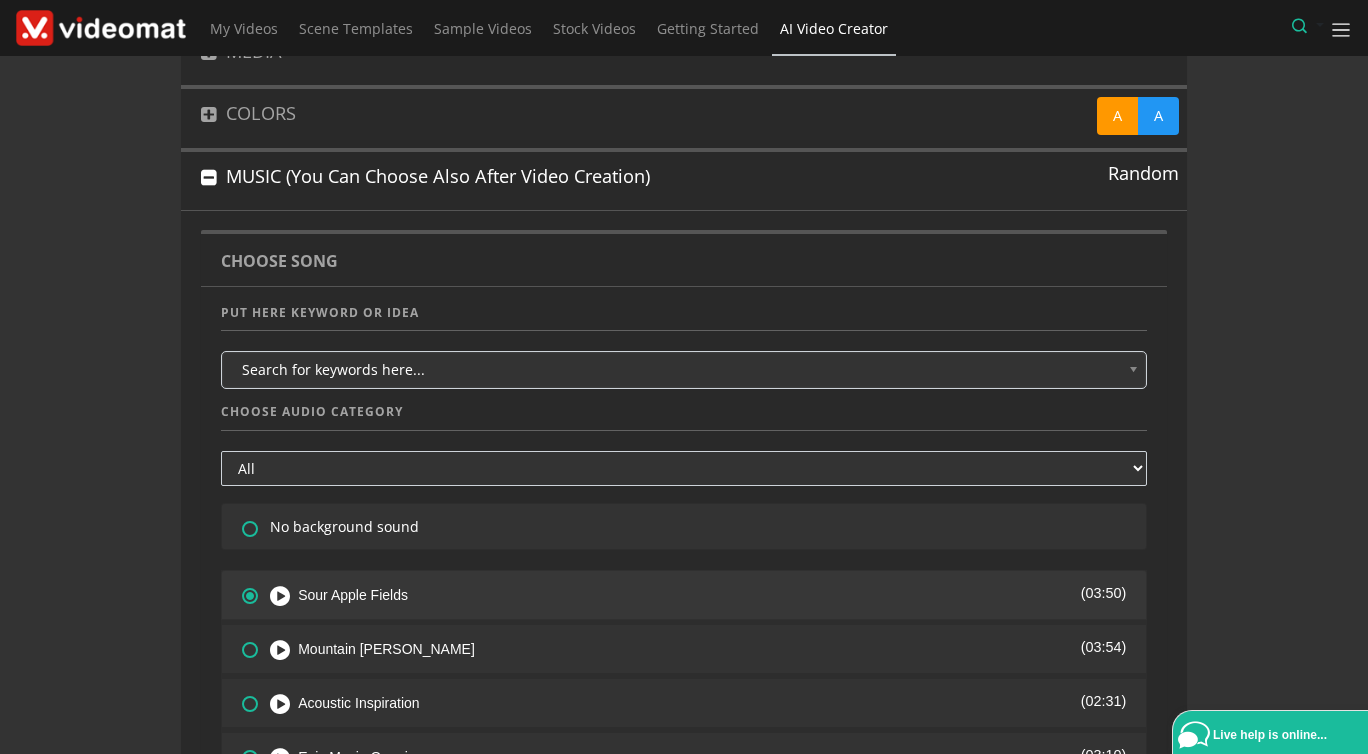radio on "true" 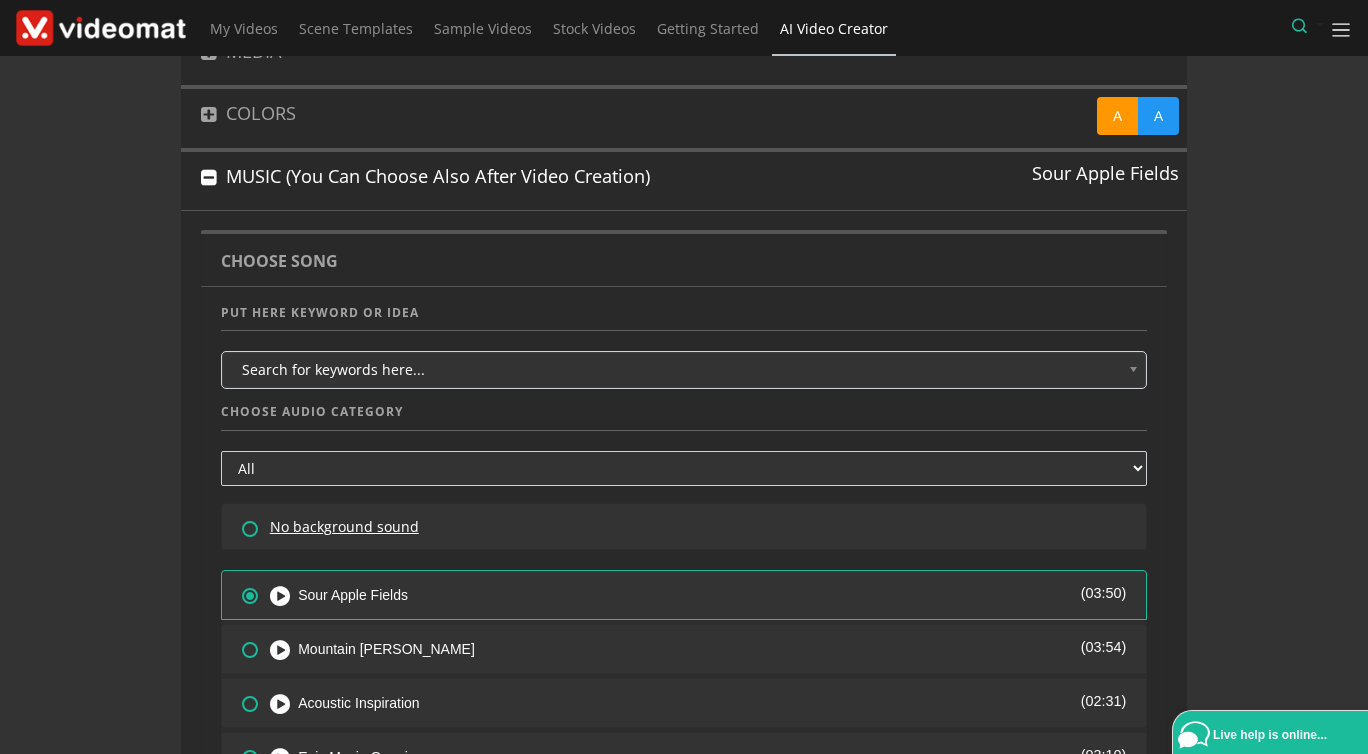 scroll, scrollTop: 476, scrollLeft: 0, axis: vertical 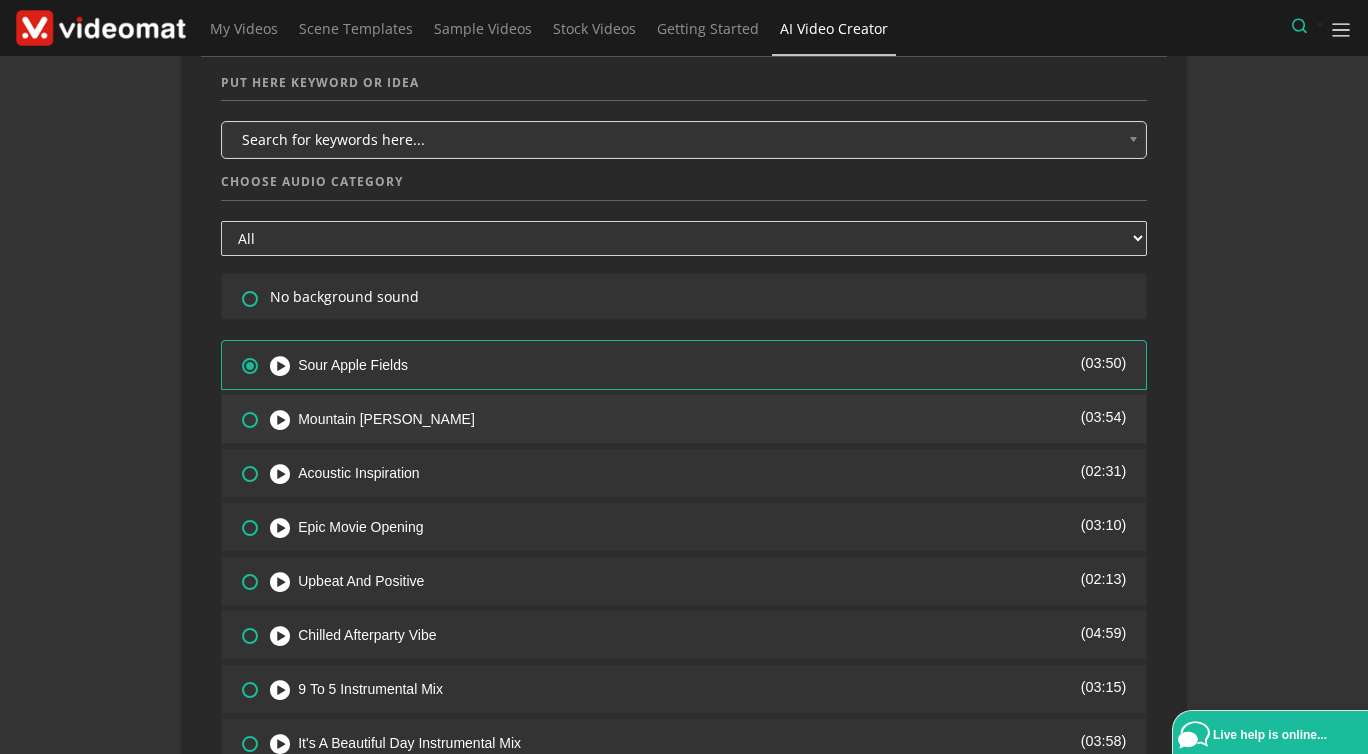 click at bounding box center (238, 405) 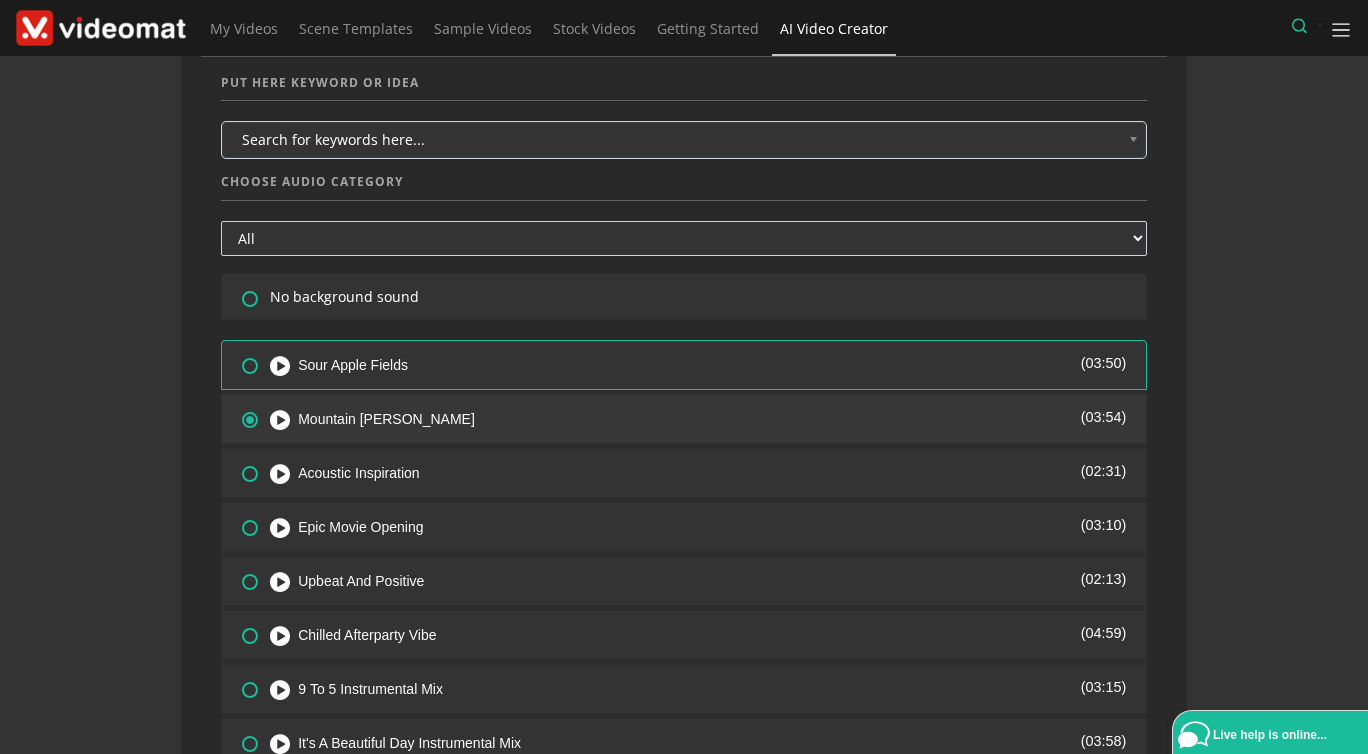 radio on "true" 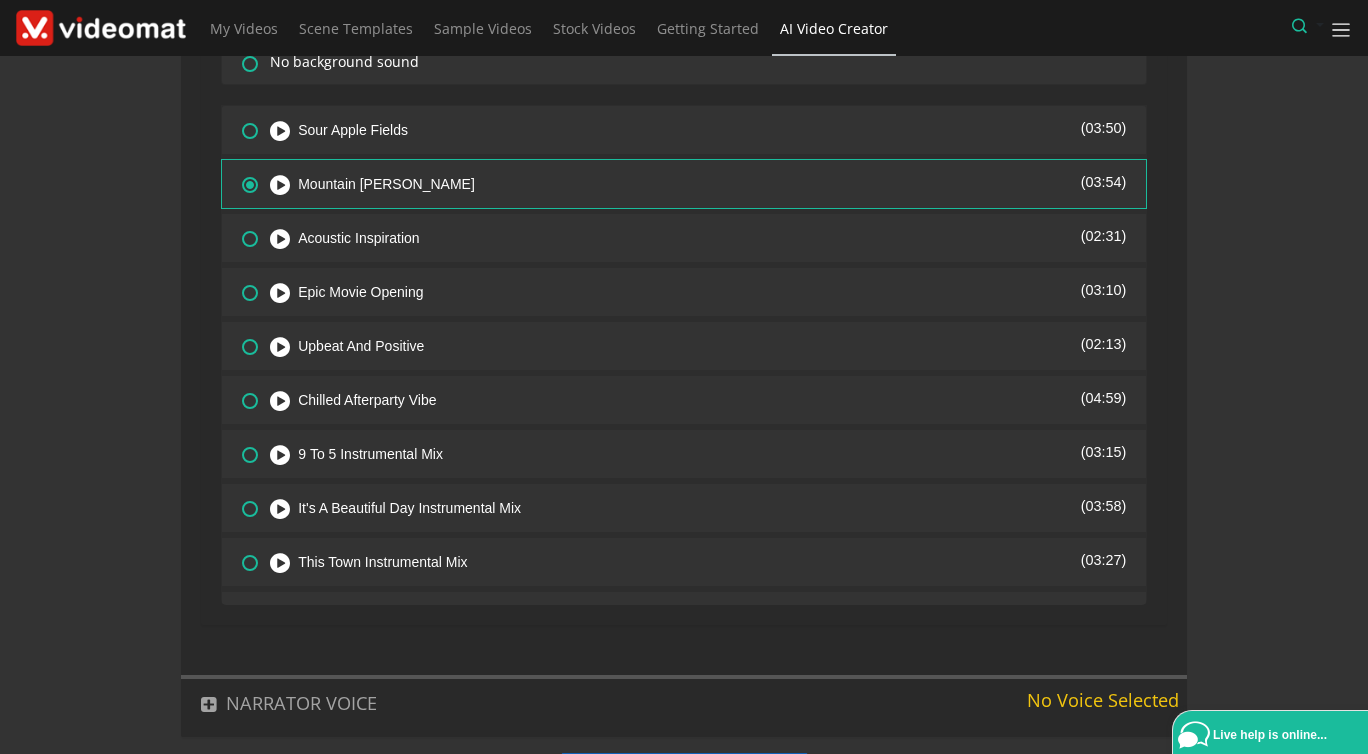 scroll, scrollTop: 781, scrollLeft: 0, axis: vertical 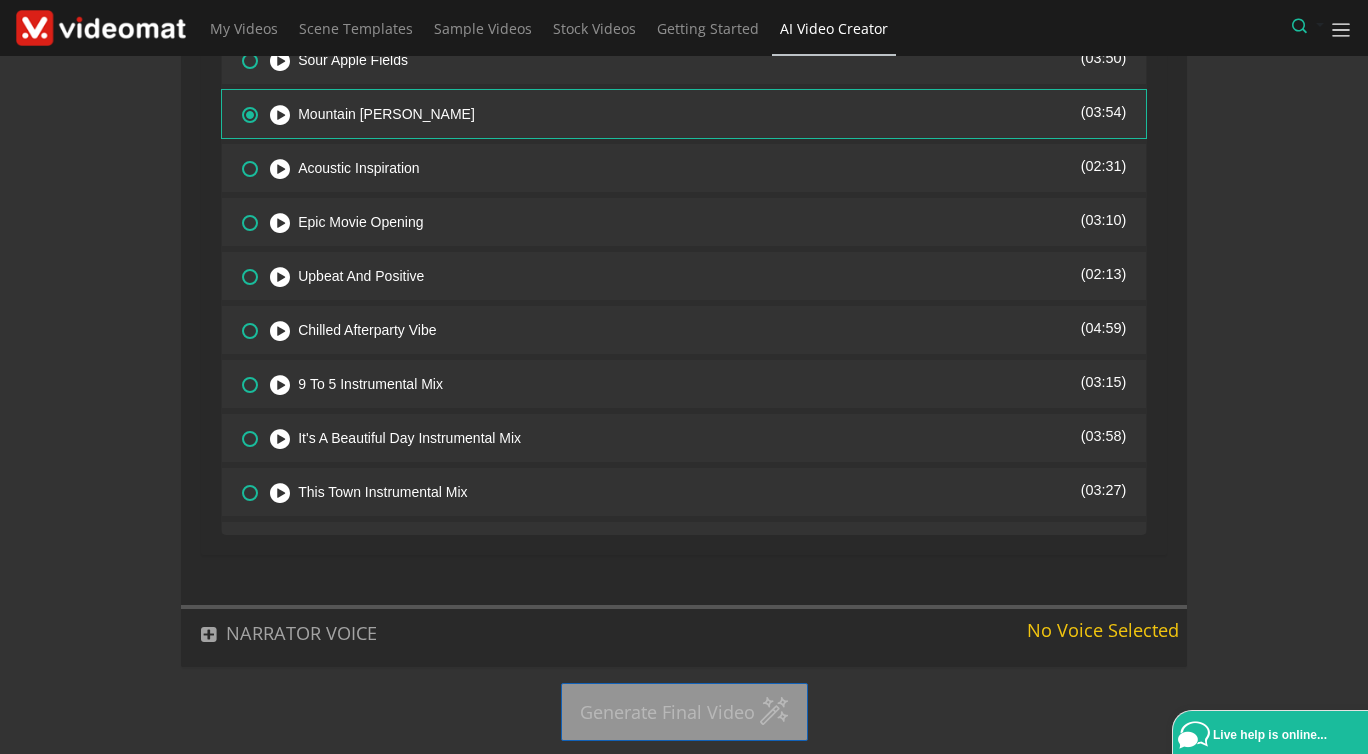 click on "NARRATOR VOICE" at bounding box center (600, 633) 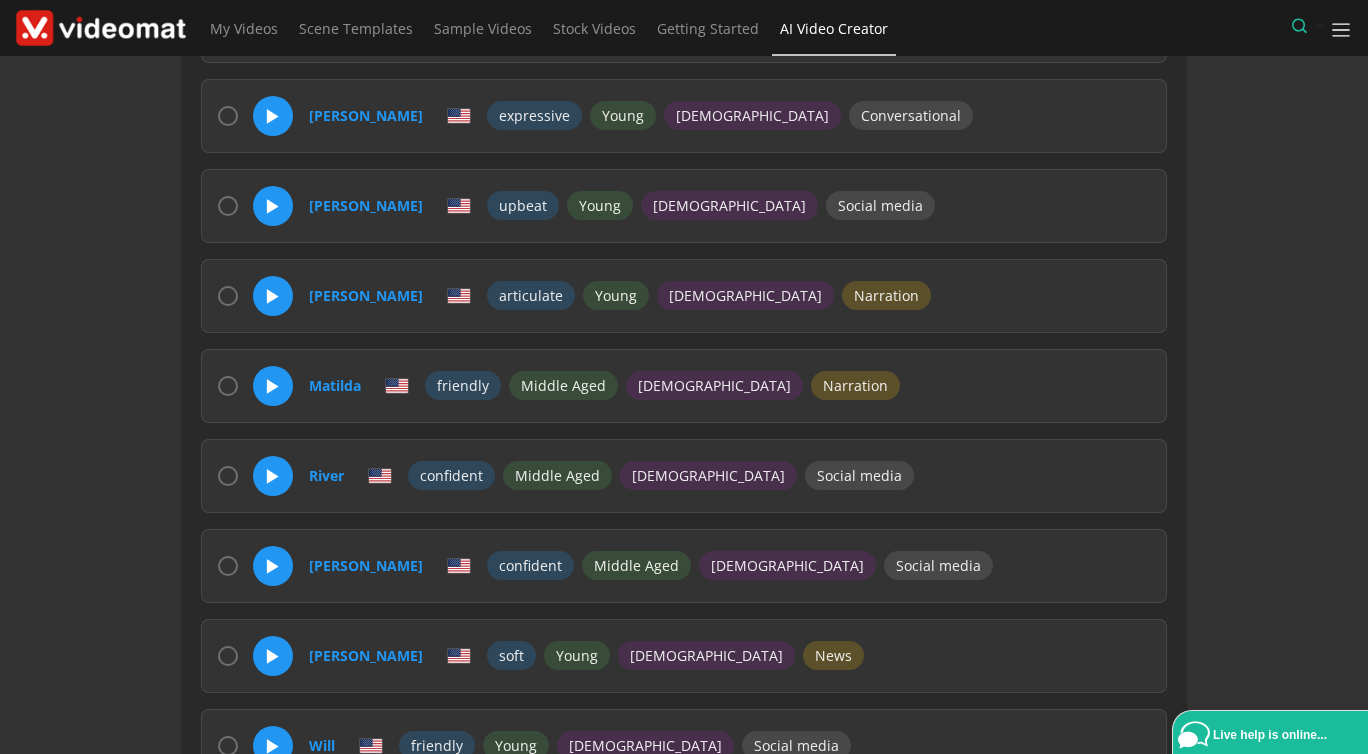 scroll, scrollTop: 1242, scrollLeft: 0, axis: vertical 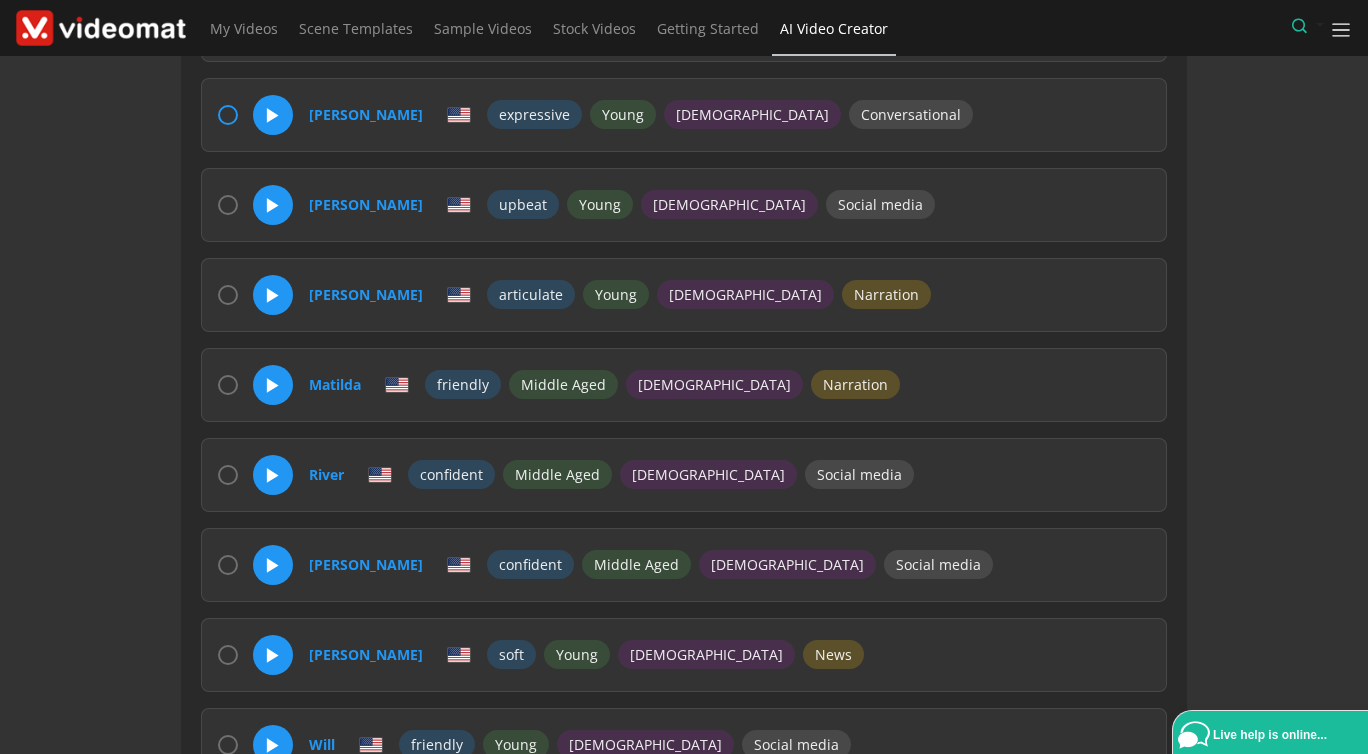 click at bounding box center (228, 115) 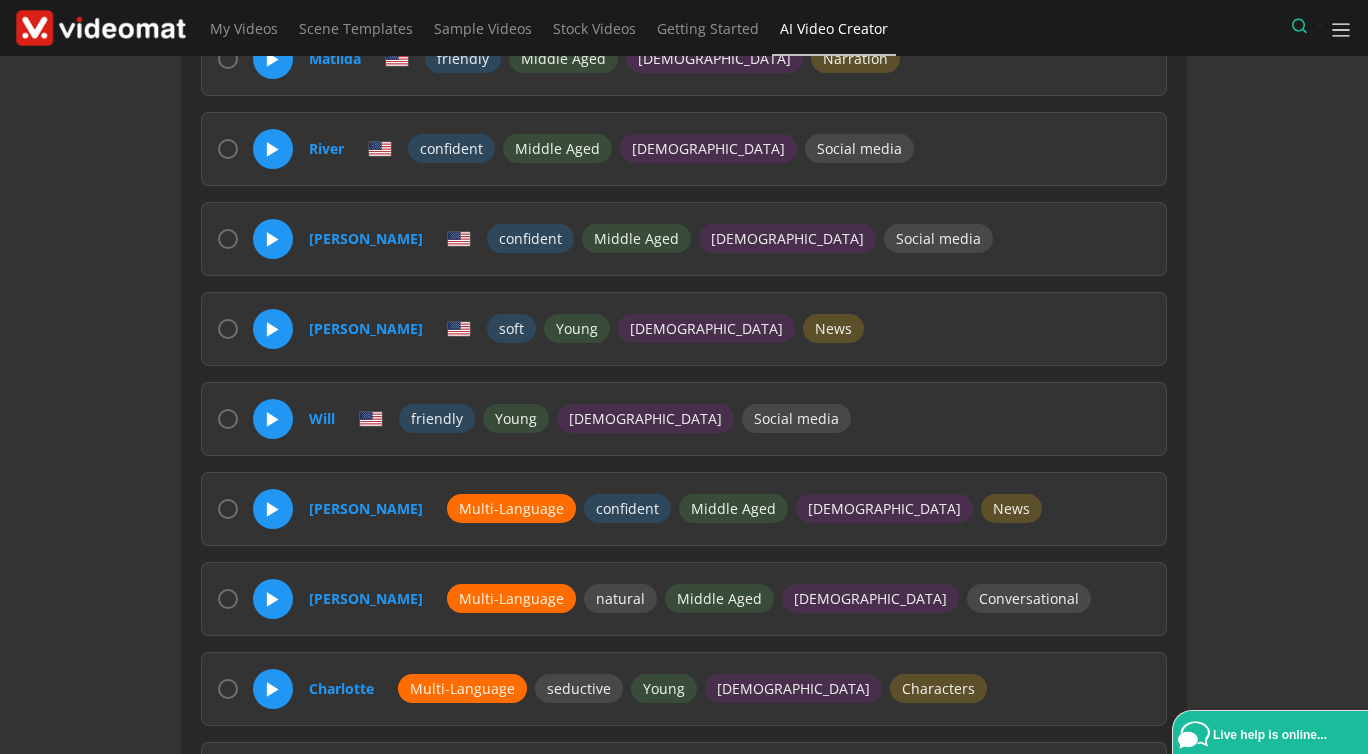 scroll, scrollTop: 1926, scrollLeft: 0, axis: vertical 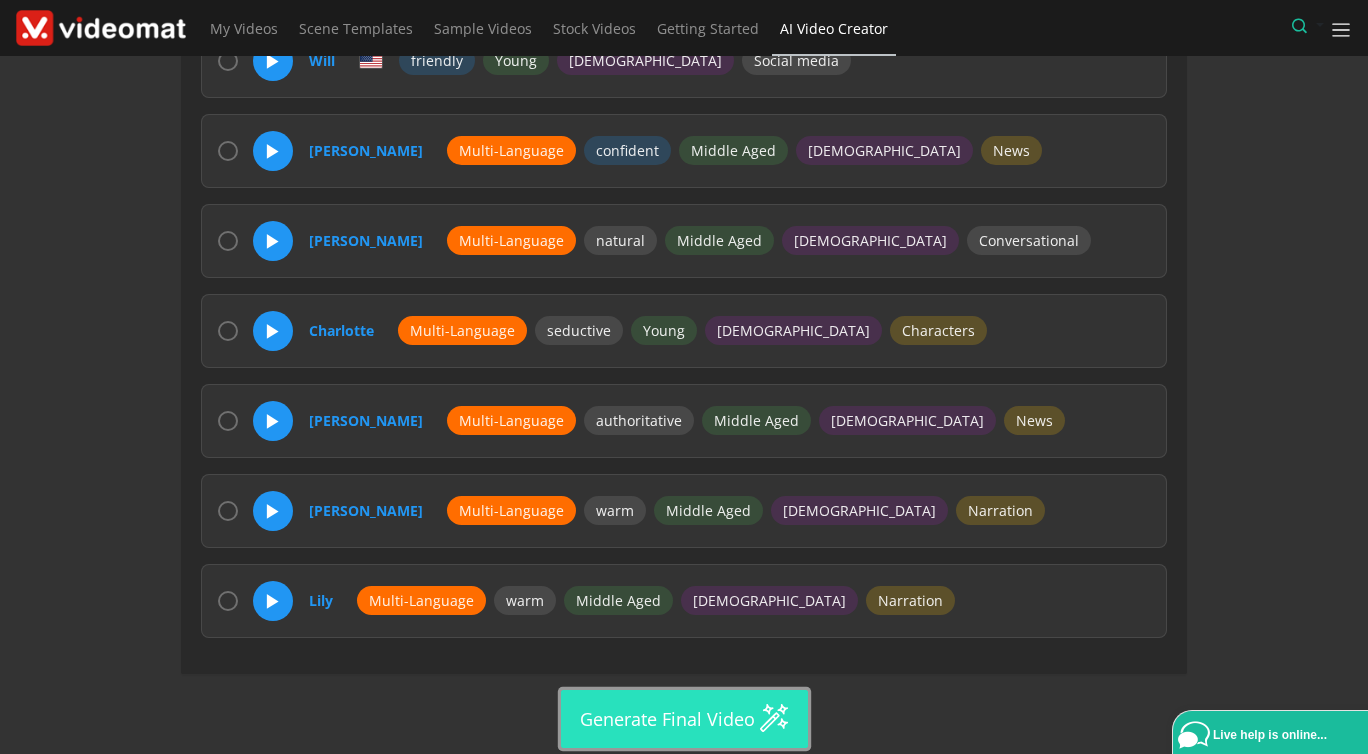 click on "Generate Final
Video" at bounding box center (684, 719) 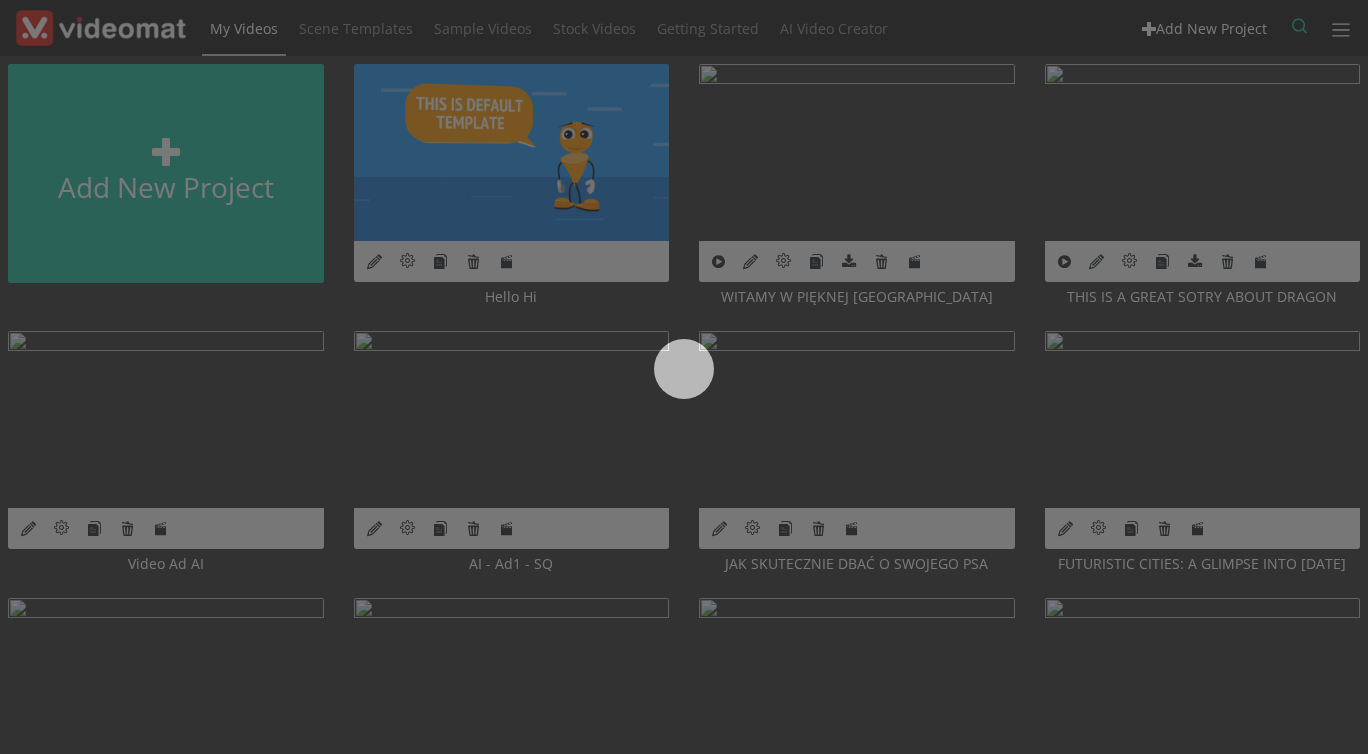 scroll, scrollTop: 0, scrollLeft: 0, axis: both 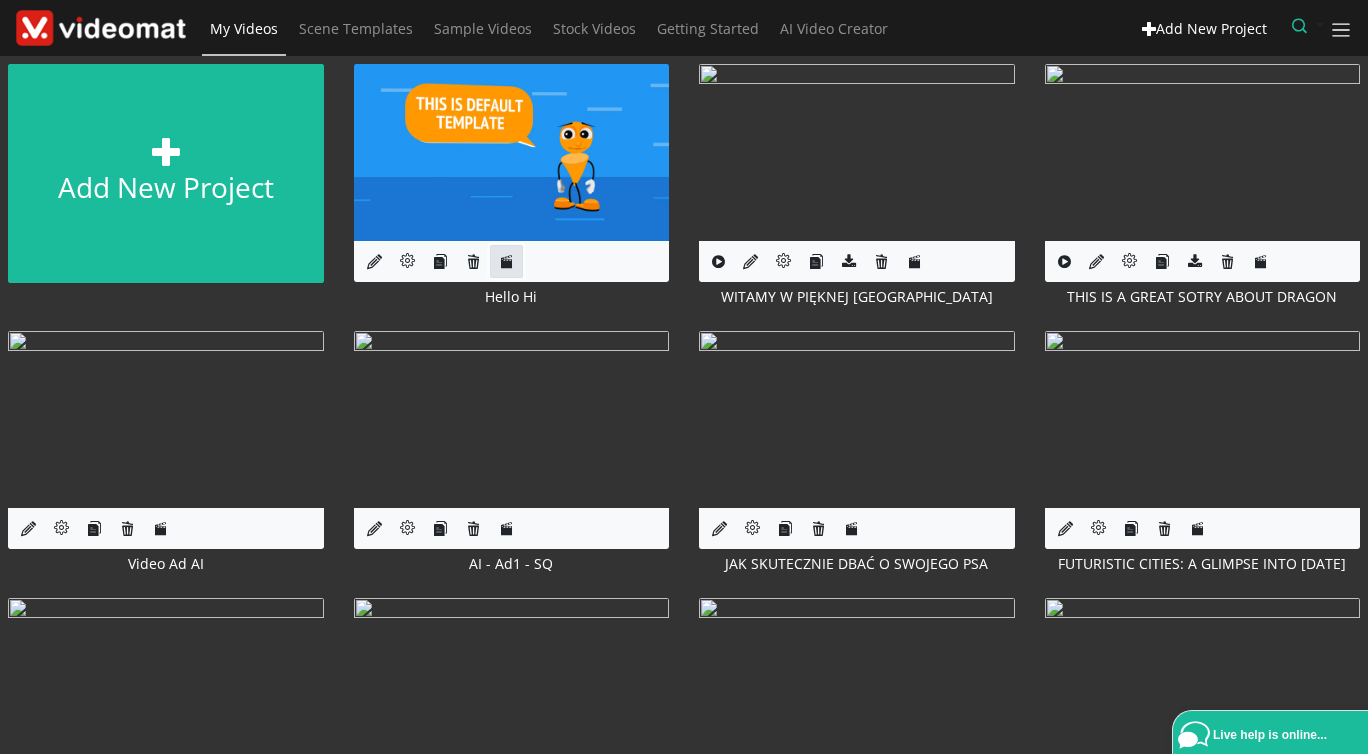 click at bounding box center (506, 261) 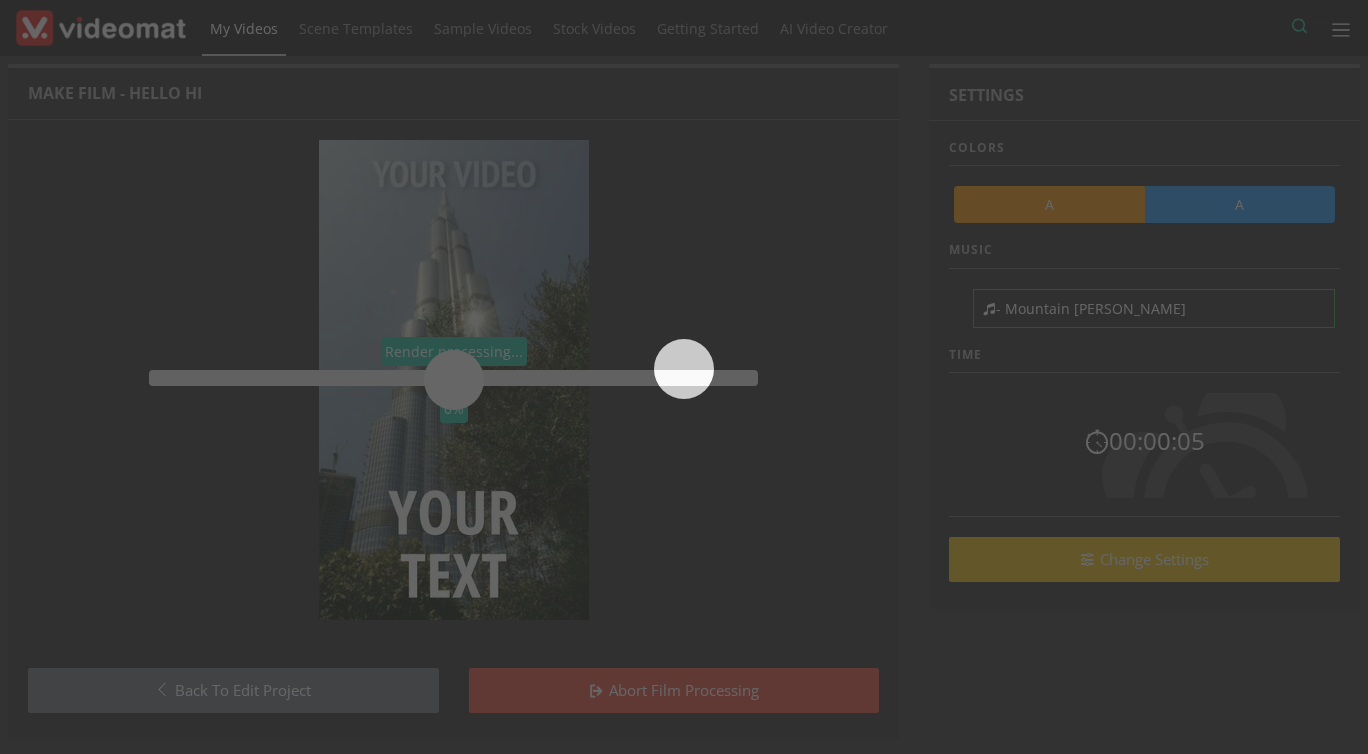 scroll, scrollTop: 0, scrollLeft: 0, axis: both 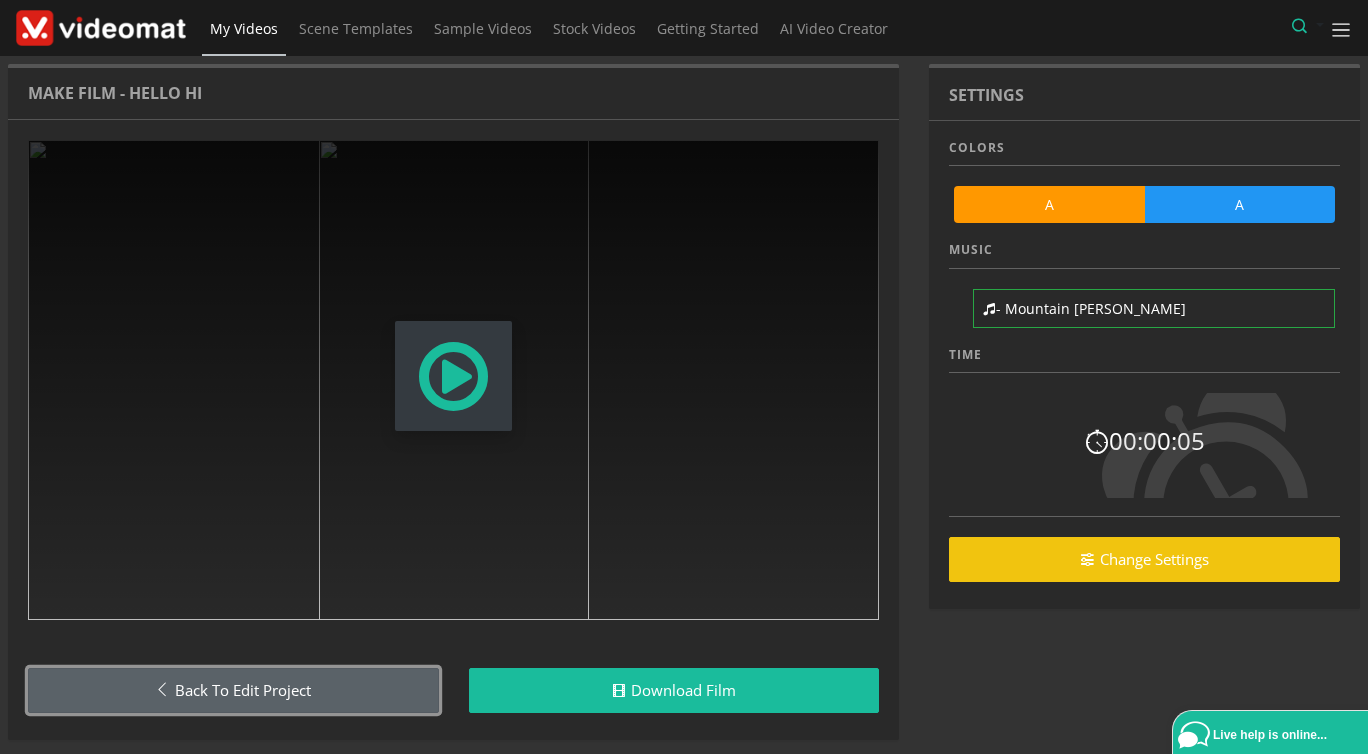 click on "Back to Edit Project" at bounding box center [233, 690] 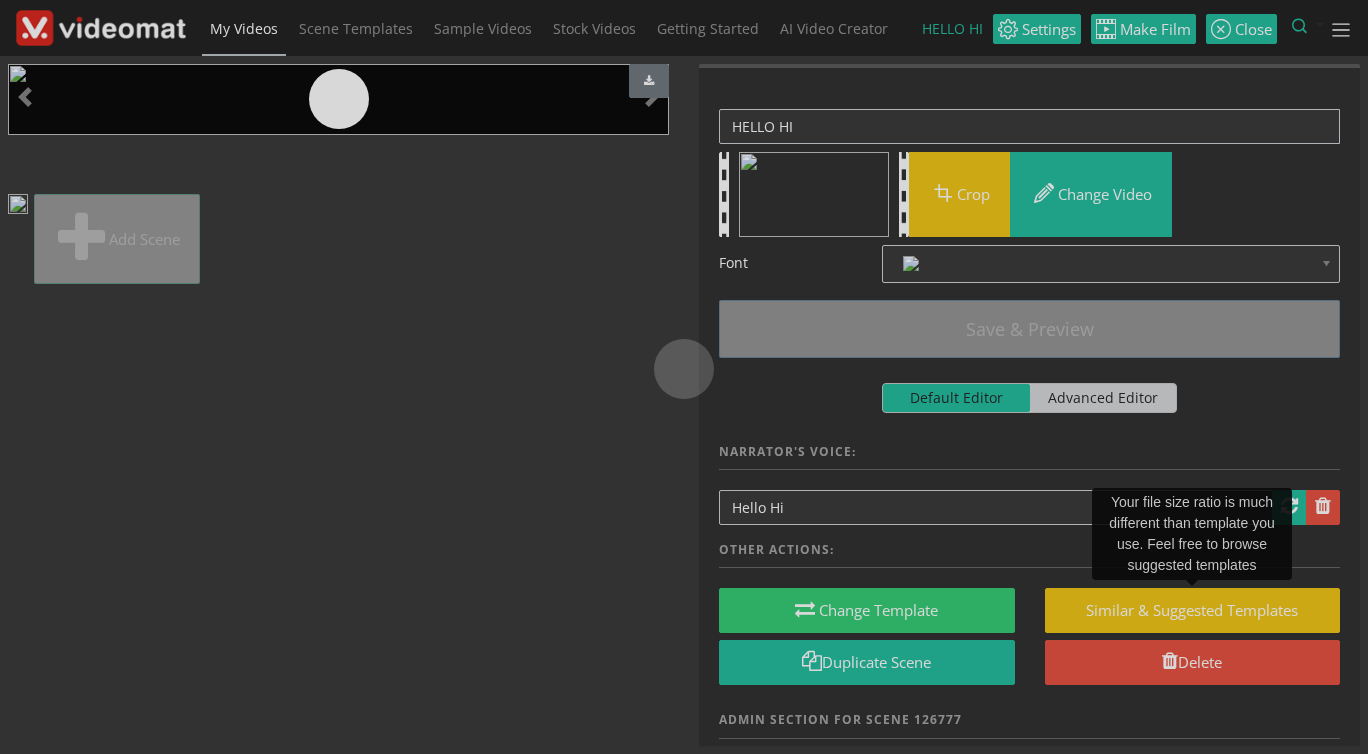 scroll, scrollTop: 0, scrollLeft: 0, axis: both 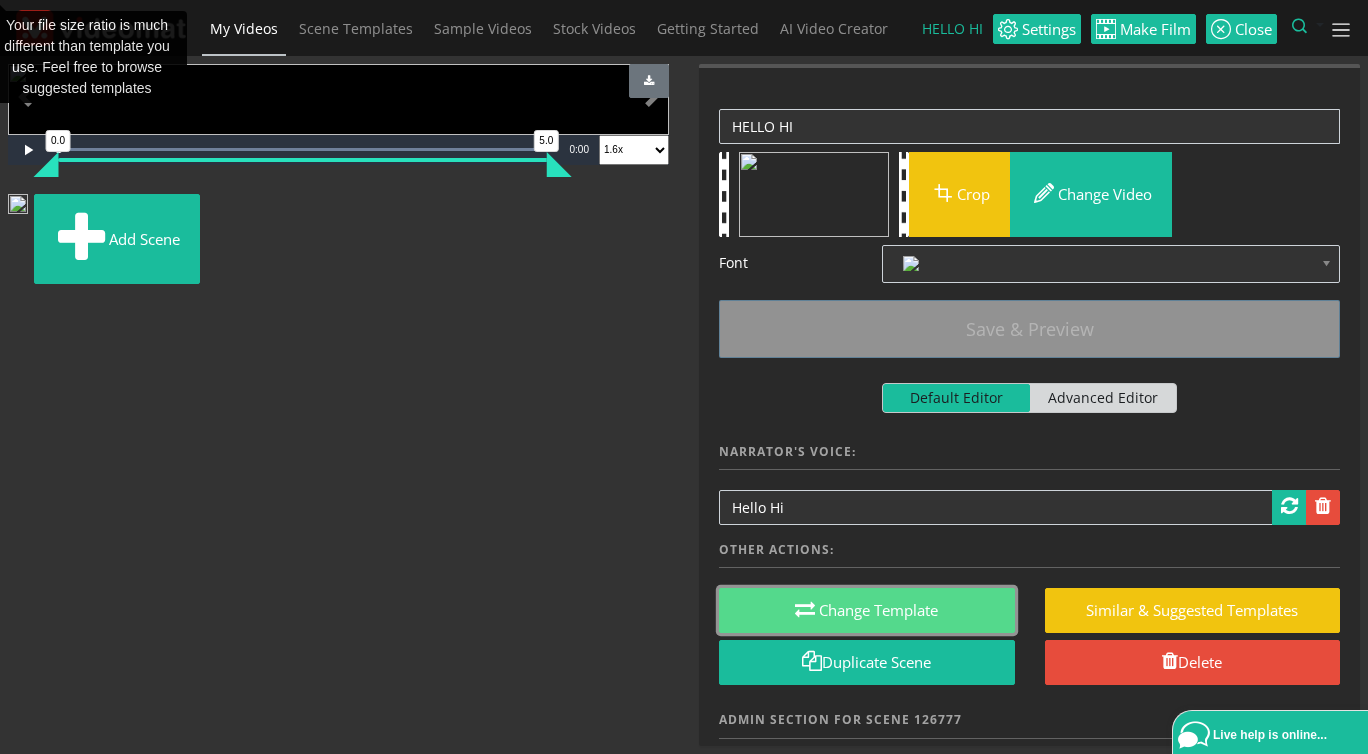 click on "Change Template" at bounding box center [867, 610] 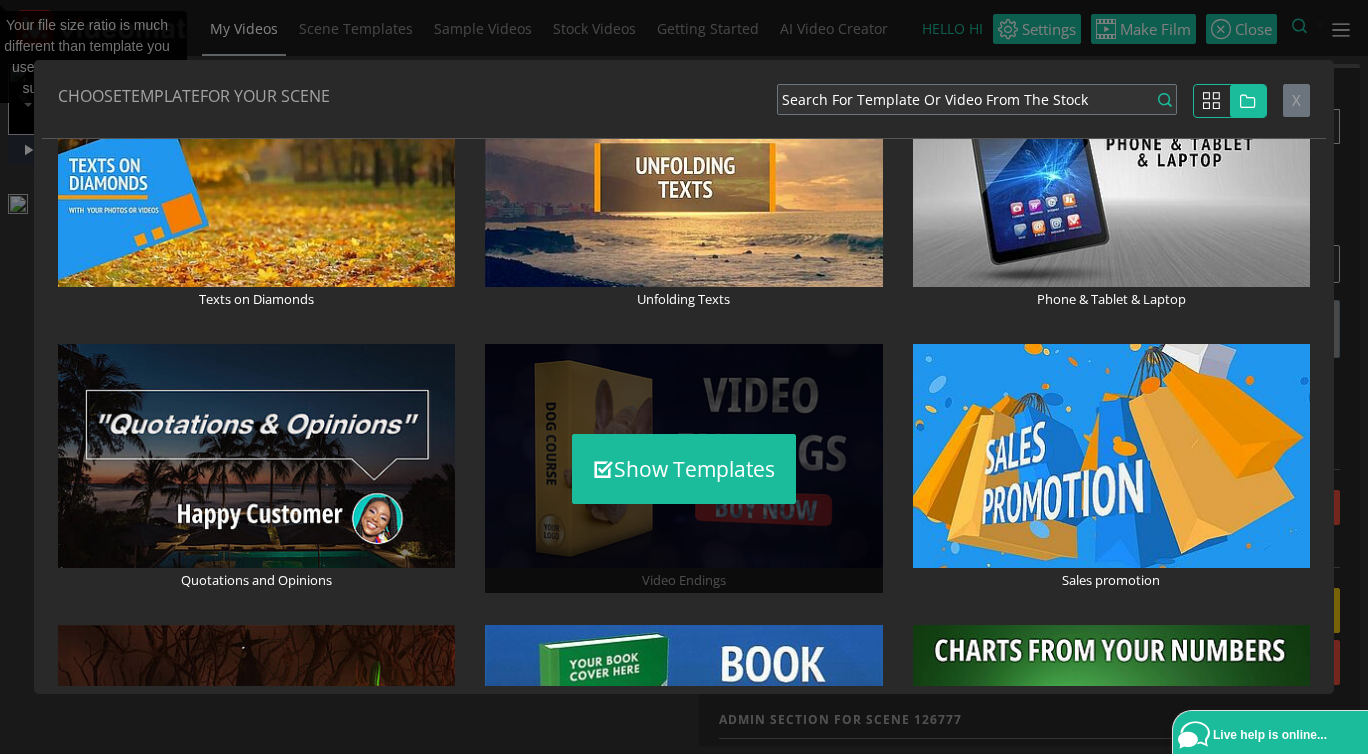 scroll, scrollTop: 2304, scrollLeft: 0, axis: vertical 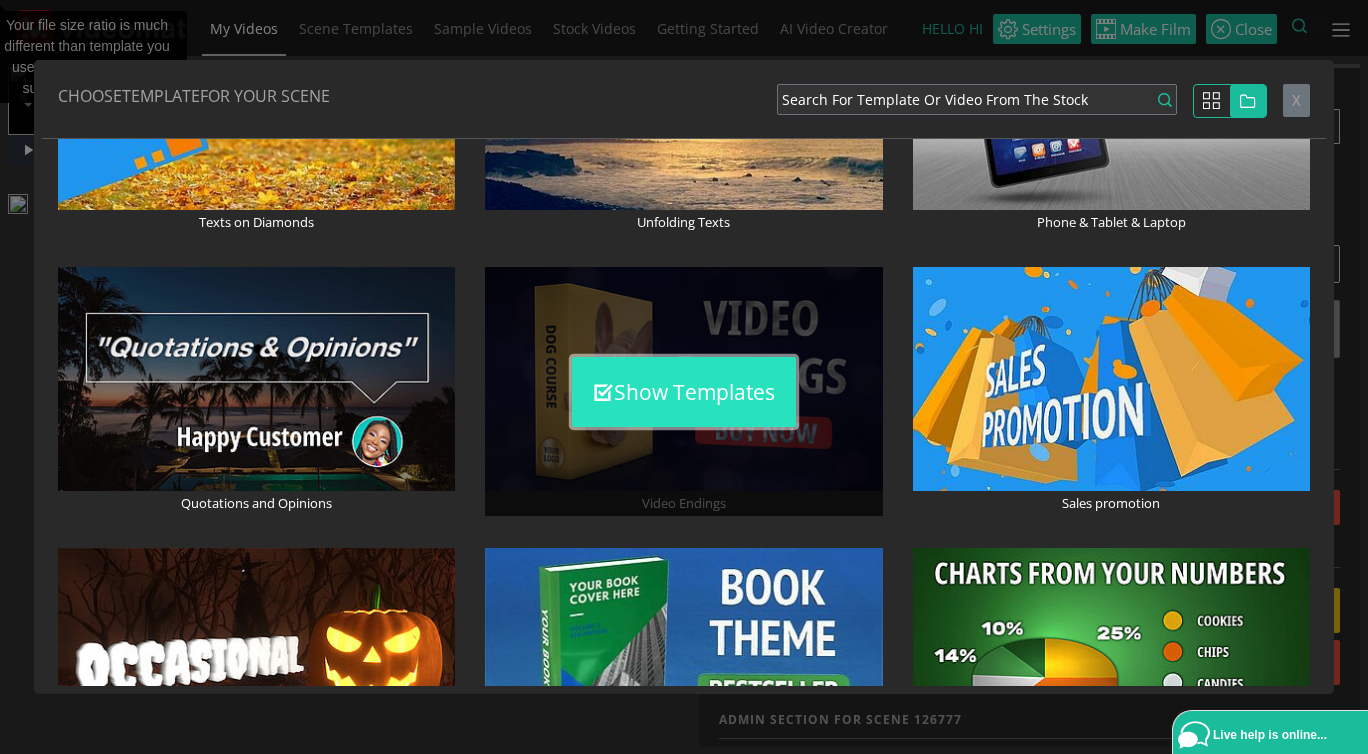 click on "Show Templates" at bounding box center [684, 392] 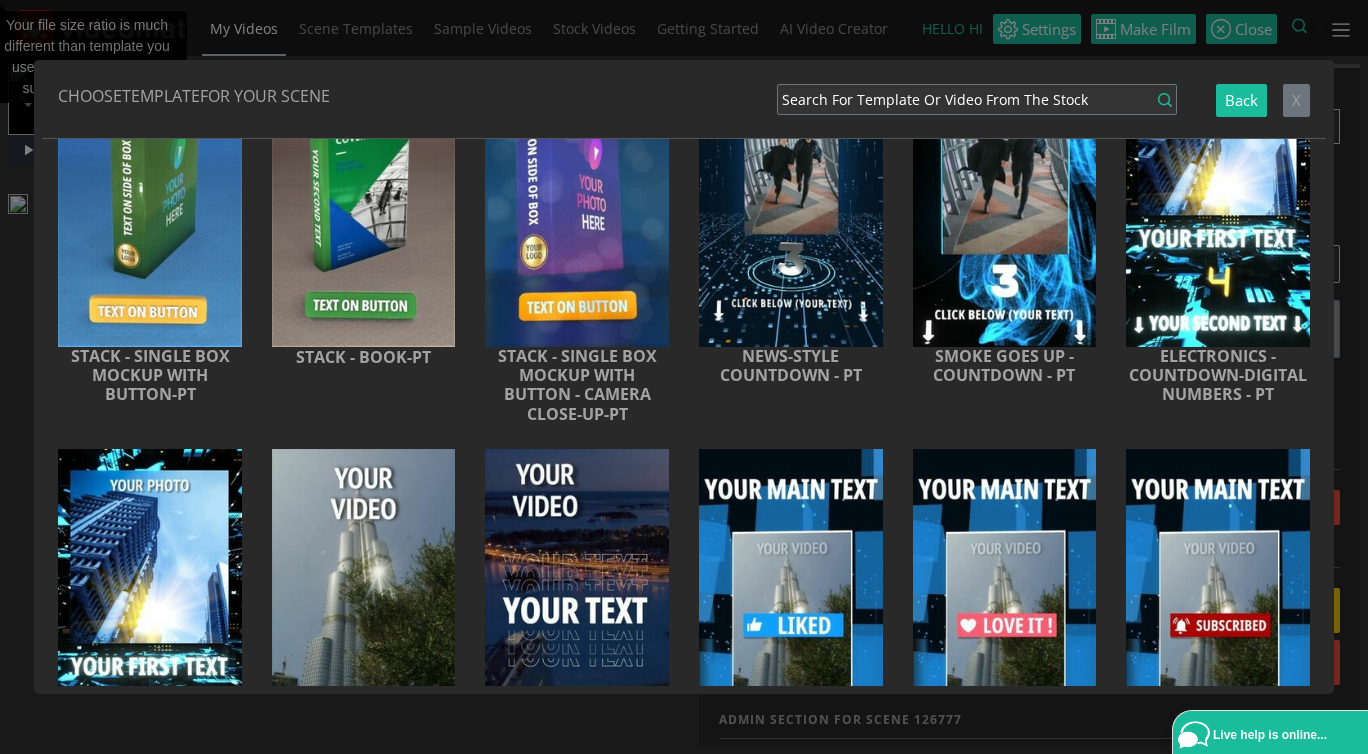 scroll, scrollTop: 634, scrollLeft: 0, axis: vertical 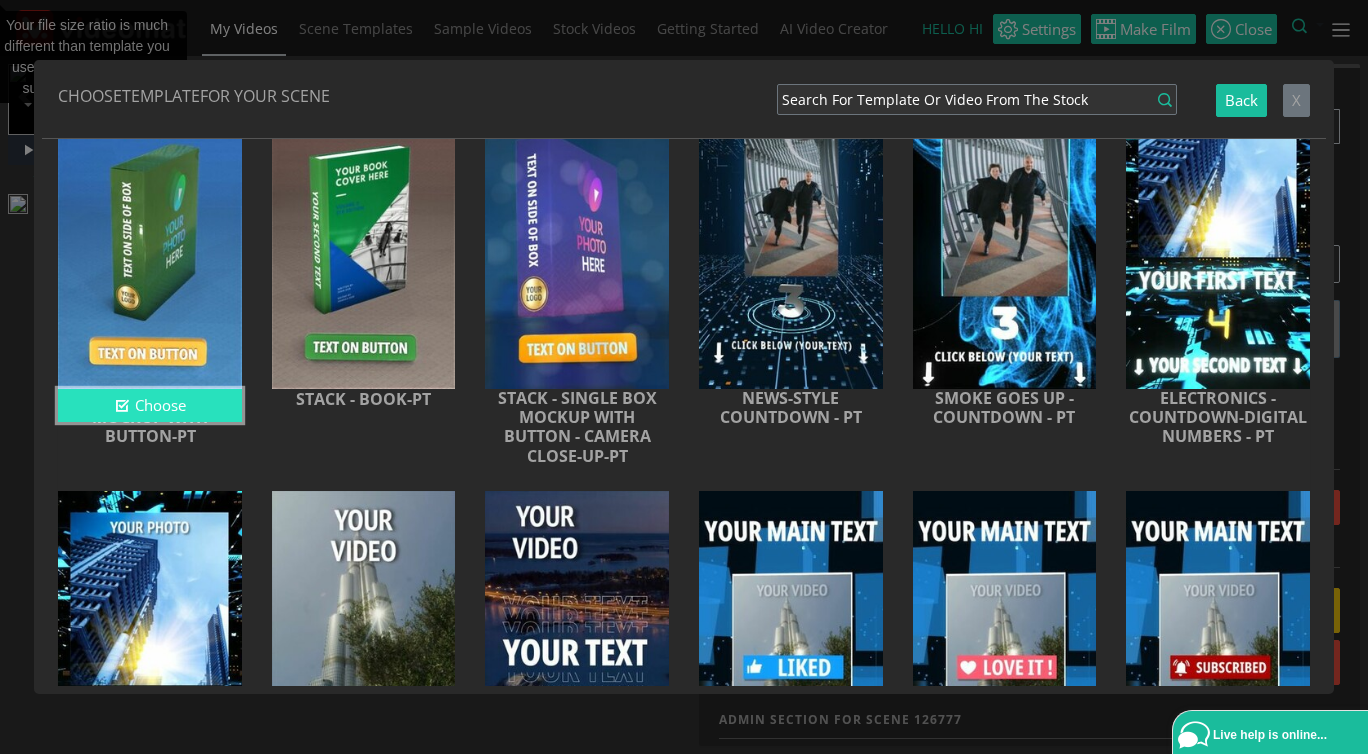 click on "Choose" at bounding box center [150, 405] 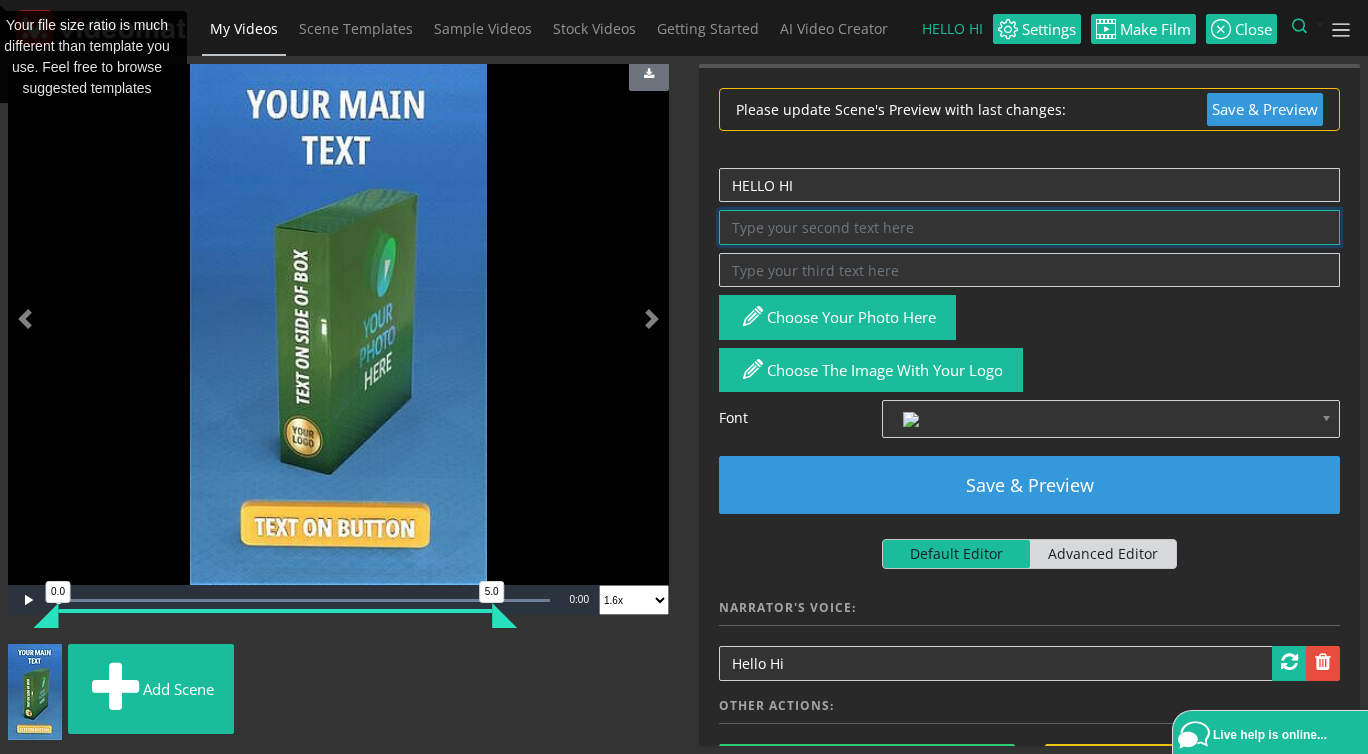 click at bounding box center [1029, 227] 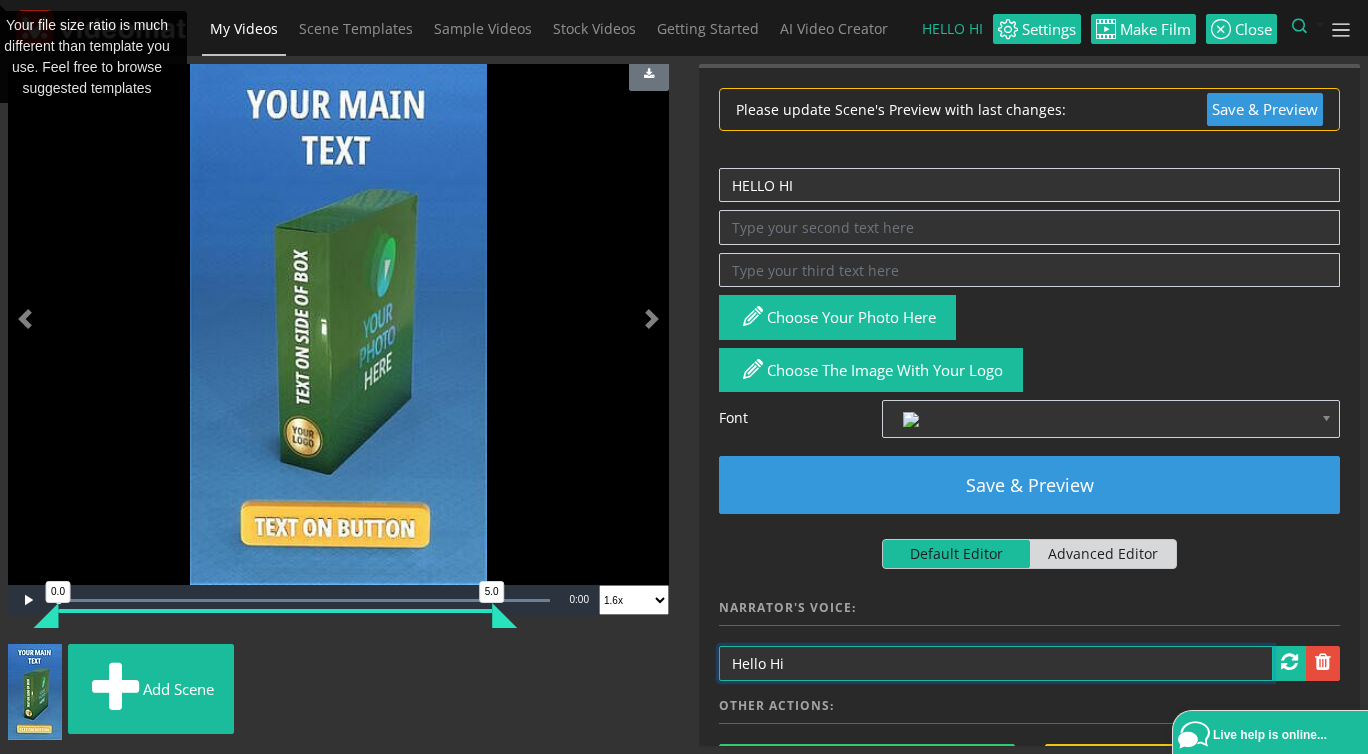 drag, startPoint x: 819, startPoint y: 661, endPoint x: 688, endPoint y: 653, distance: 131.24405 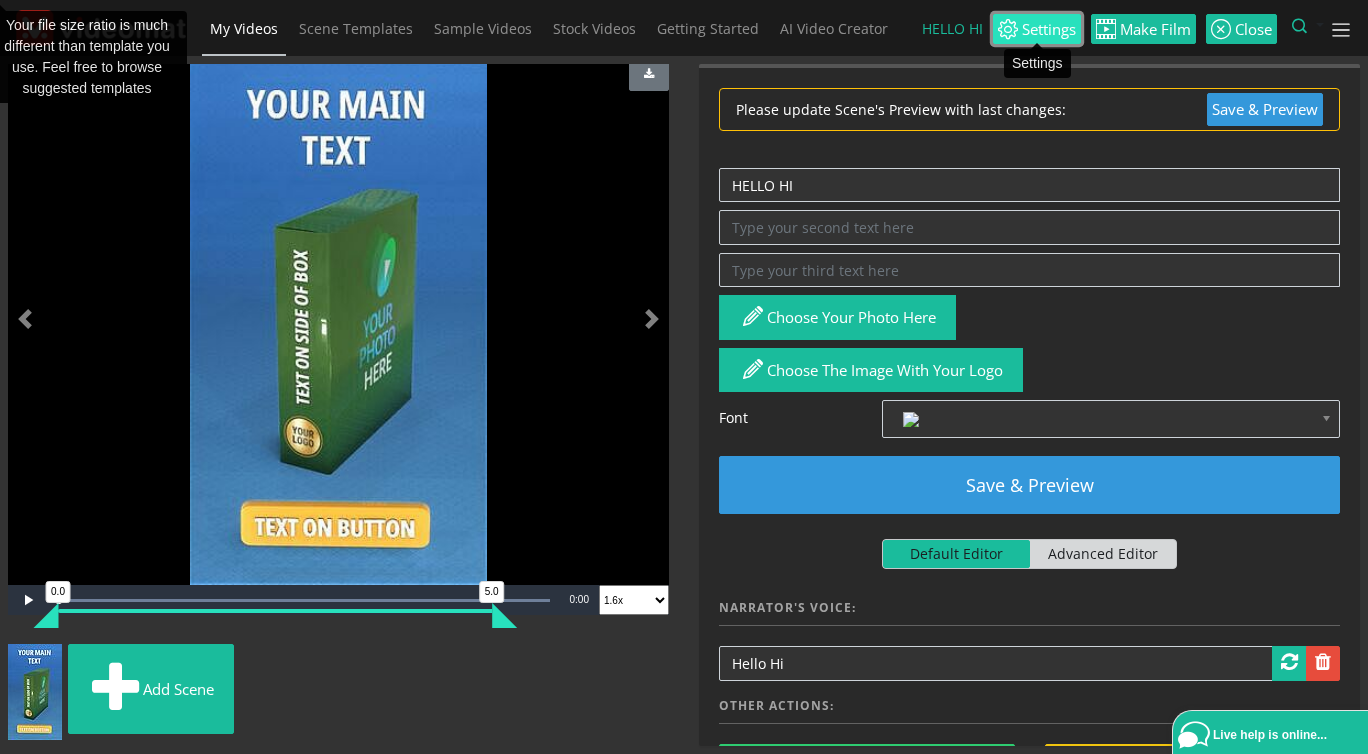 click on "Settings" at bounding box center (1047, 29) 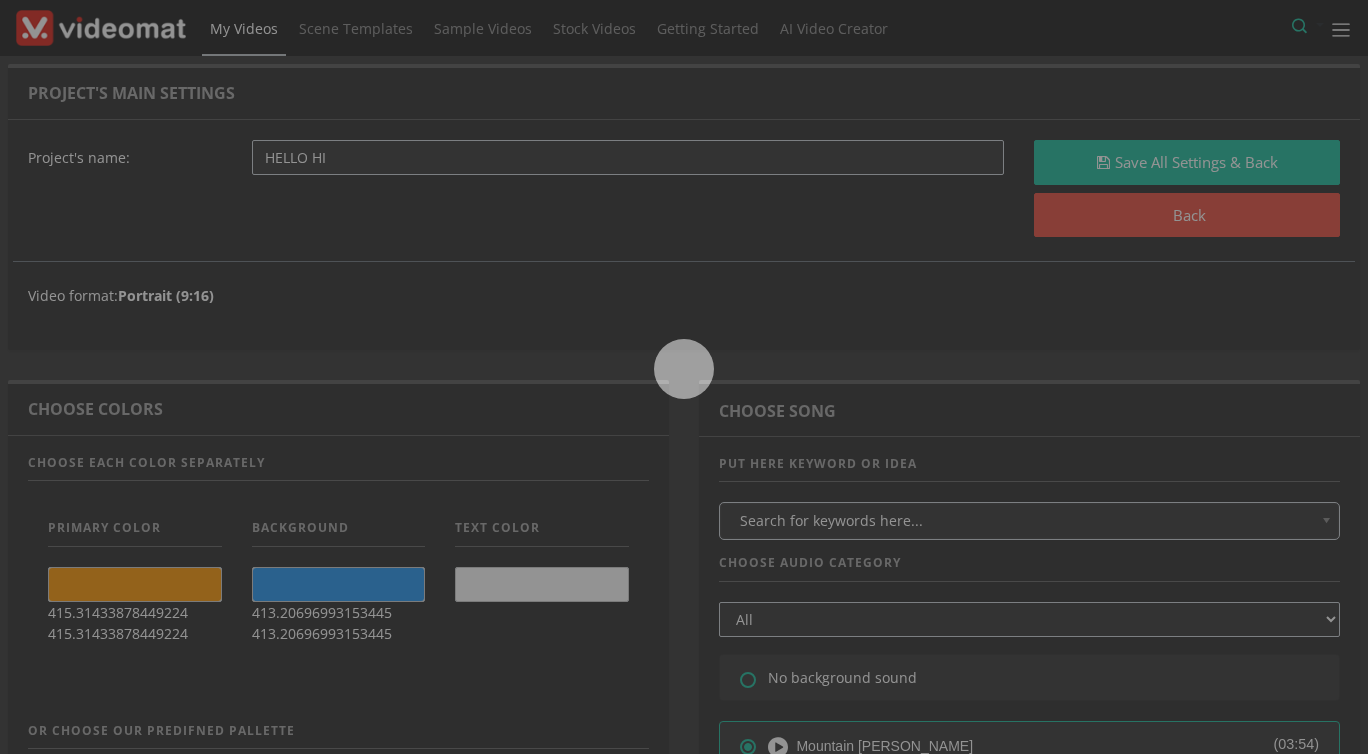 scroll, scrollTop: 0, scrollLeft: 0, axis: both 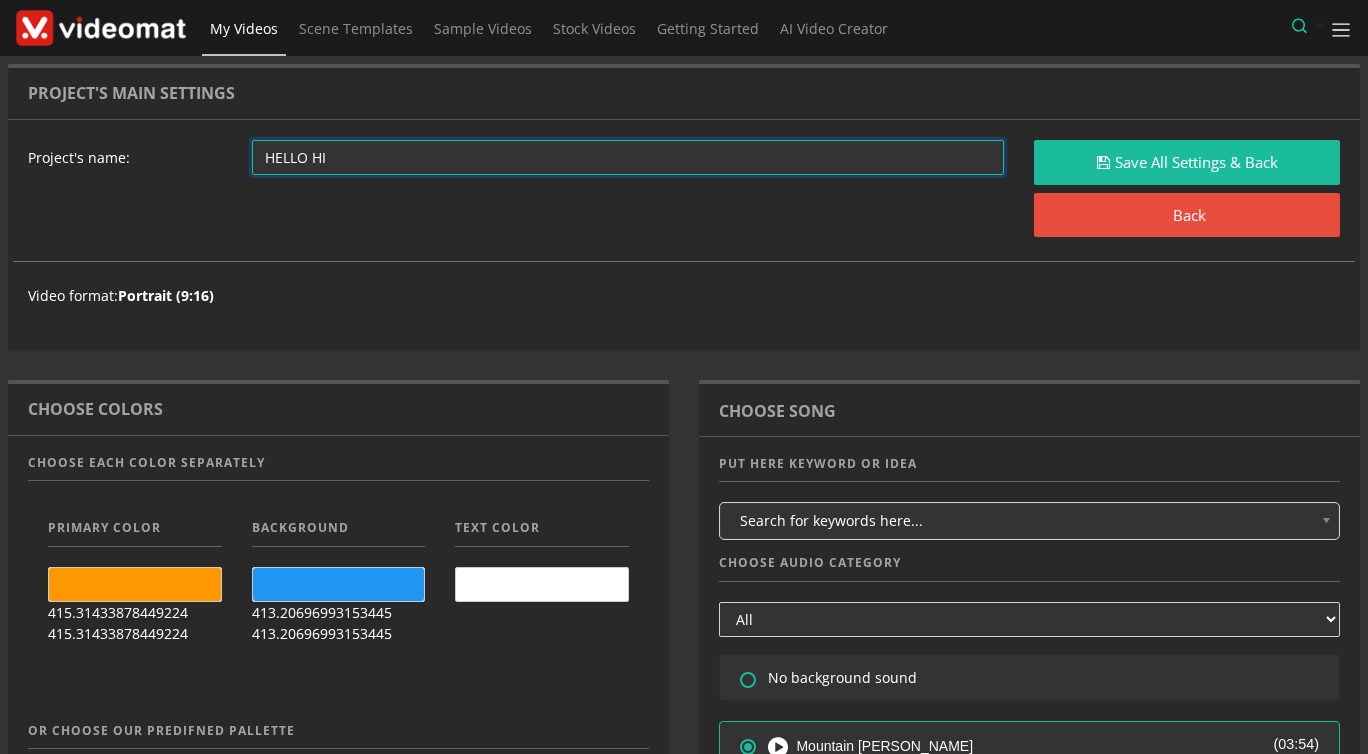 drag, startPoint x: 458, startPoint y: 154, endPoint x: 189, endPoint y: 142, distance: 269.26752 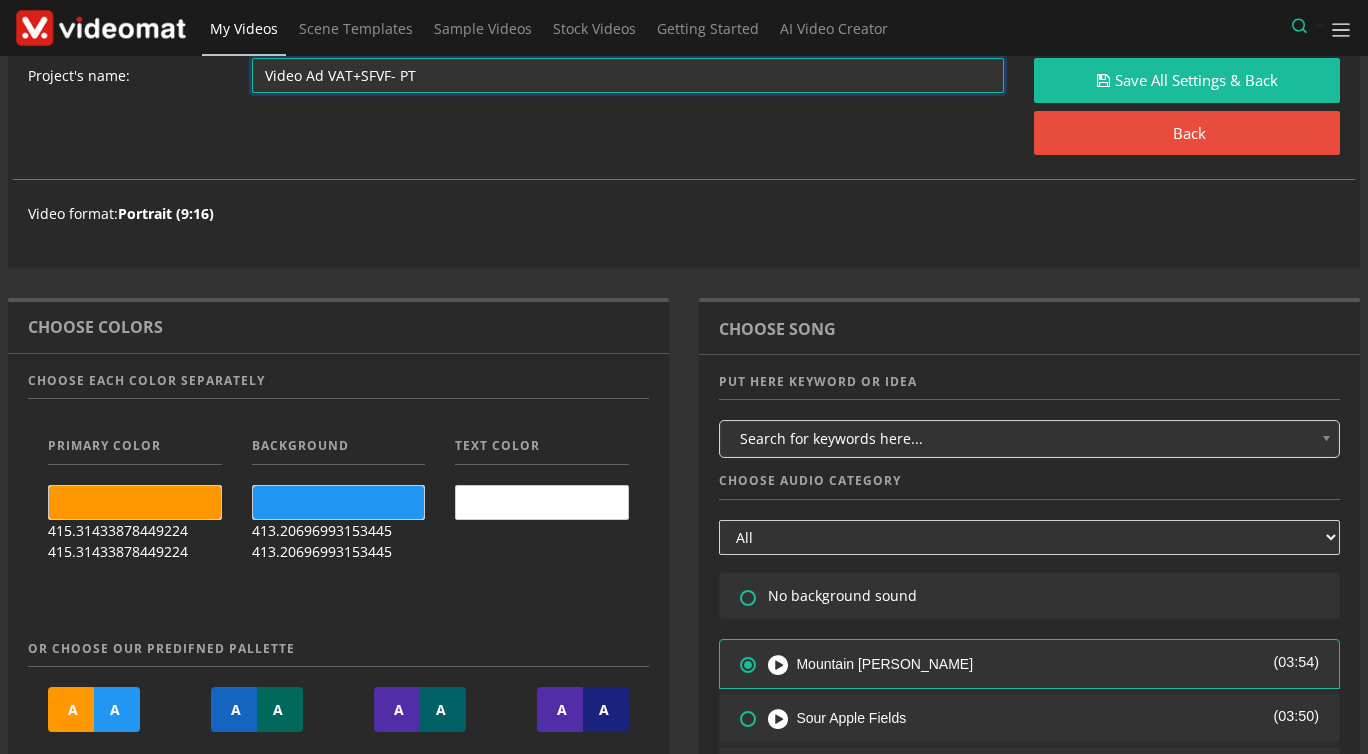 scroll, scrollTop: 0, scrollLeft: 0, axis: both 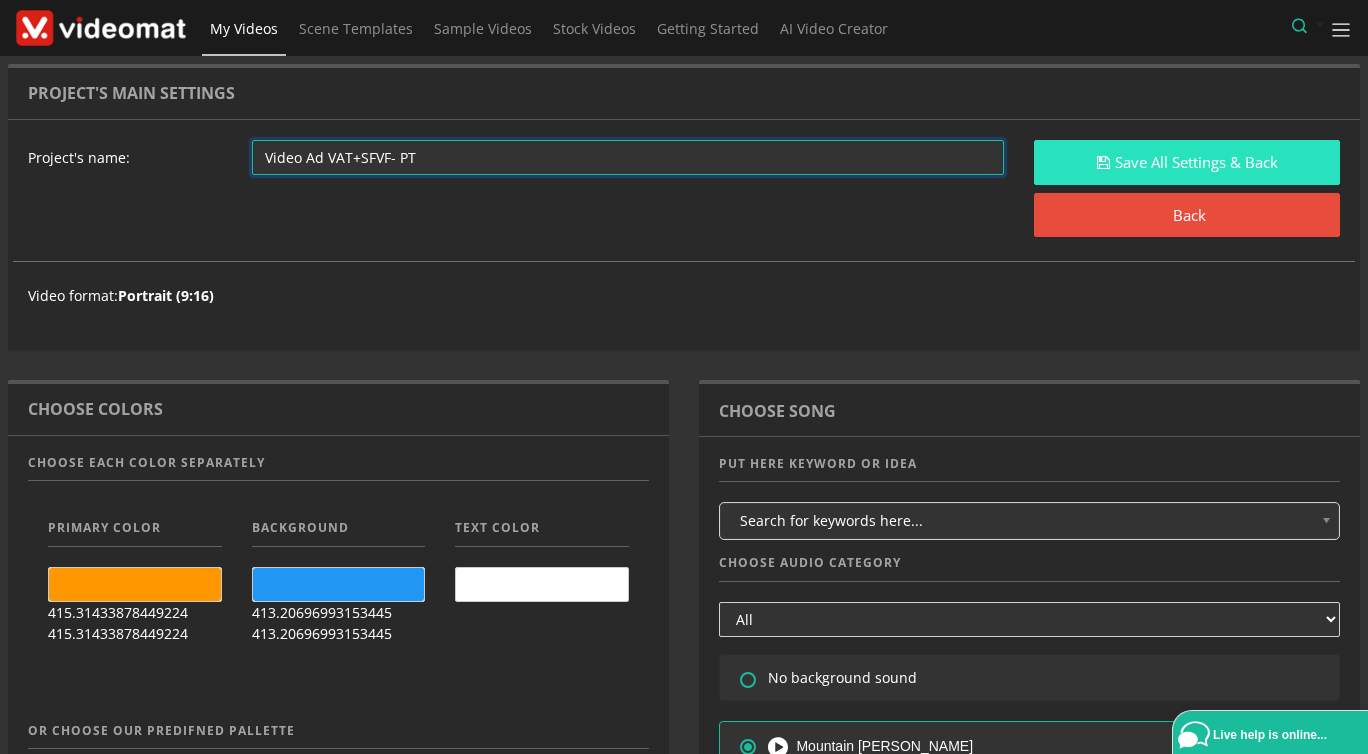 type on "Video Ad VAT+SFVF- PT" 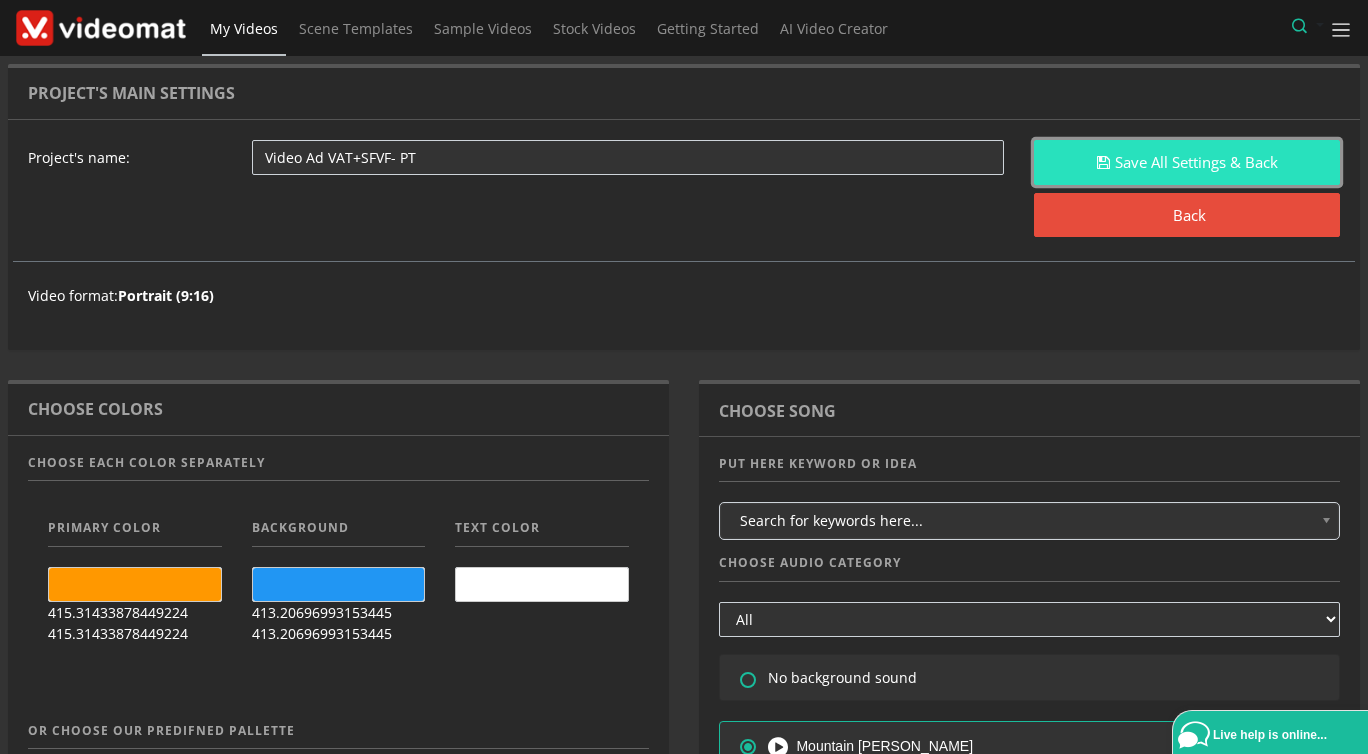 click on "Save All Settings & Back" at bounding box center (1187, 162) 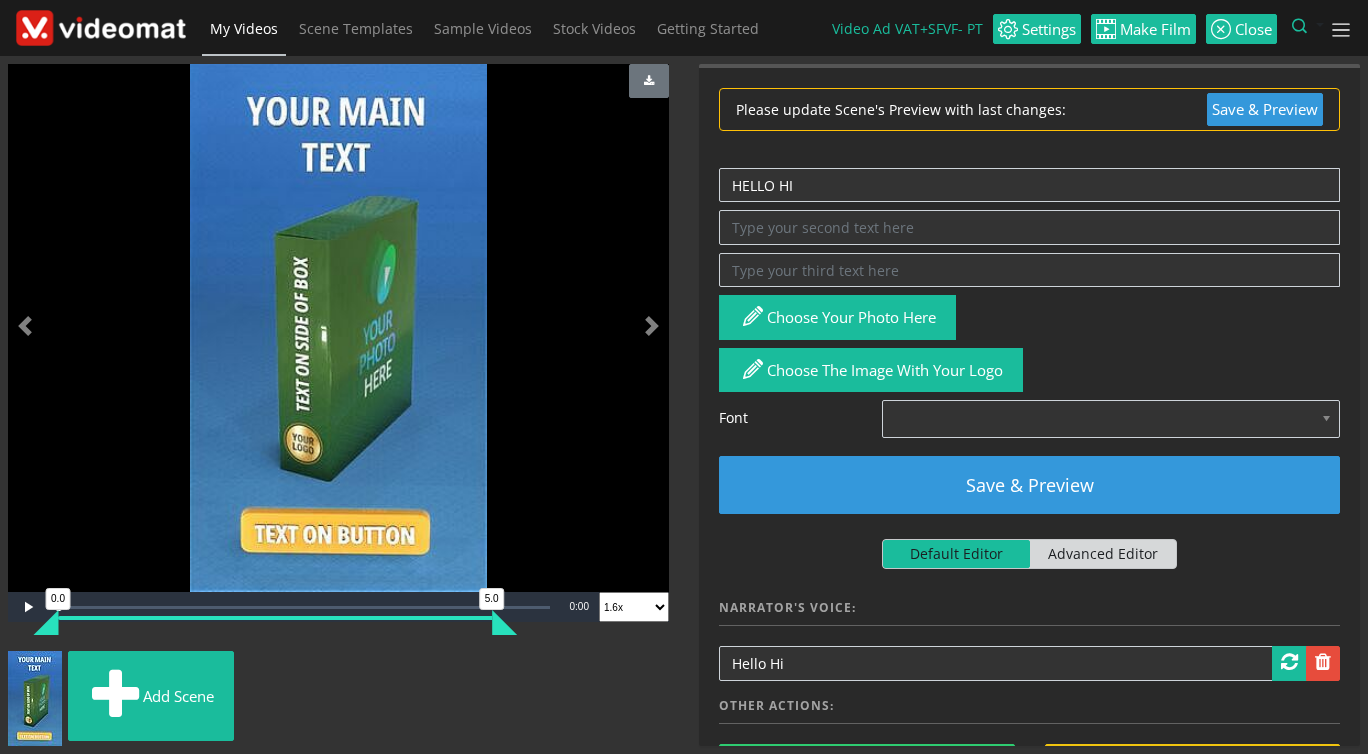 scroll, scrollTop: 0, scrollLeft: 0, axis: both 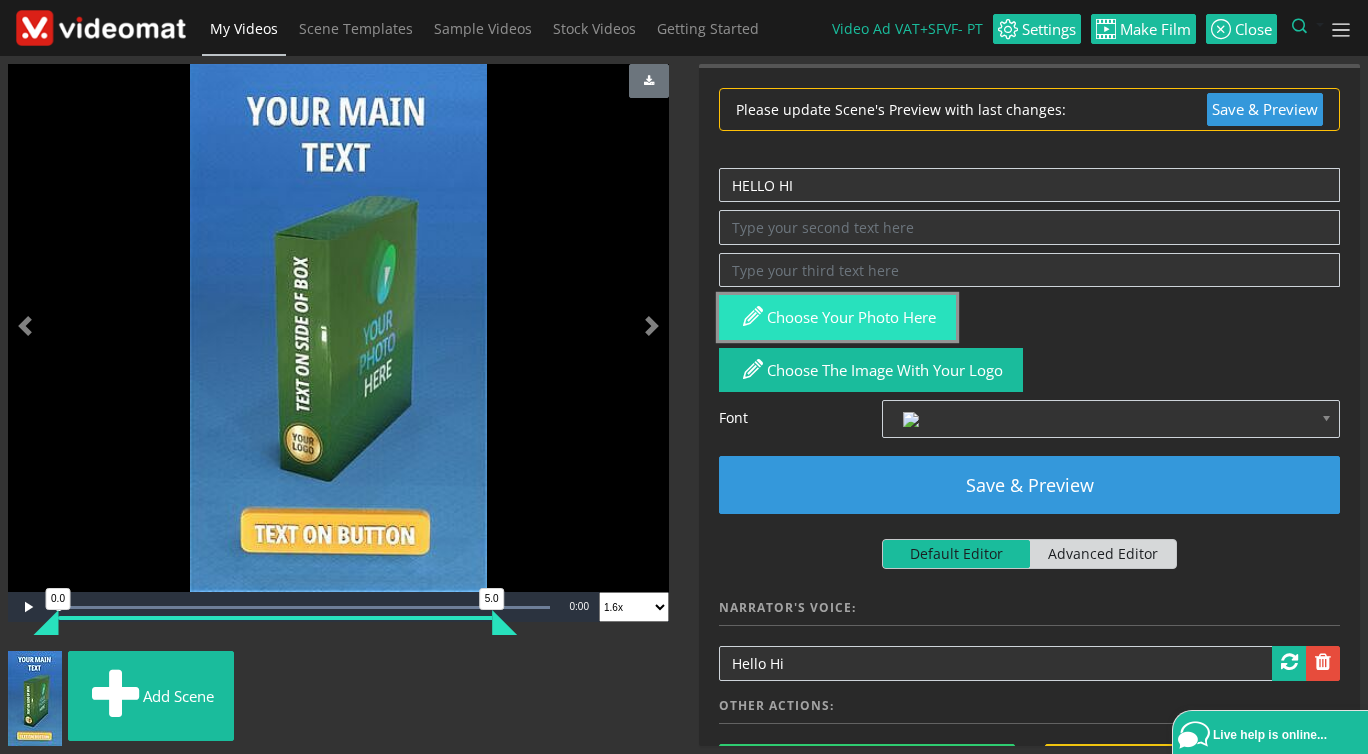 click on "Choose your photo here" at bounding box center [837, 317] 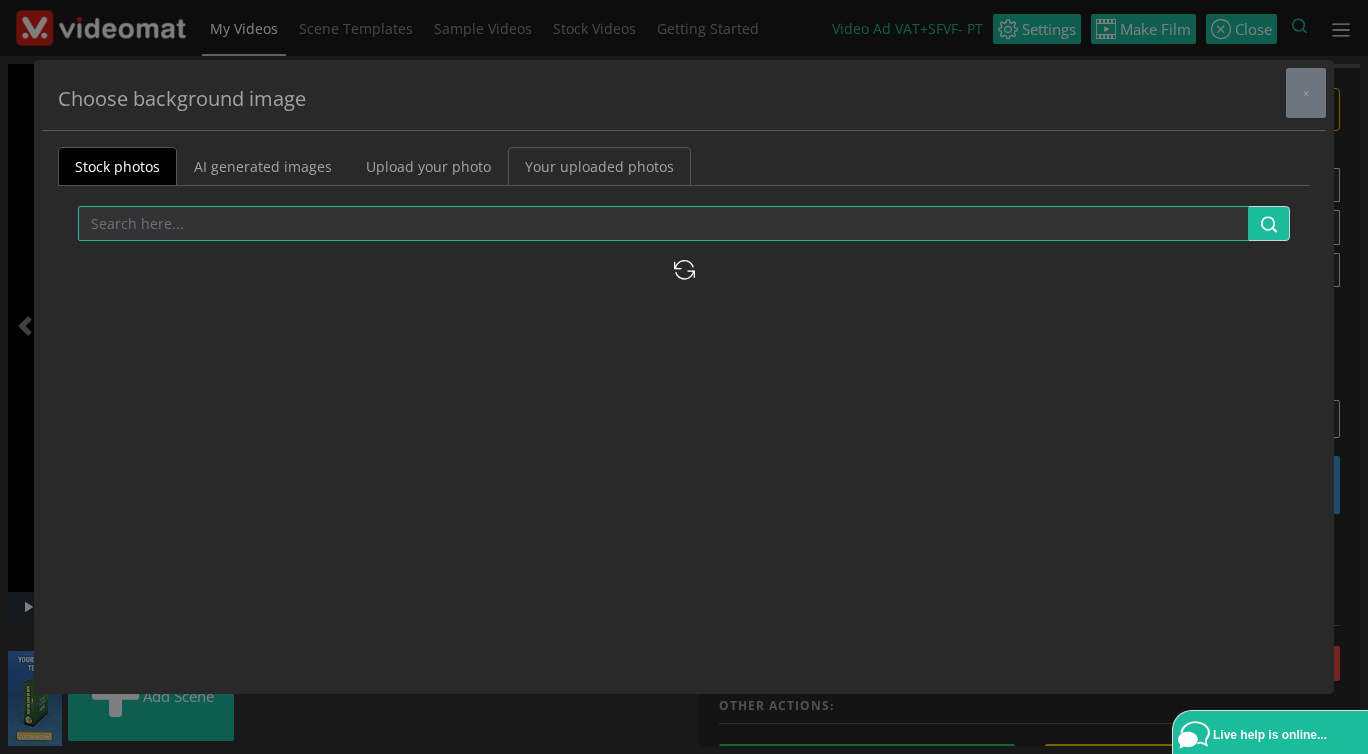 click on "Your uploaded  photos" at bounding box center [599, 166] 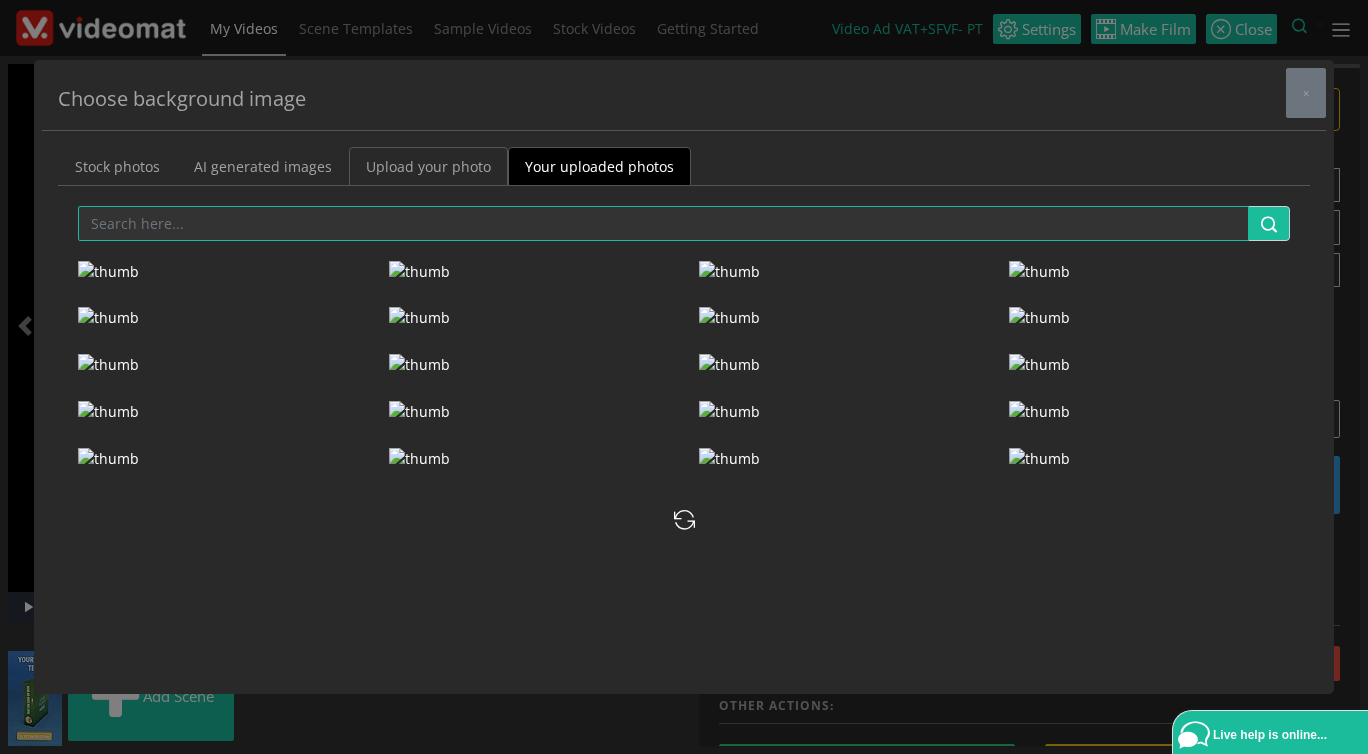 click on "Upload your photo" at bounding box center [428, 166] 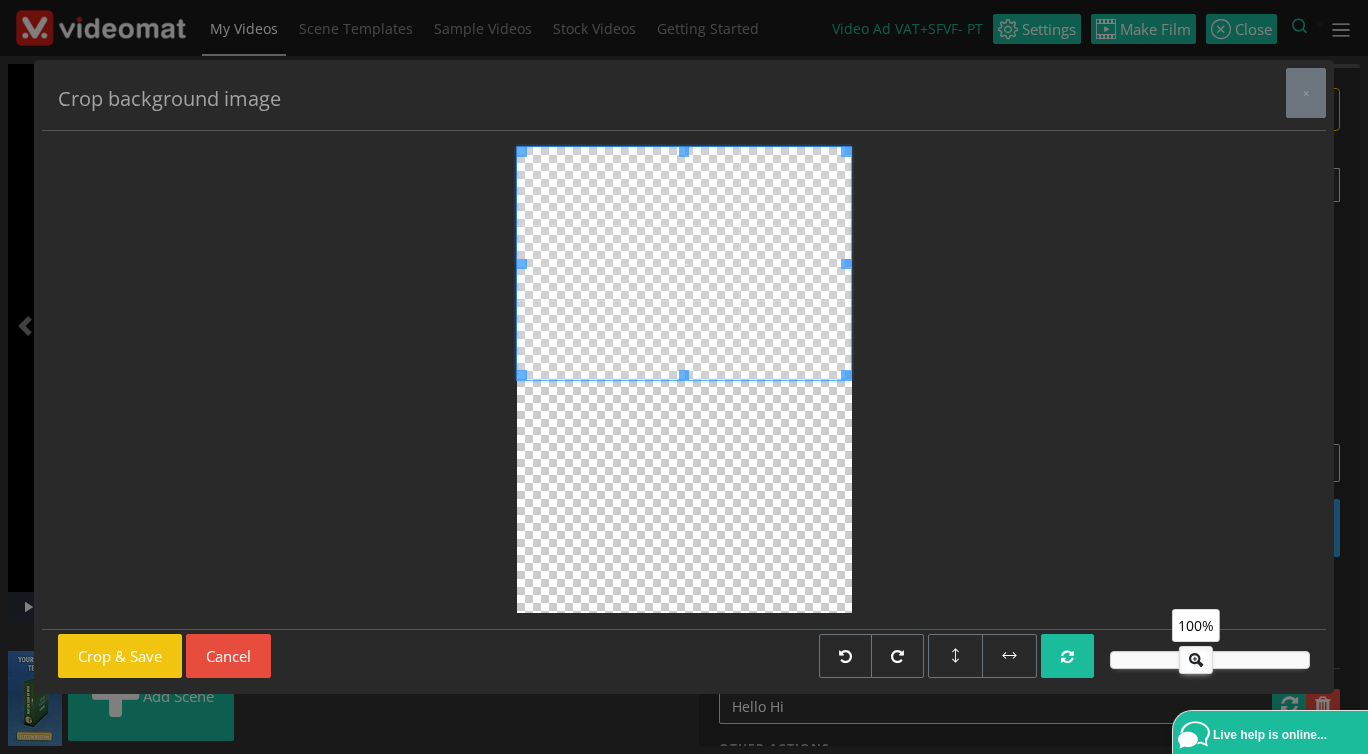 click at bounding box center [684, 263] 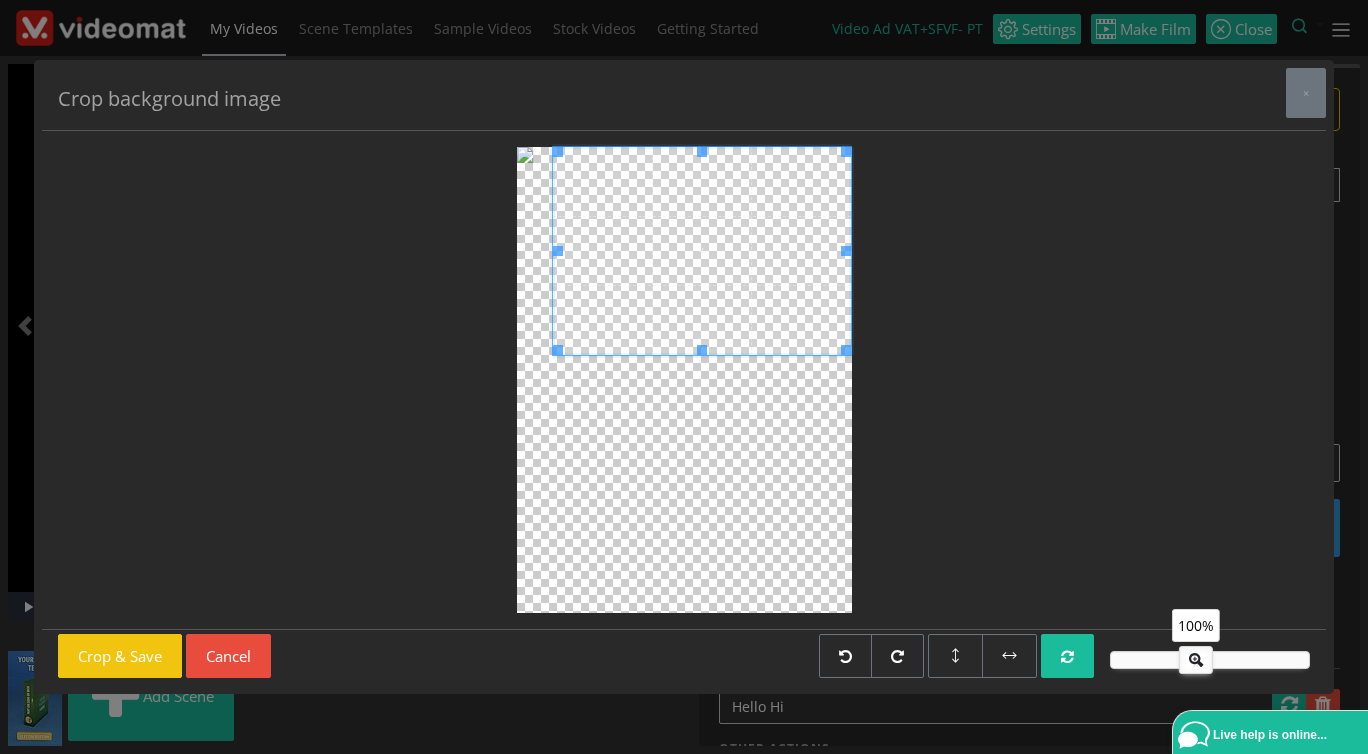 click at bounding box center [558, 350] 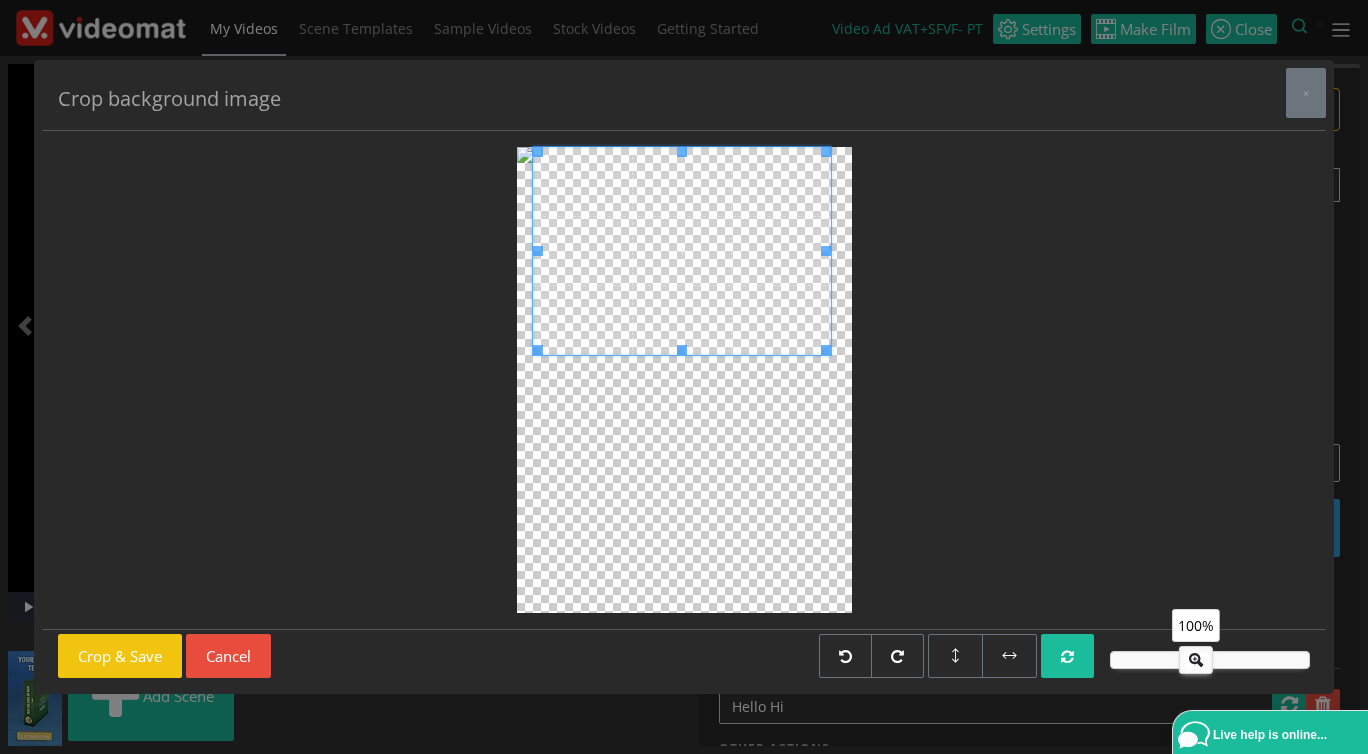 click at bounding box center [682, 251] 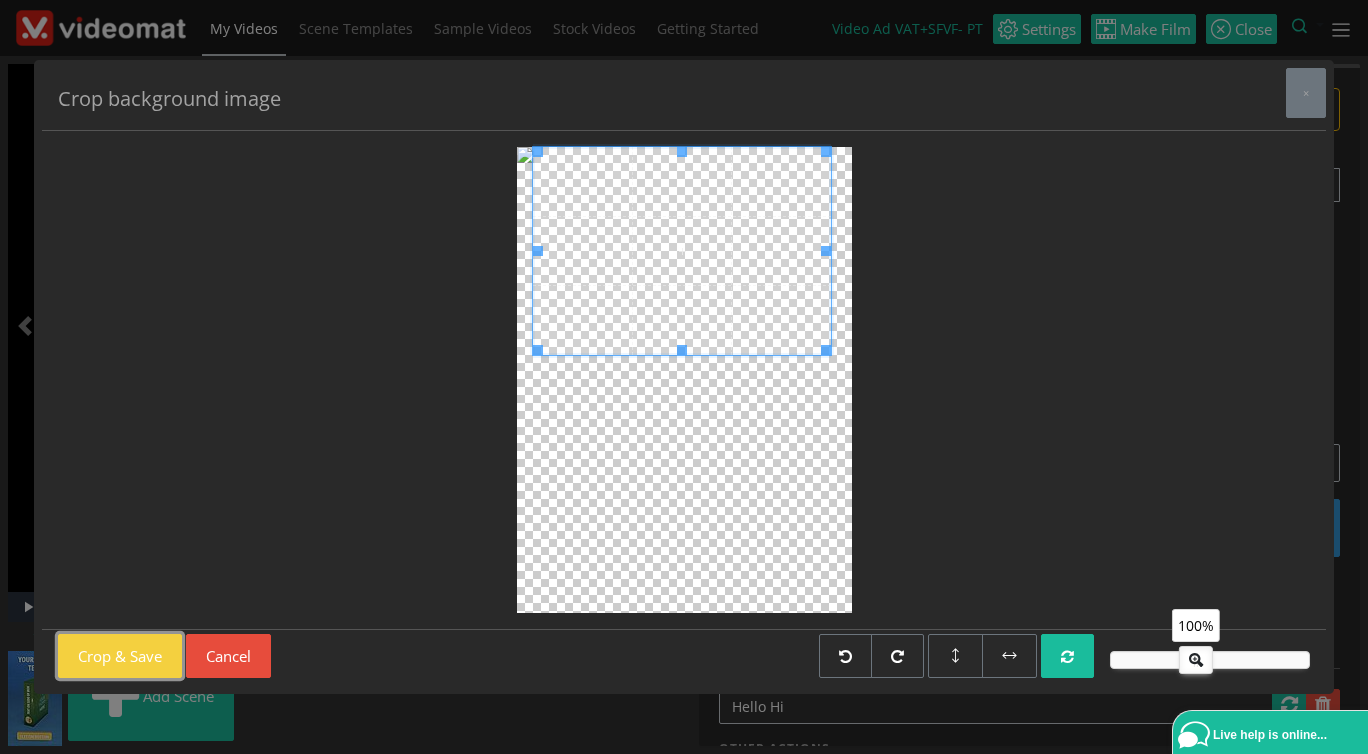 click on "Crop & Save" at bounding box center (120, 656) 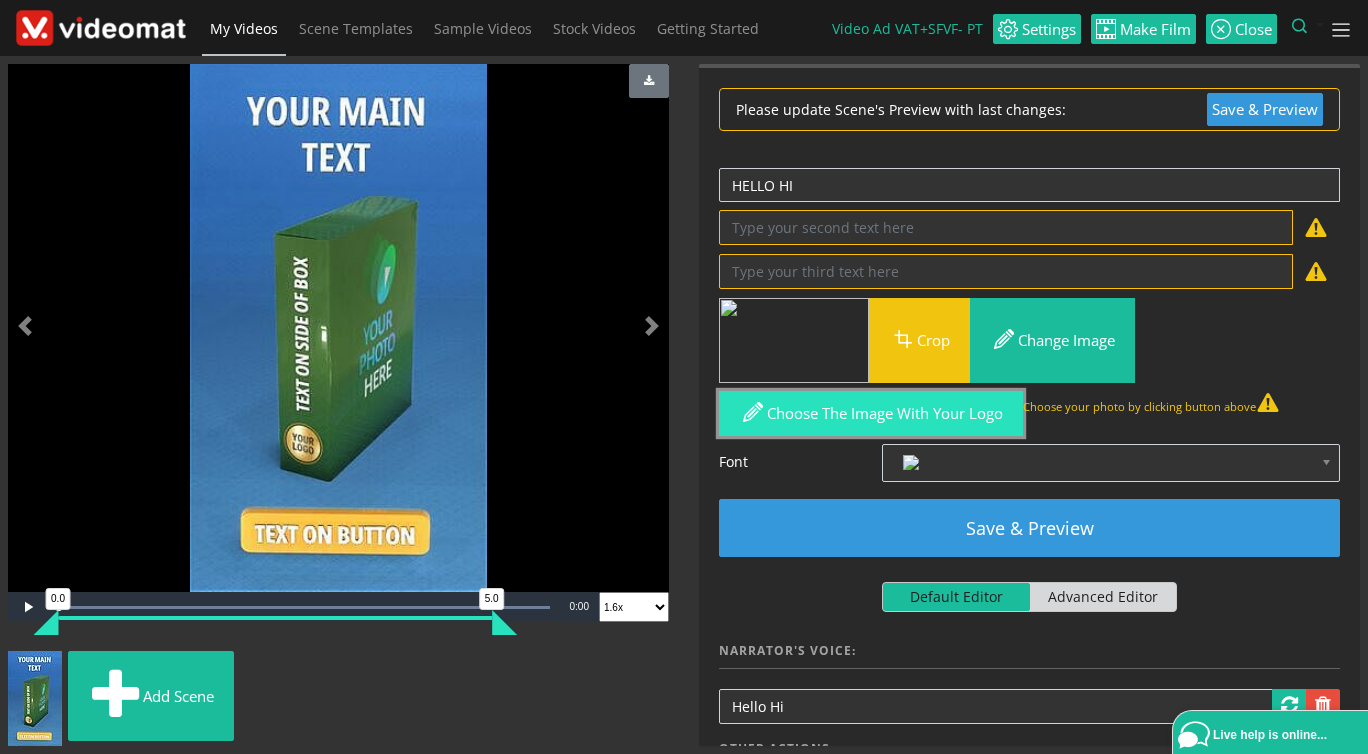 click on "Choose the image with your logo" at bounding box center (871, 413) 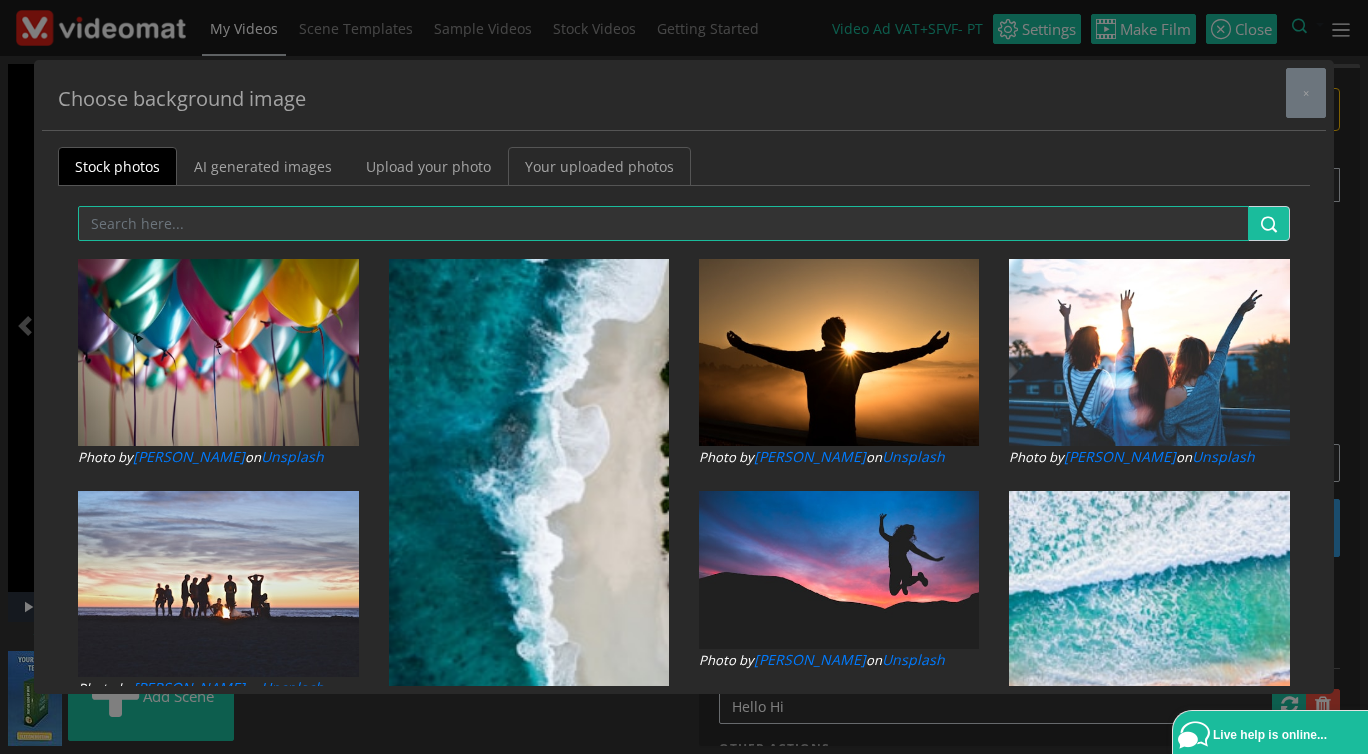 click on "Your uploaded  photos" at bounding box center (599, 166) 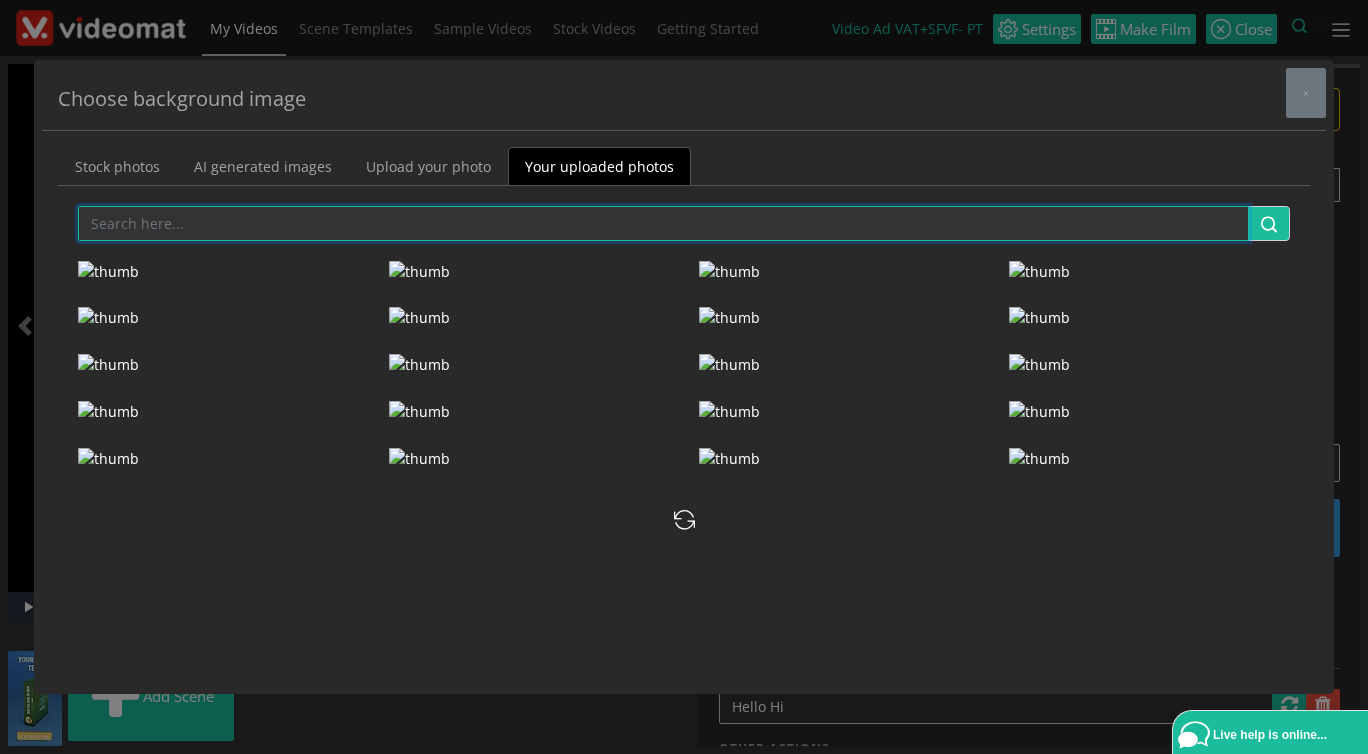 click at bounding box center (663, 223) 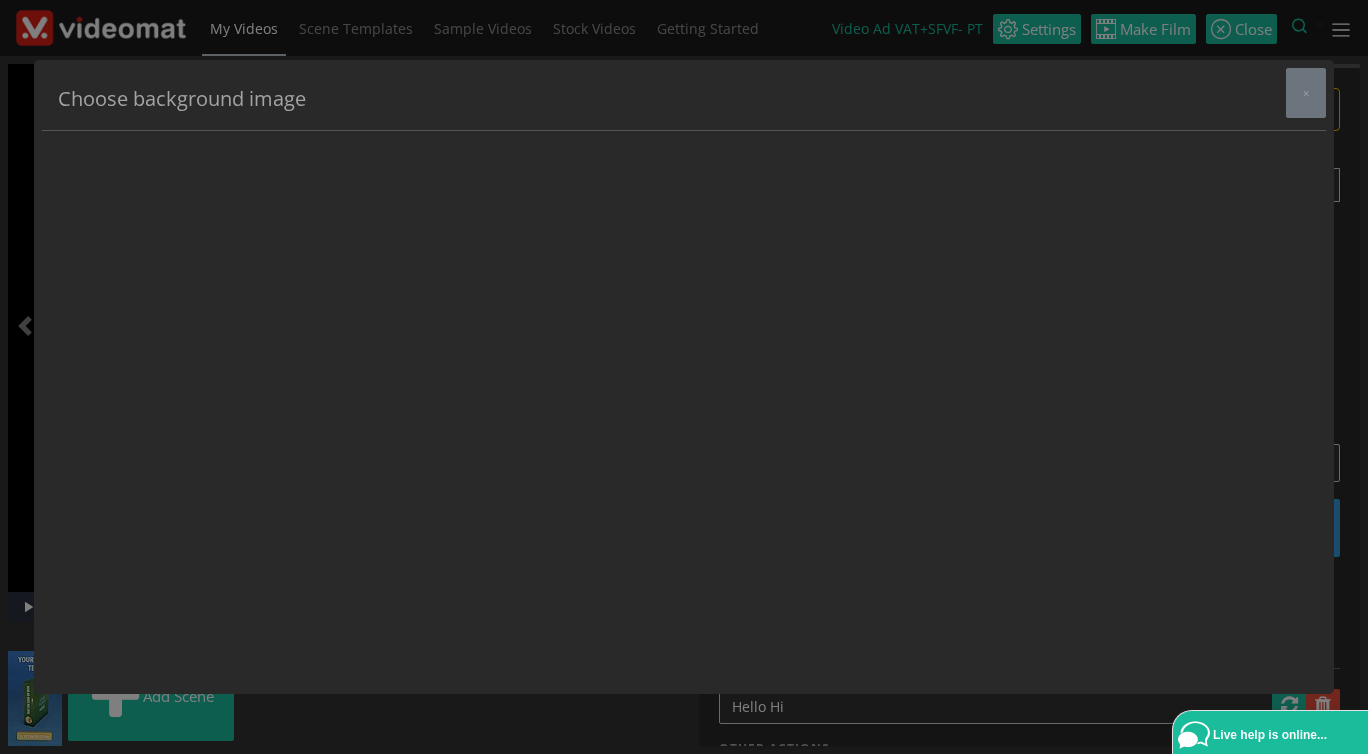 scroll, scrollTop: 1474, scrollLeft: 0, axis: vertical 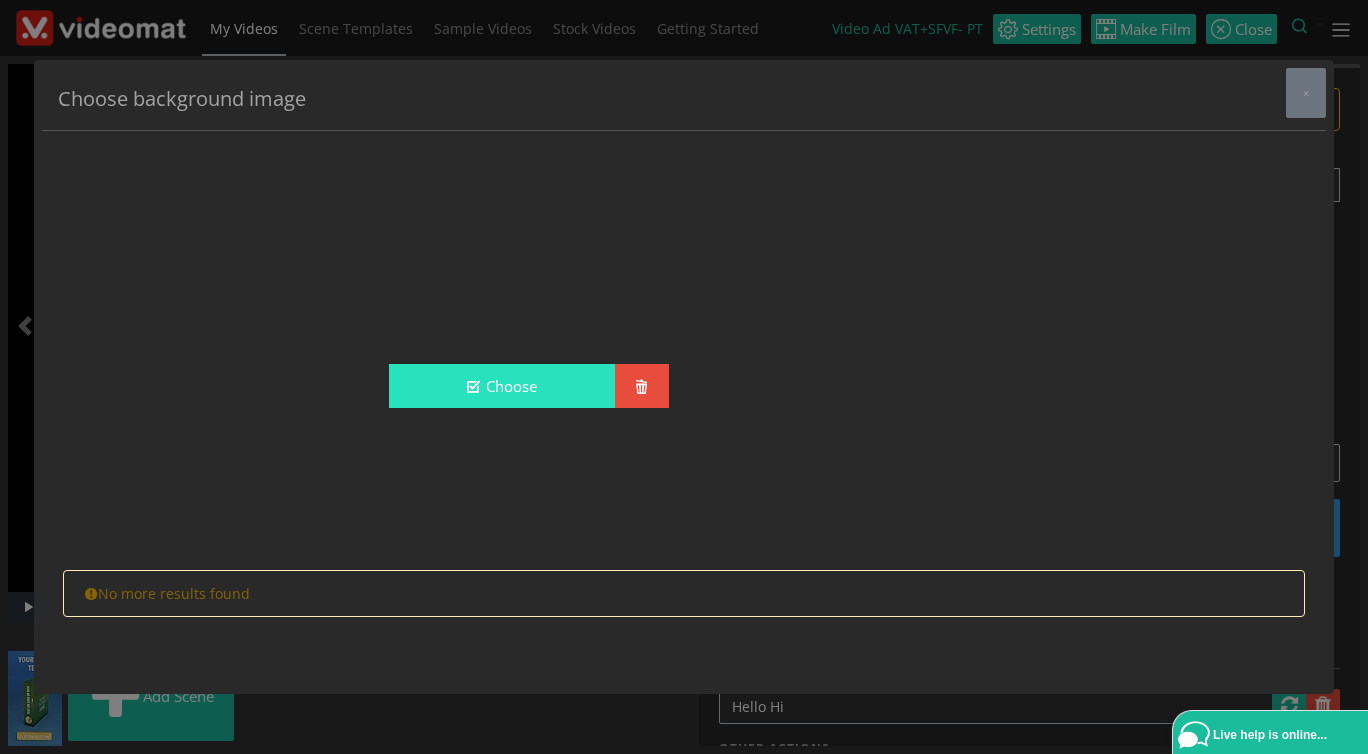 type on "logo" 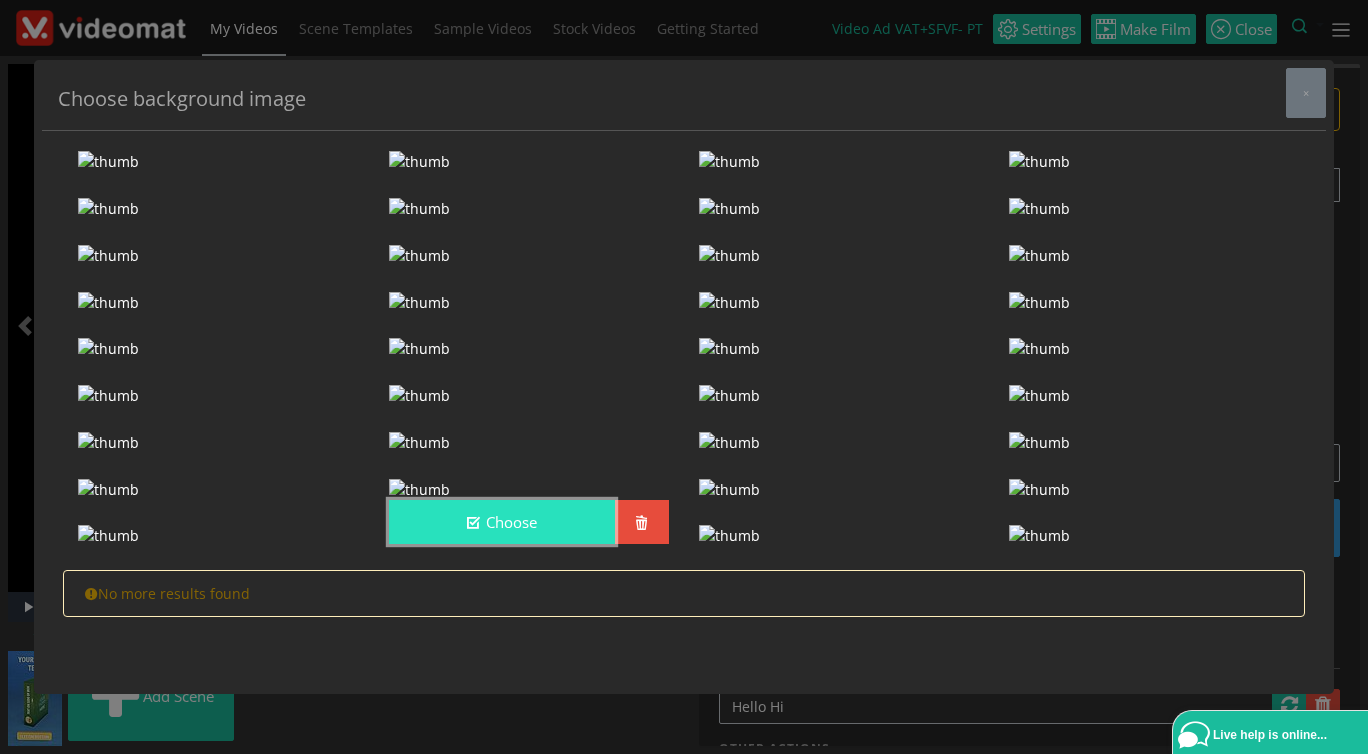 click on "Choose" at bounding box center (502, 522) 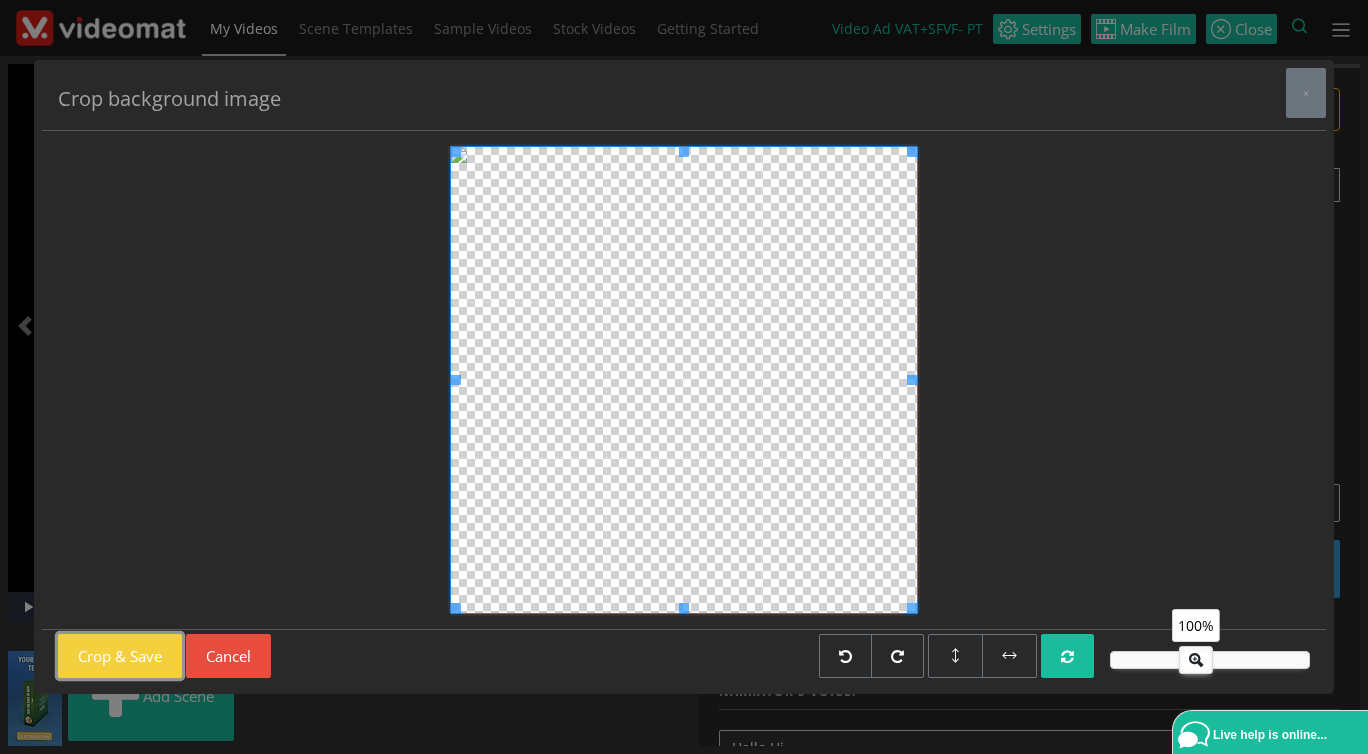 click on "Crop & Save" at bounding box center [120, 656] 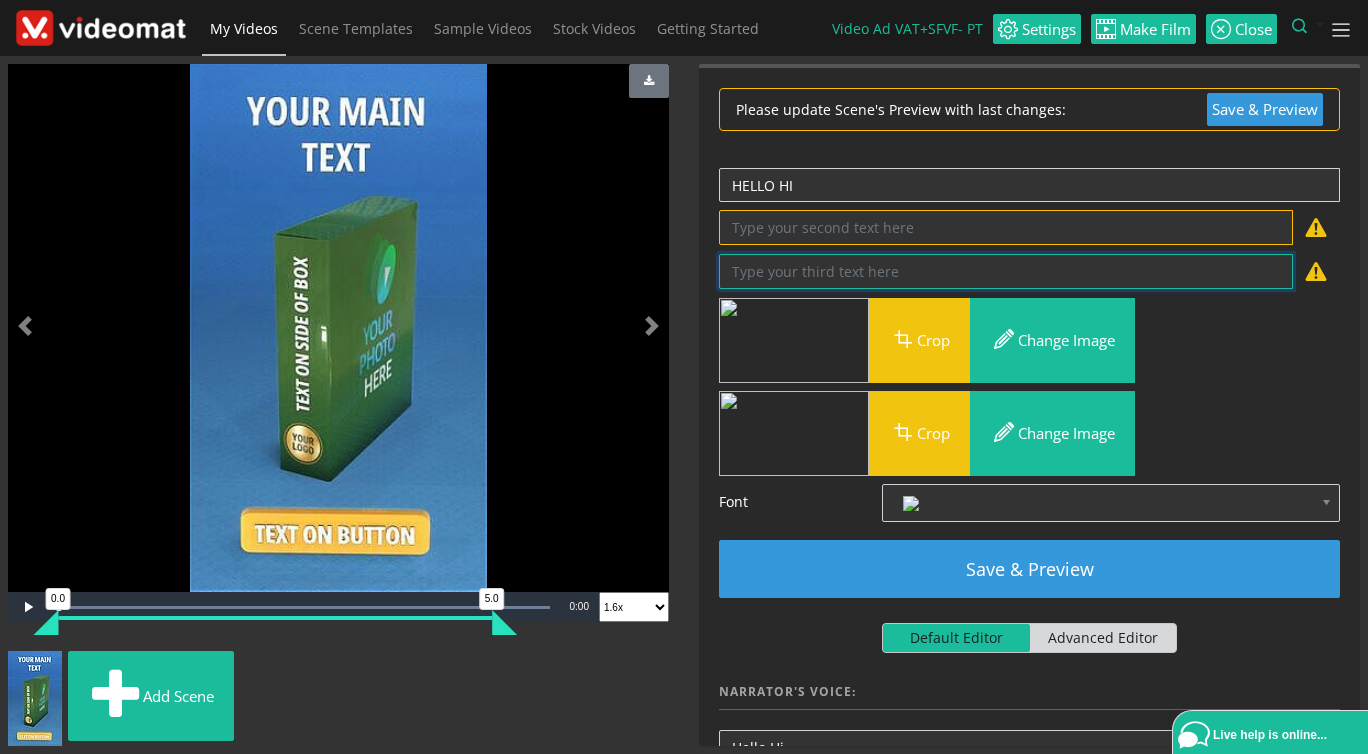 click at bounding box center (1006, 271) 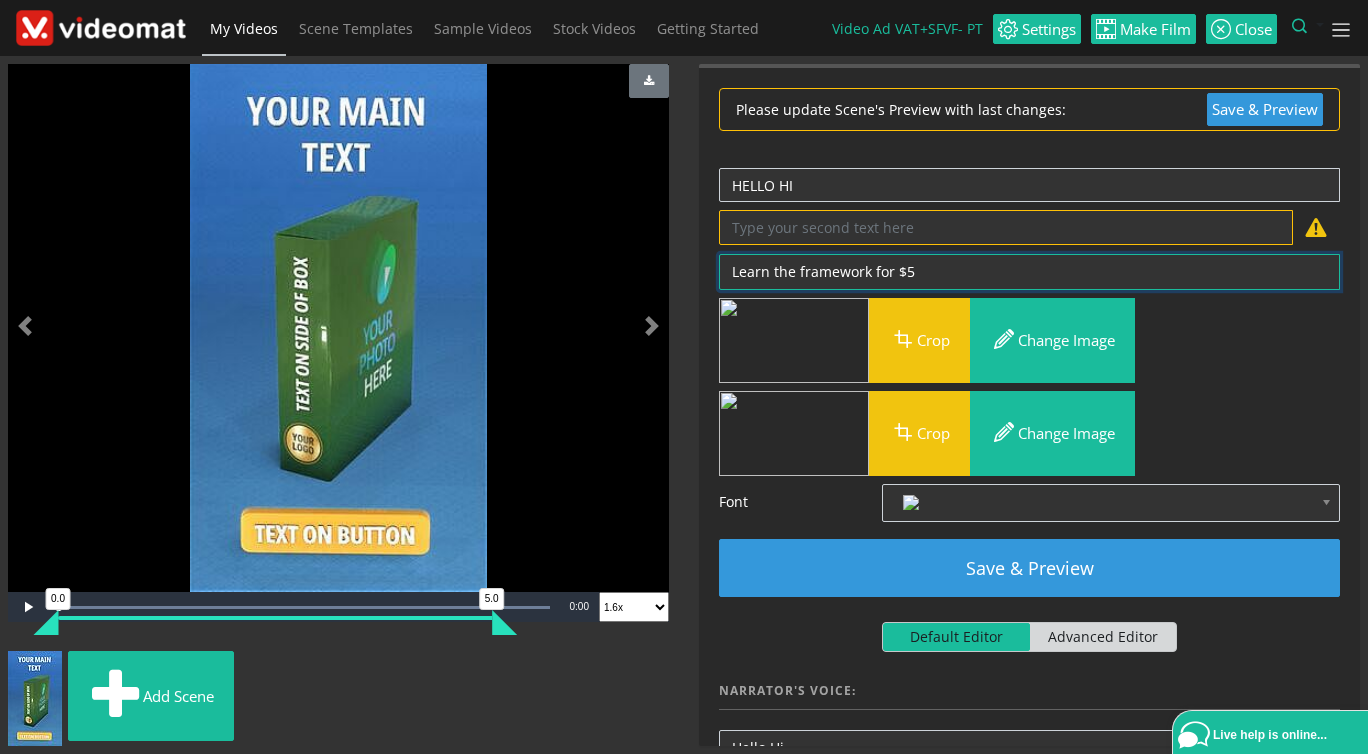 type on "Learn the framework for $5" 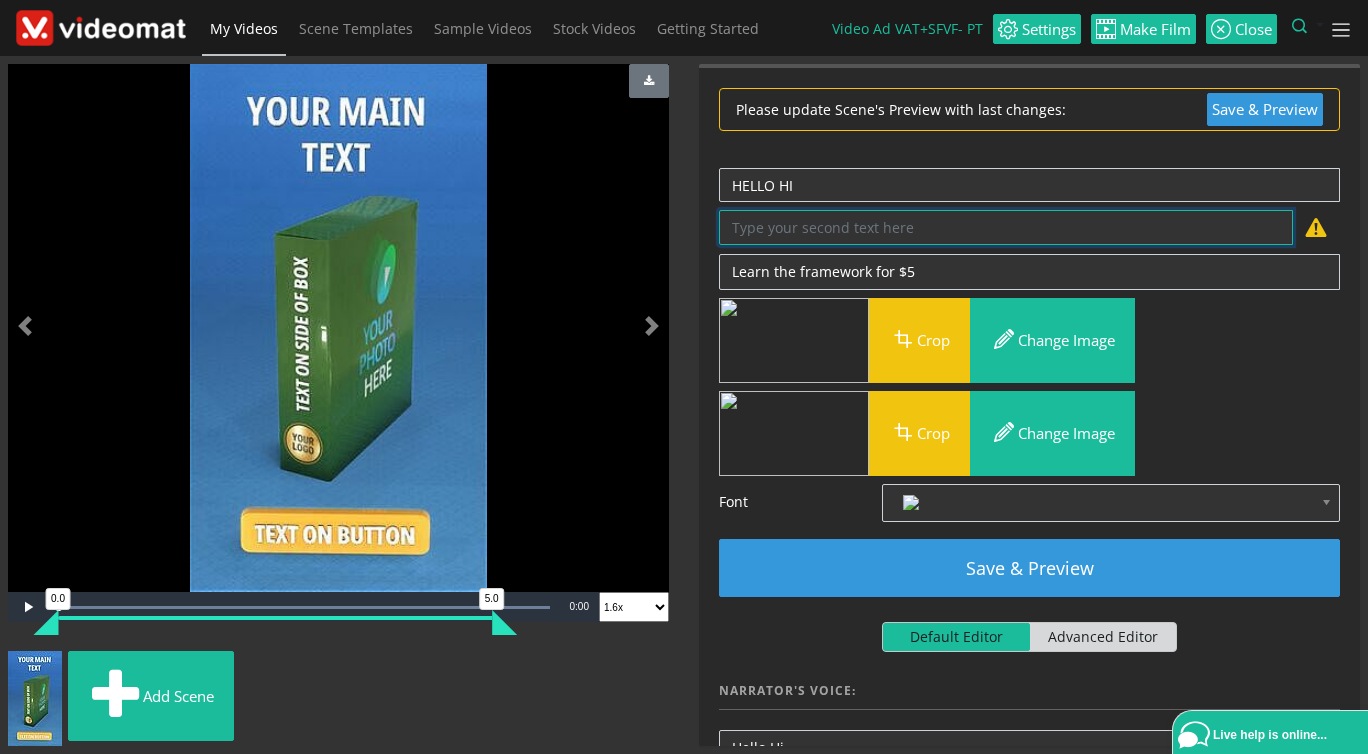 click at bounding box center (1006, 227) 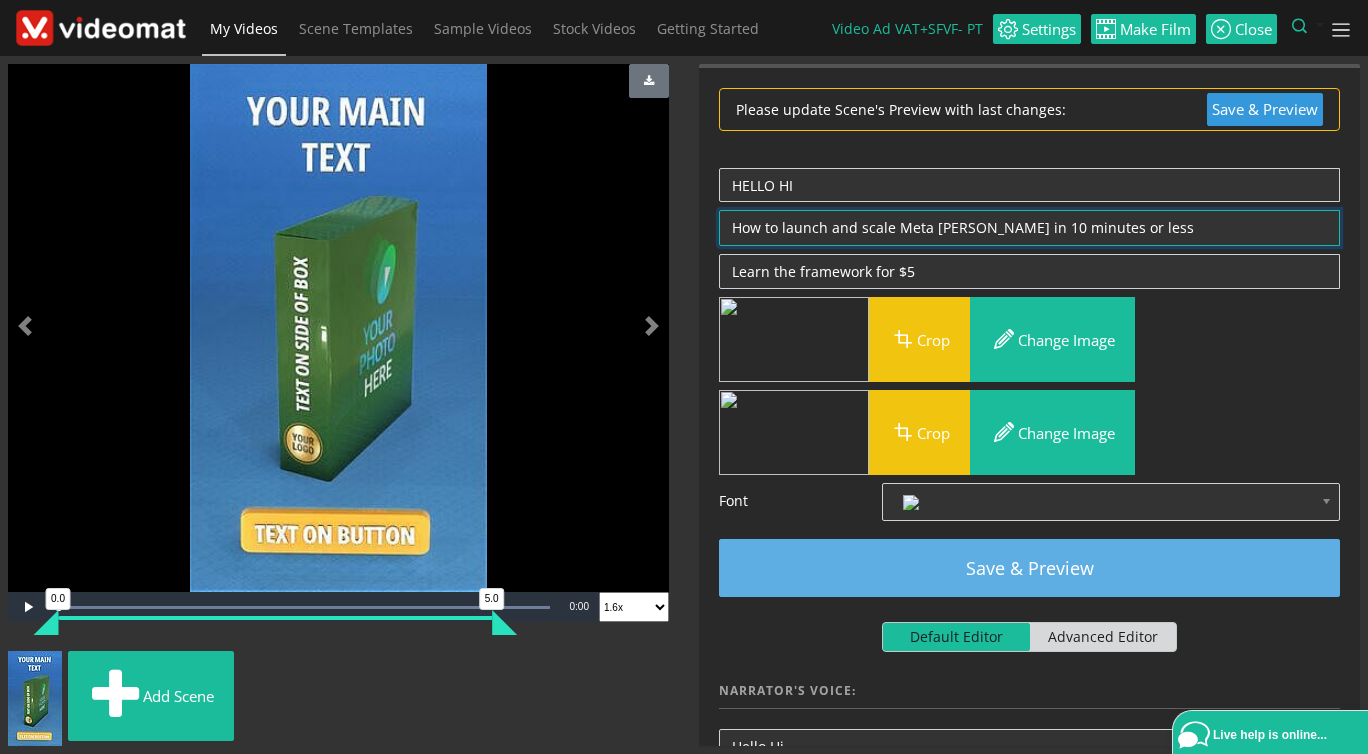 type on "How to launch and scale Meta ad campaigns in 10 minutes or less" 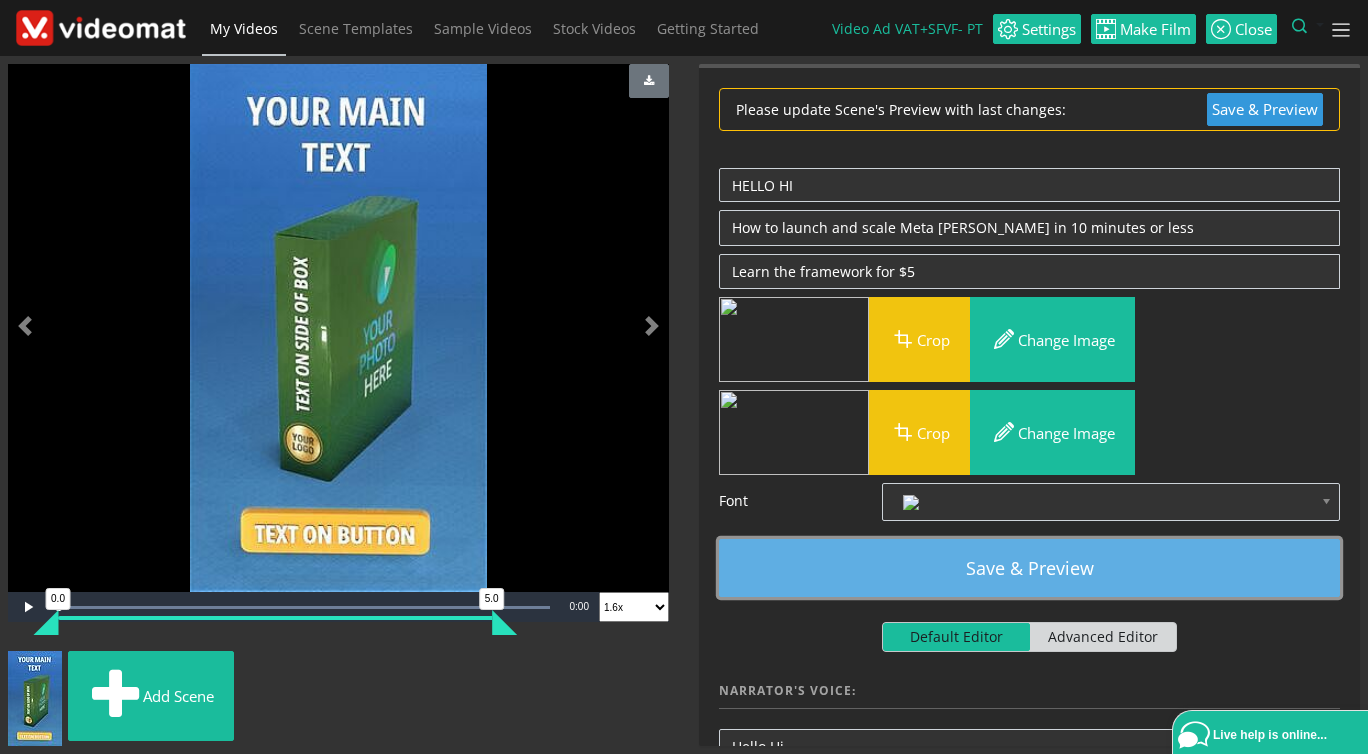 click on "Save & Preview" at bounding box center [1029, 568] 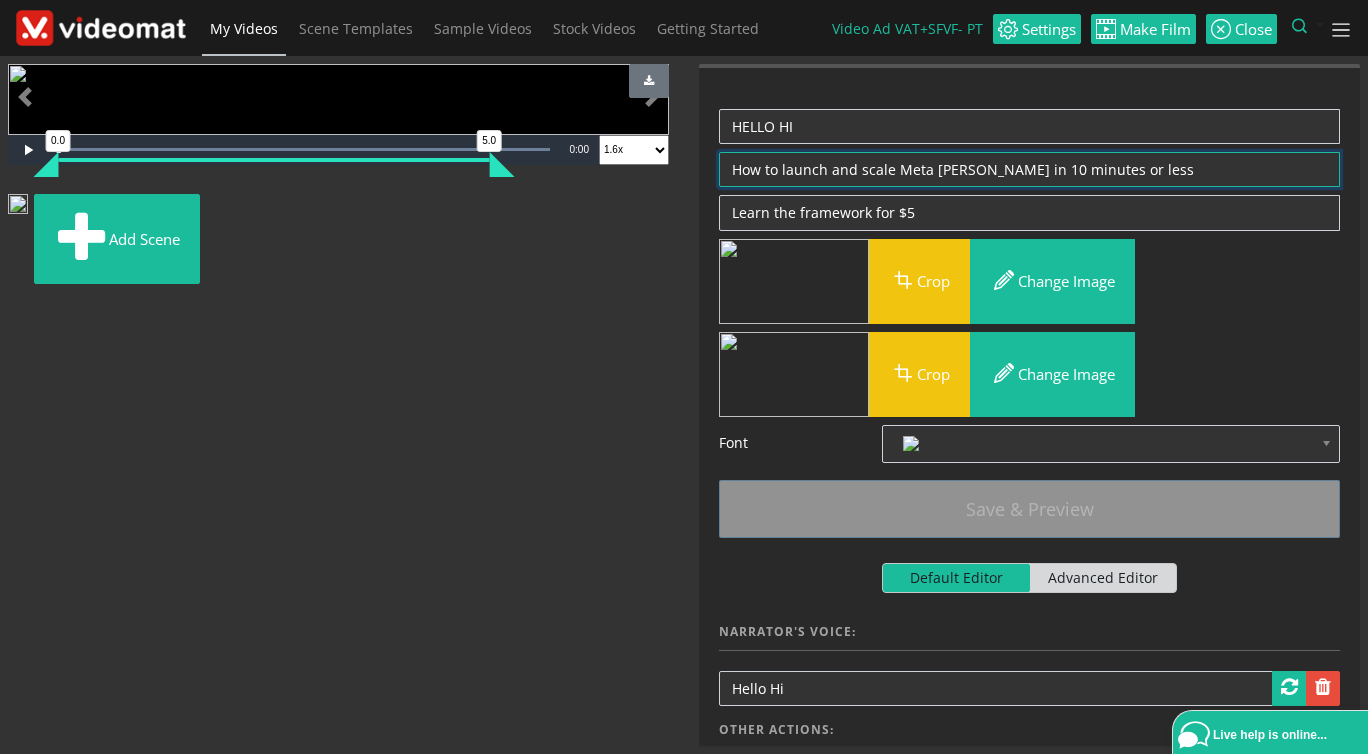 drag, startPoint x: 1187, startPoint y: 169, endPoint x: 648, endPoint y: 170, distance: 539.0009 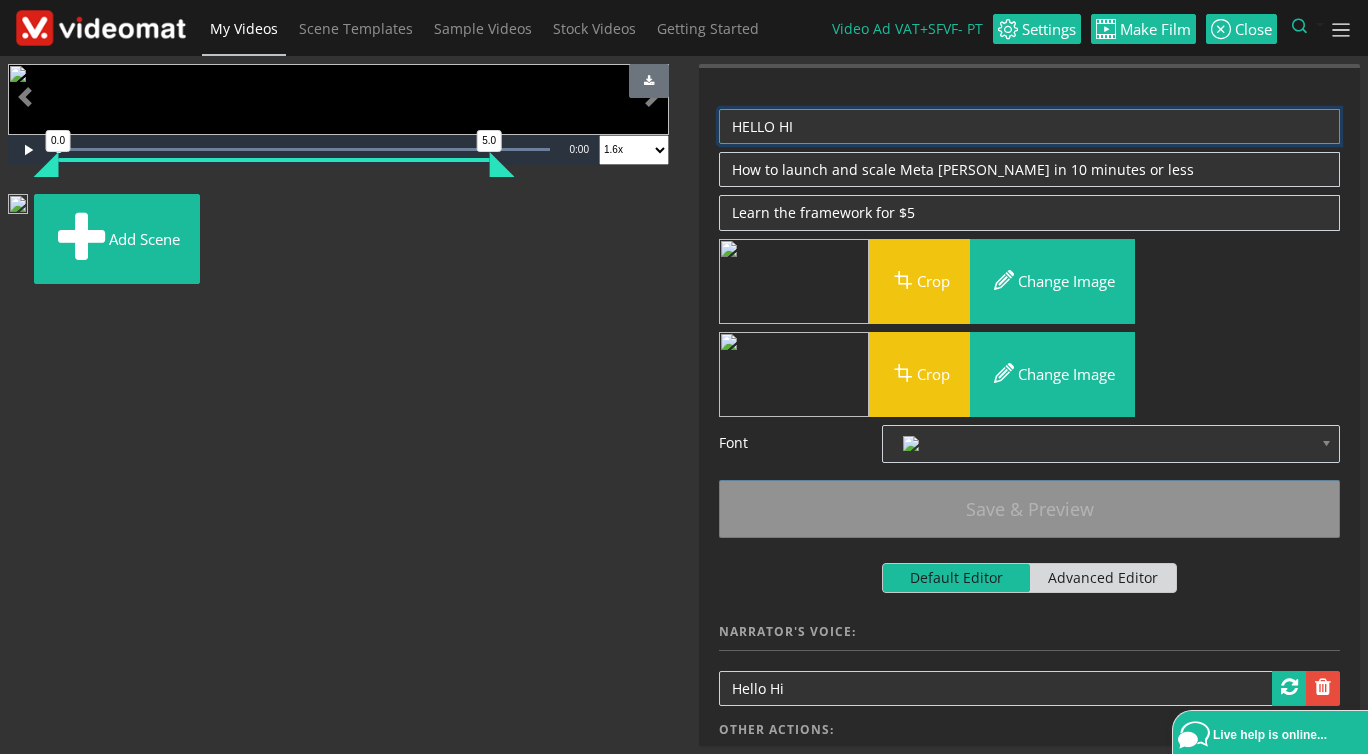 drag, startPoint x: 827, startPoint y: 127, endPoint x: 663, endPoint y: 112, distance: 164.68454 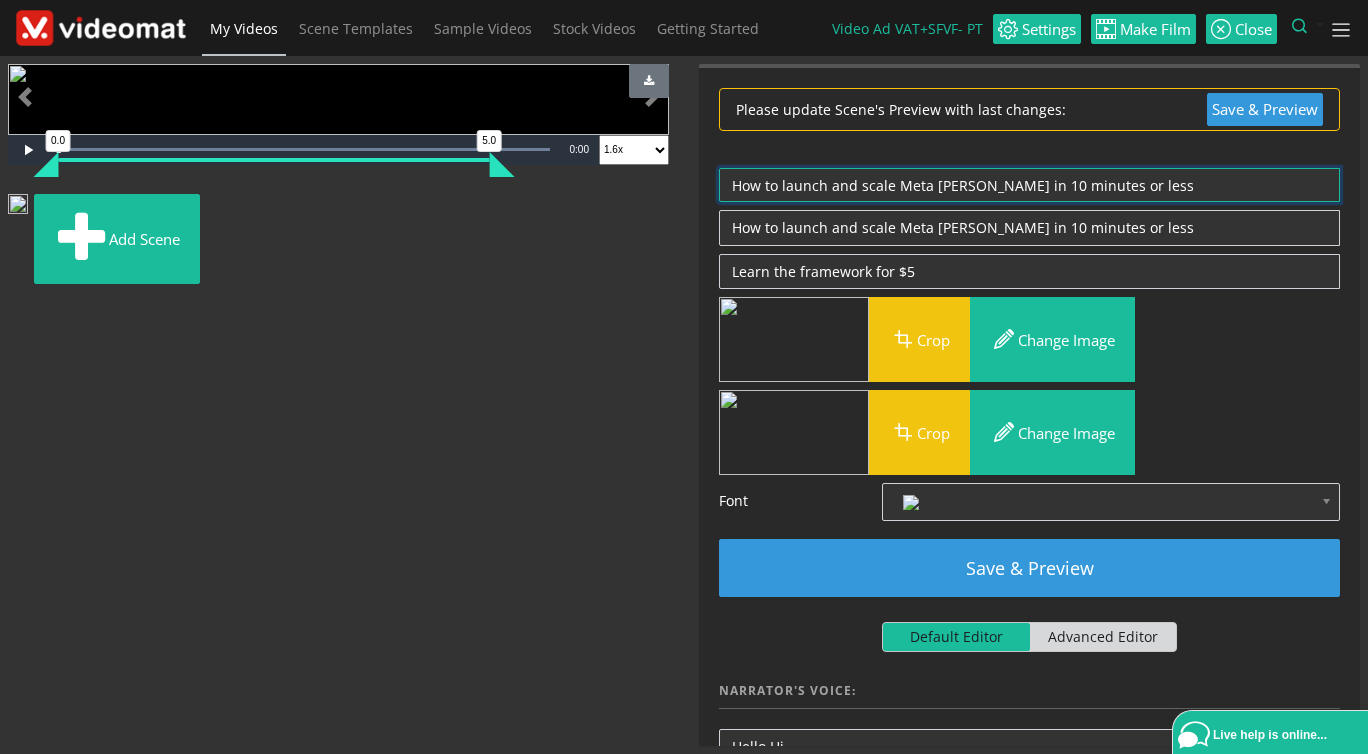 type on "How to launch and scale Meta ad campaigns in 10 minutes or less" 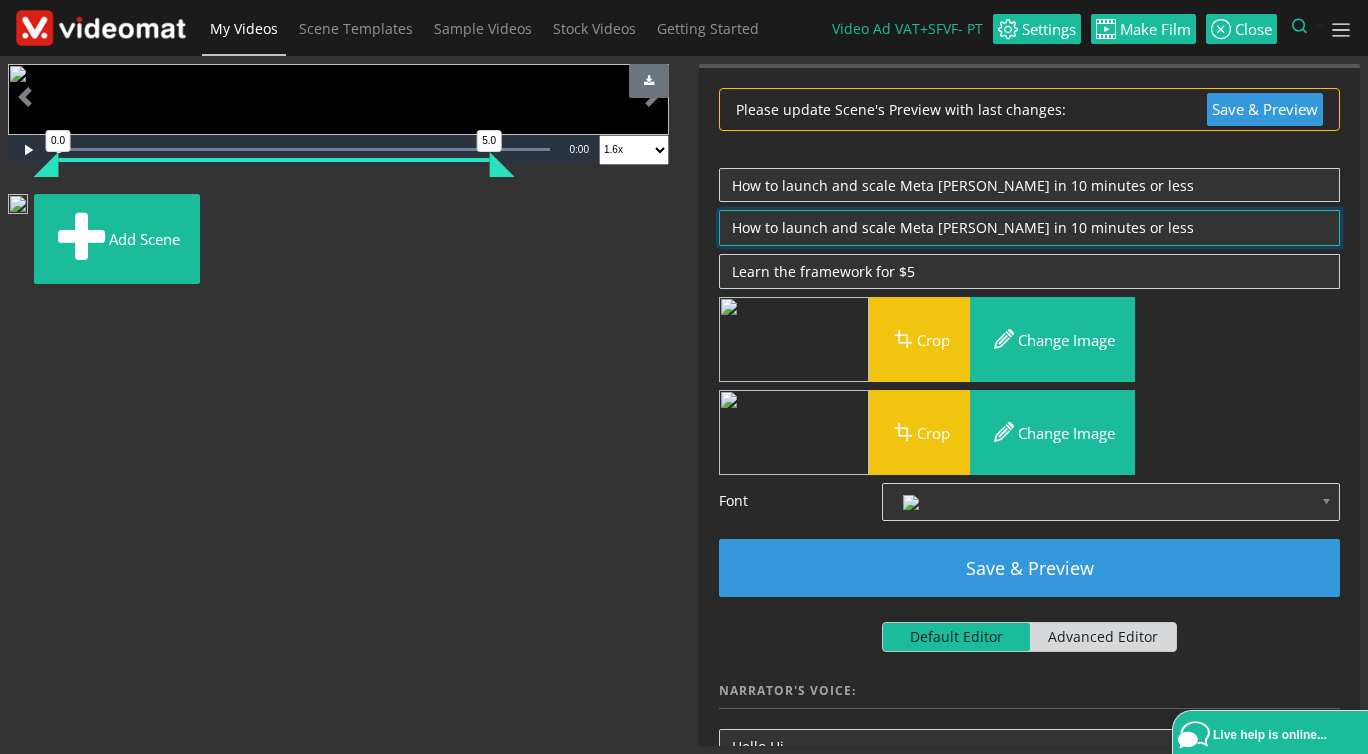 drag, startPoint x: 1174, startPoint y: 222, endPoint x: 690, endPoint y: 194, distance: 484.80923 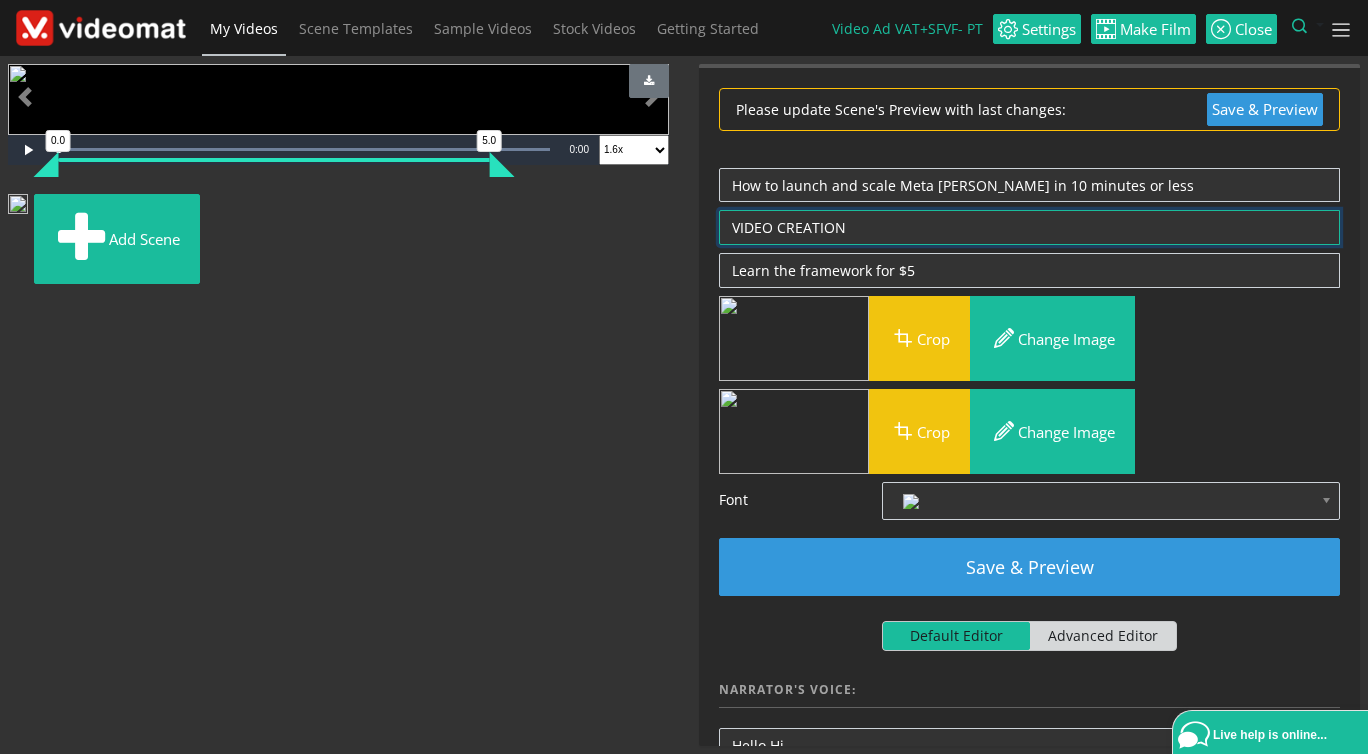 drag, startPoint x: 864, startPoint y: 230, endPoint x: 656, endPoint y: 214, distance: 208.61447 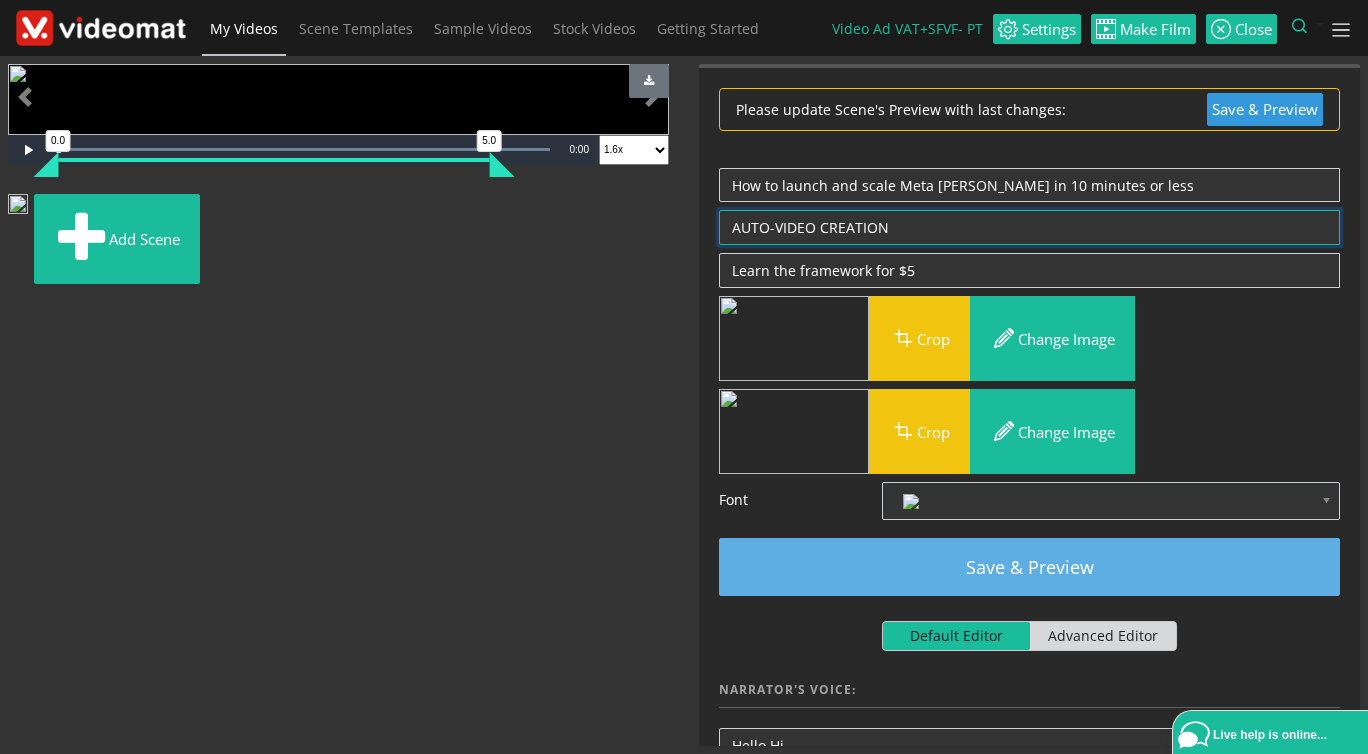 type on "AUTO-VIDEO CREATION" 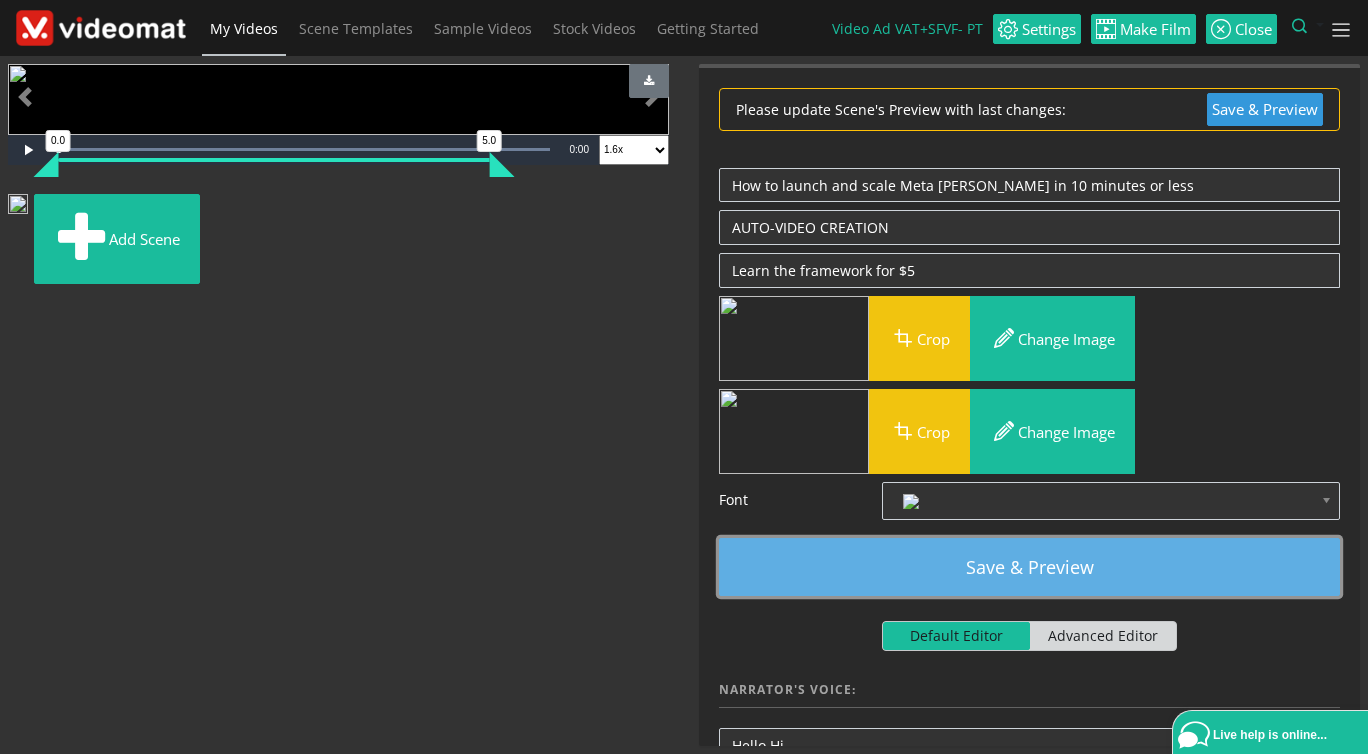 click on "Save & Preview" at bounding box center (1029, 567) 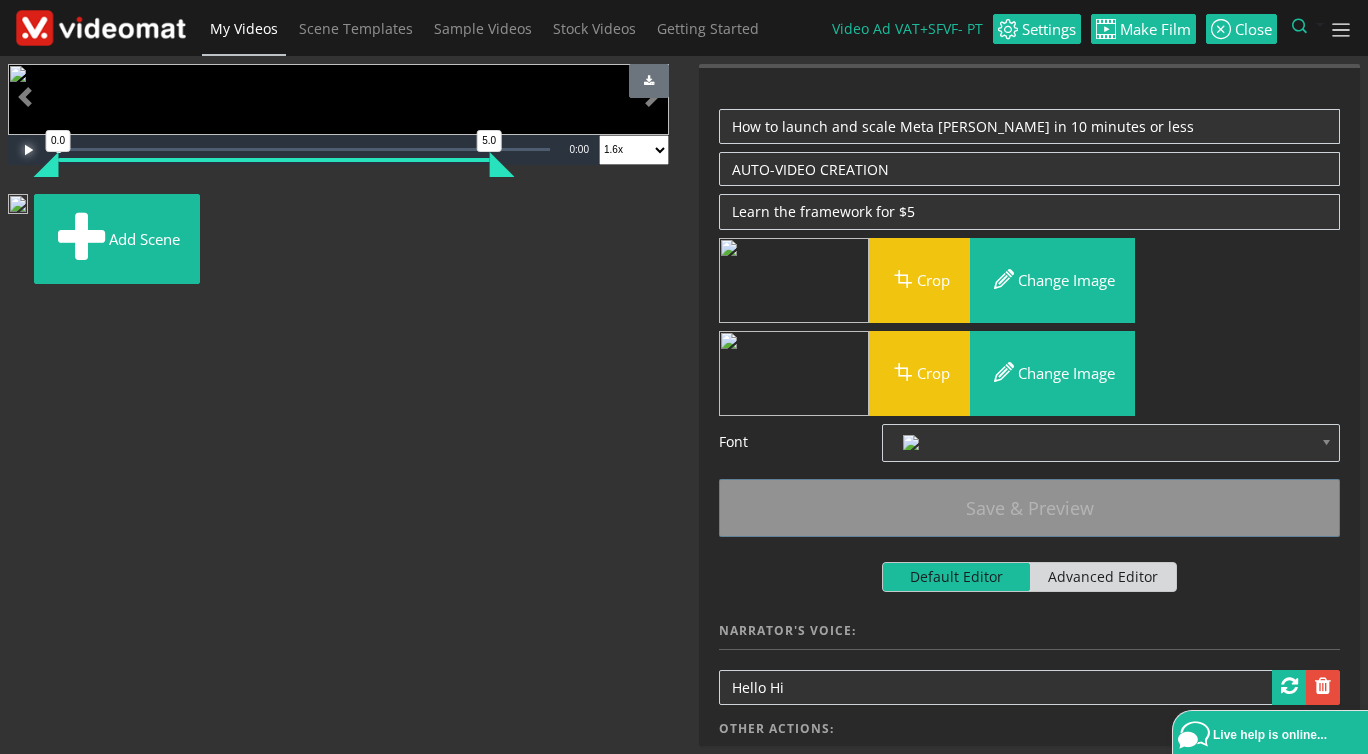 click at bounding box center [28, 150] 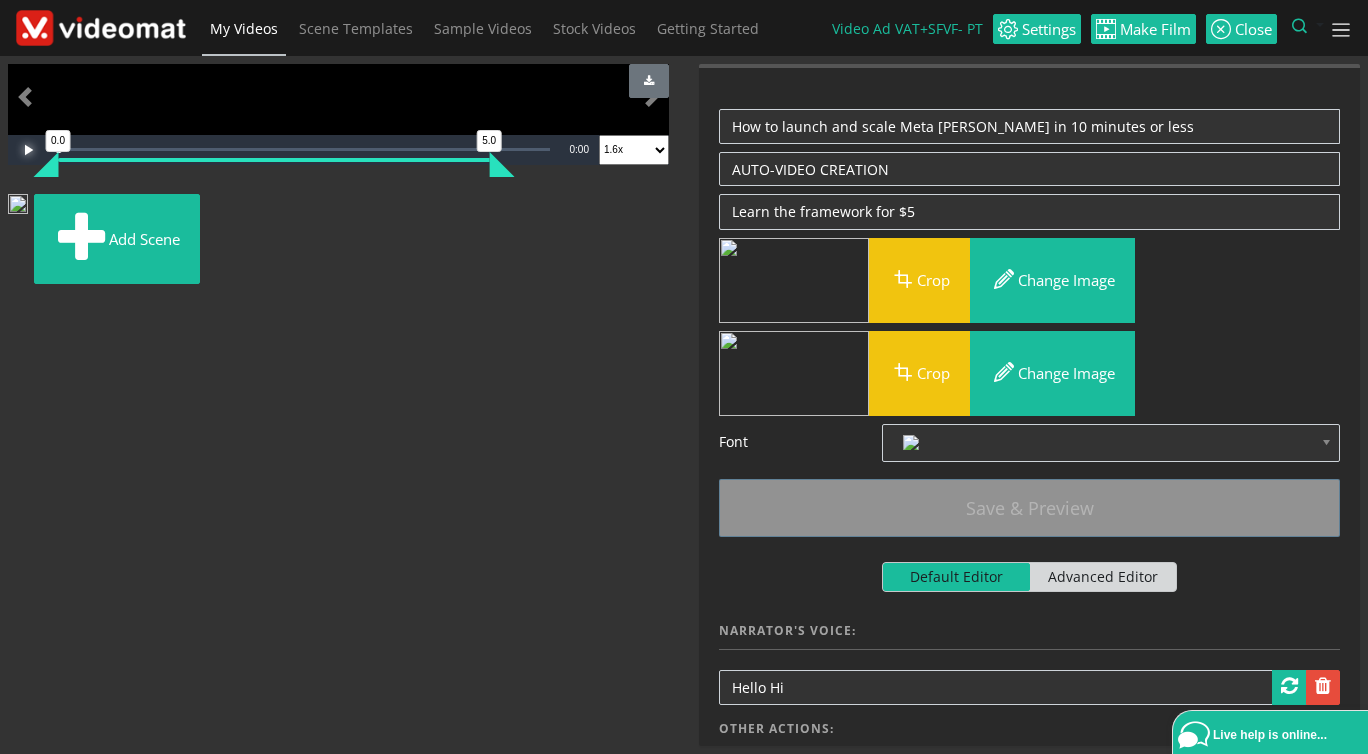 click at bounding box center [28, 150] 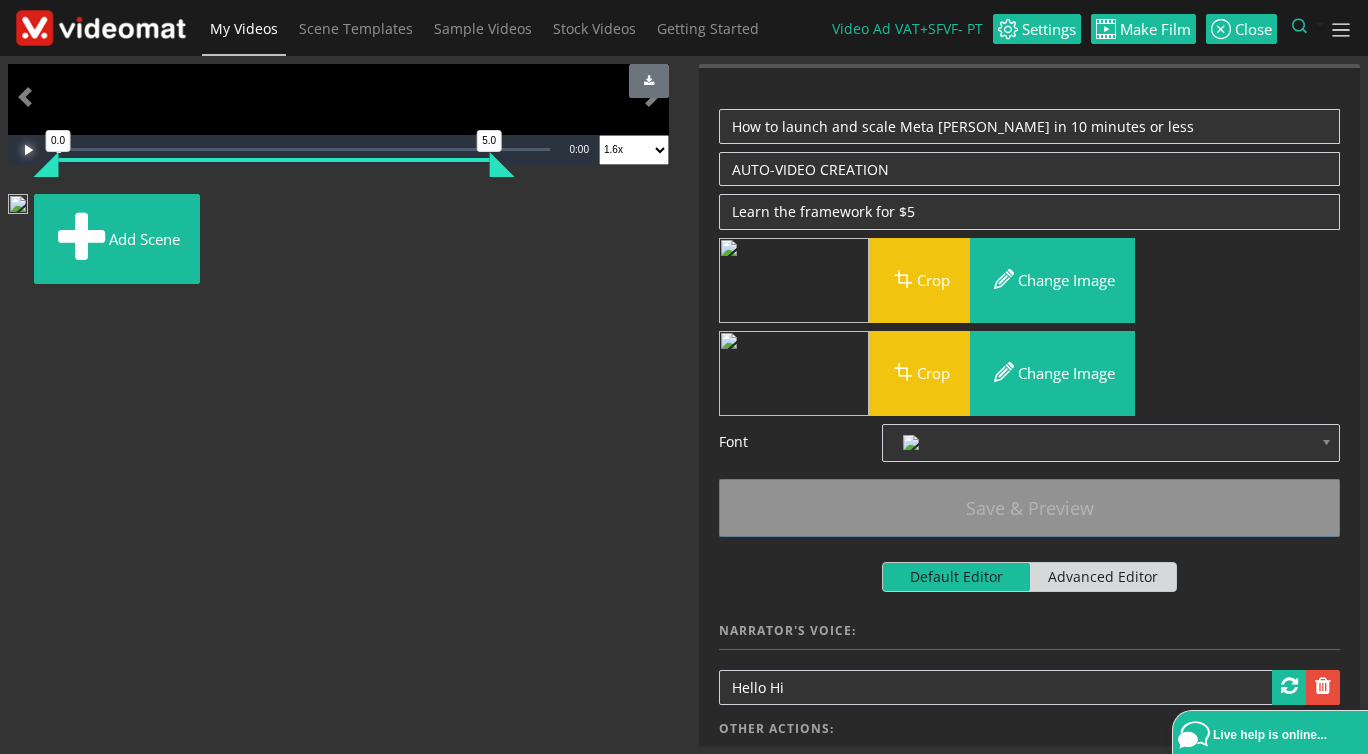 click at bounding box center (28, 150) 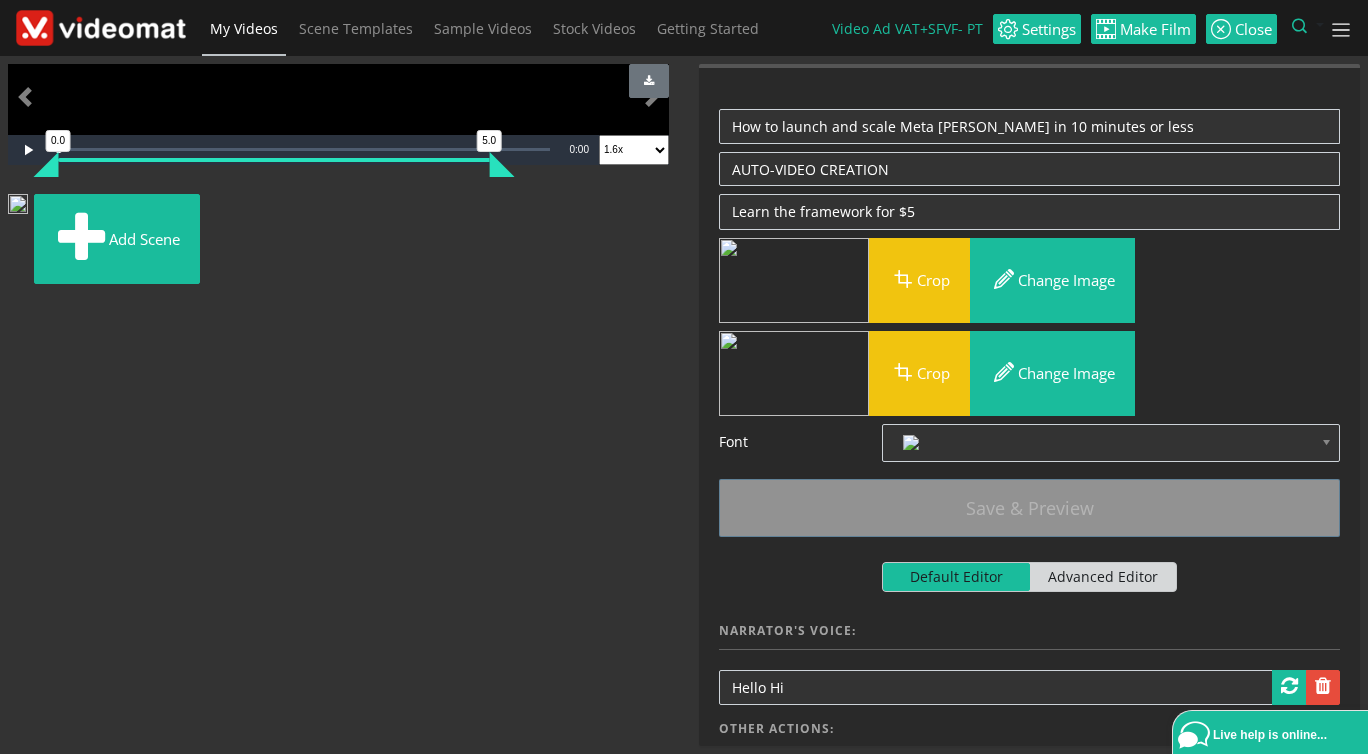 click on "0.5x 0.8x 0.9x 1x (speed) 1.1x 1.2x 1.3x 1.4x 1.5x 1.6x 1.7x 1.8x 1.9x 2x 3x 4x" at bounding box center [634, 150] 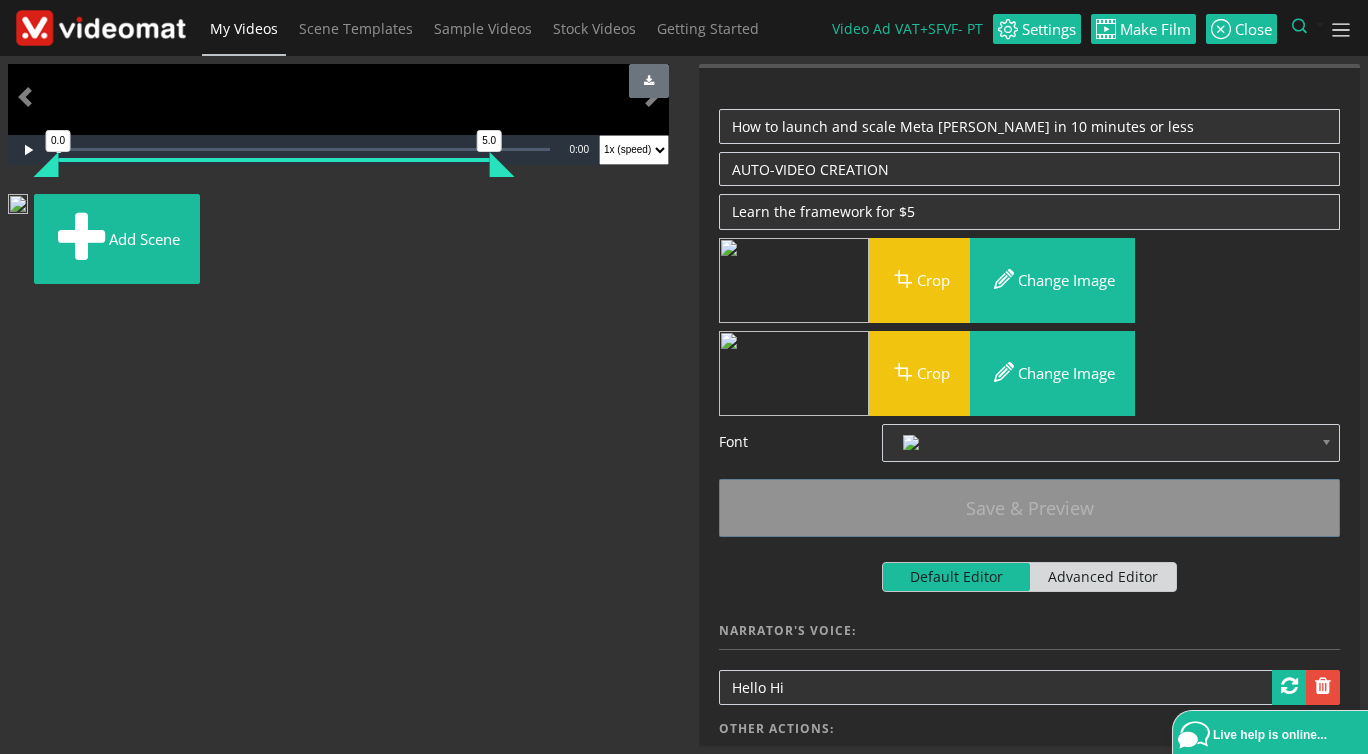 click on "1x (speed)" at bounding box center (0, 0) 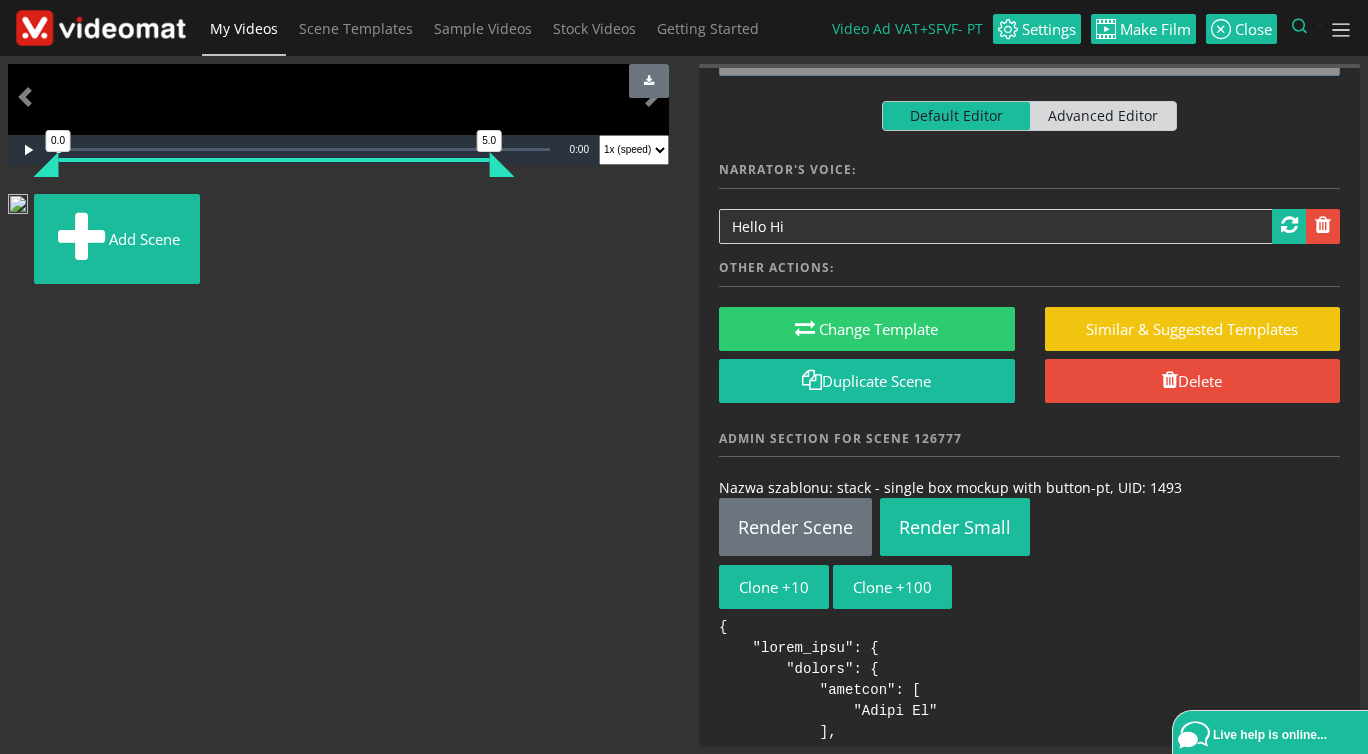 scroll, scrollTop: 0, scrollLeft: 0, axis: both 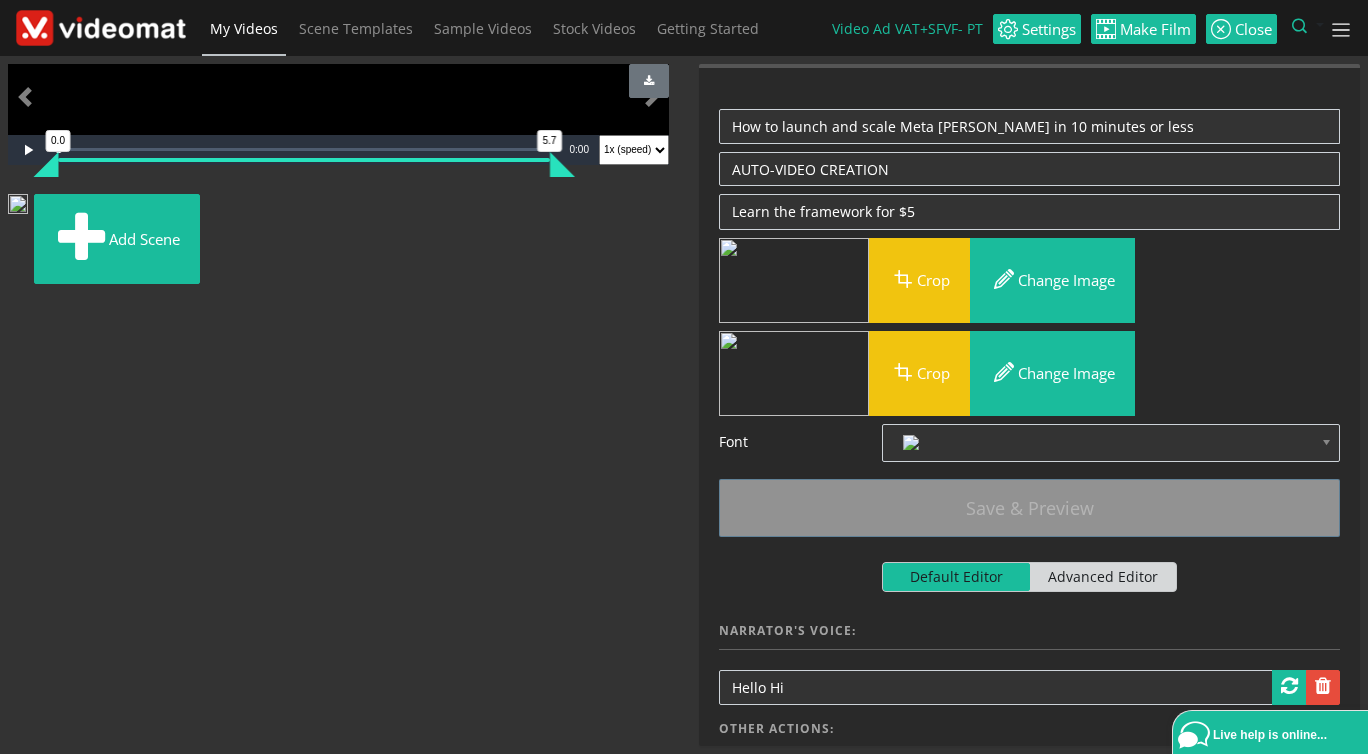 drag, startPoint x: 497, startPoint y: 628, endPoint x: 571, endPoint y: 629, distance: 74.00676 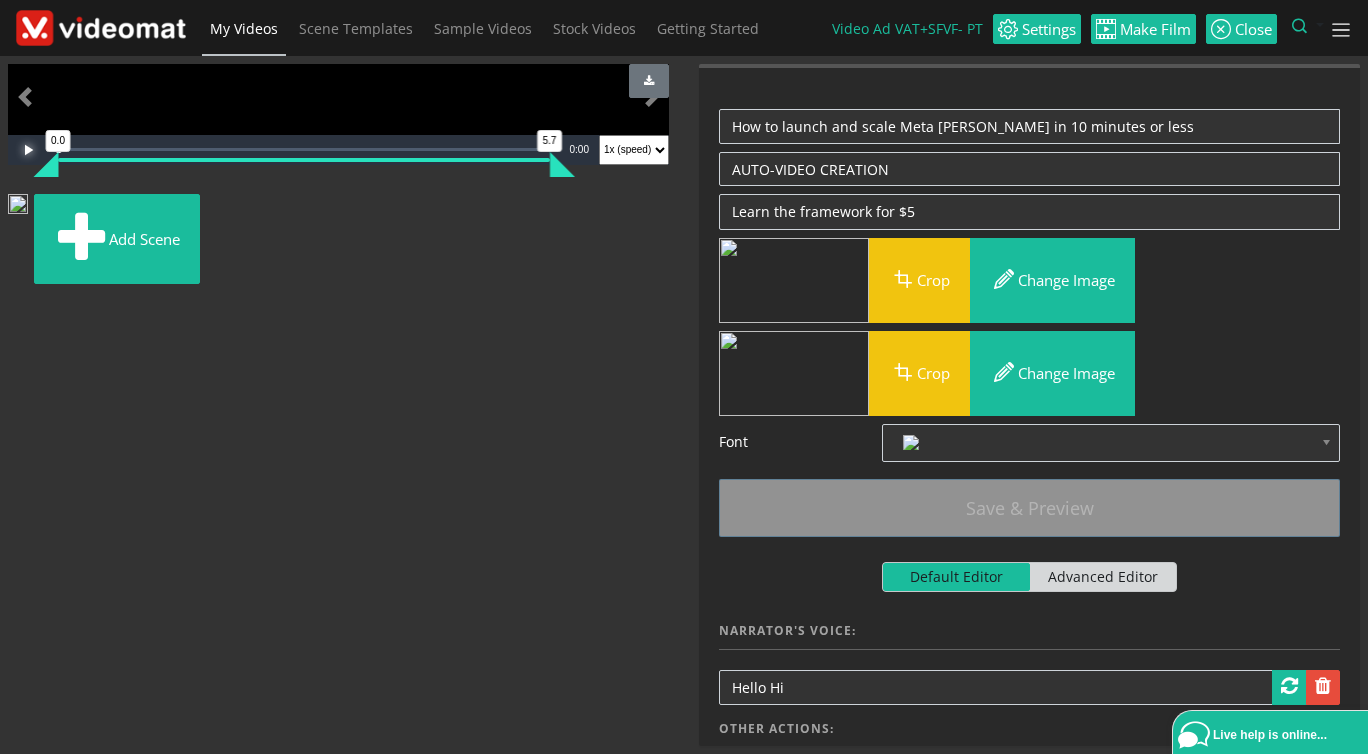 click at bounding box center [28, 150] 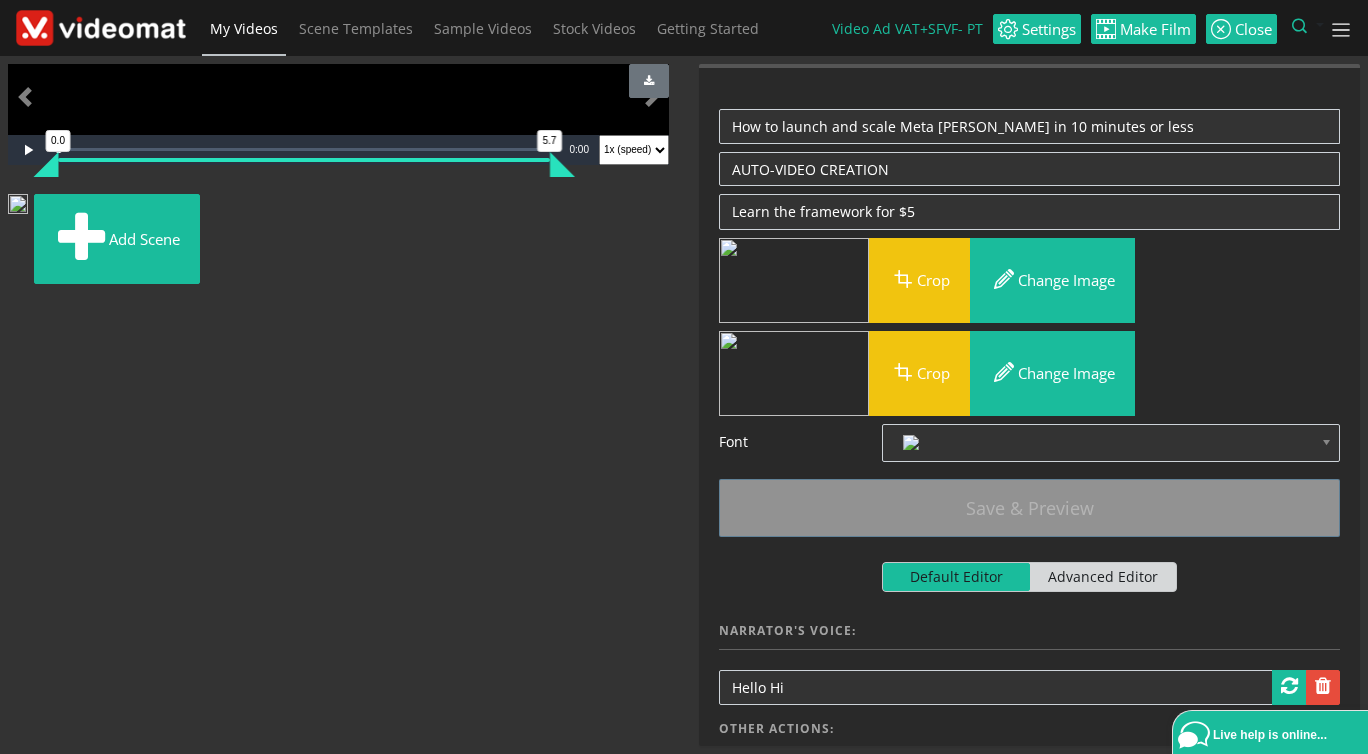 click on "0.5x 0.8x 0.9x 1x (speed) 1.1x 1.2x 1.3x 1.4x 1.5x 1.6x 1.7x 1.8x 1.9x 2x 3x 4x" at bounding box center [634, 150] 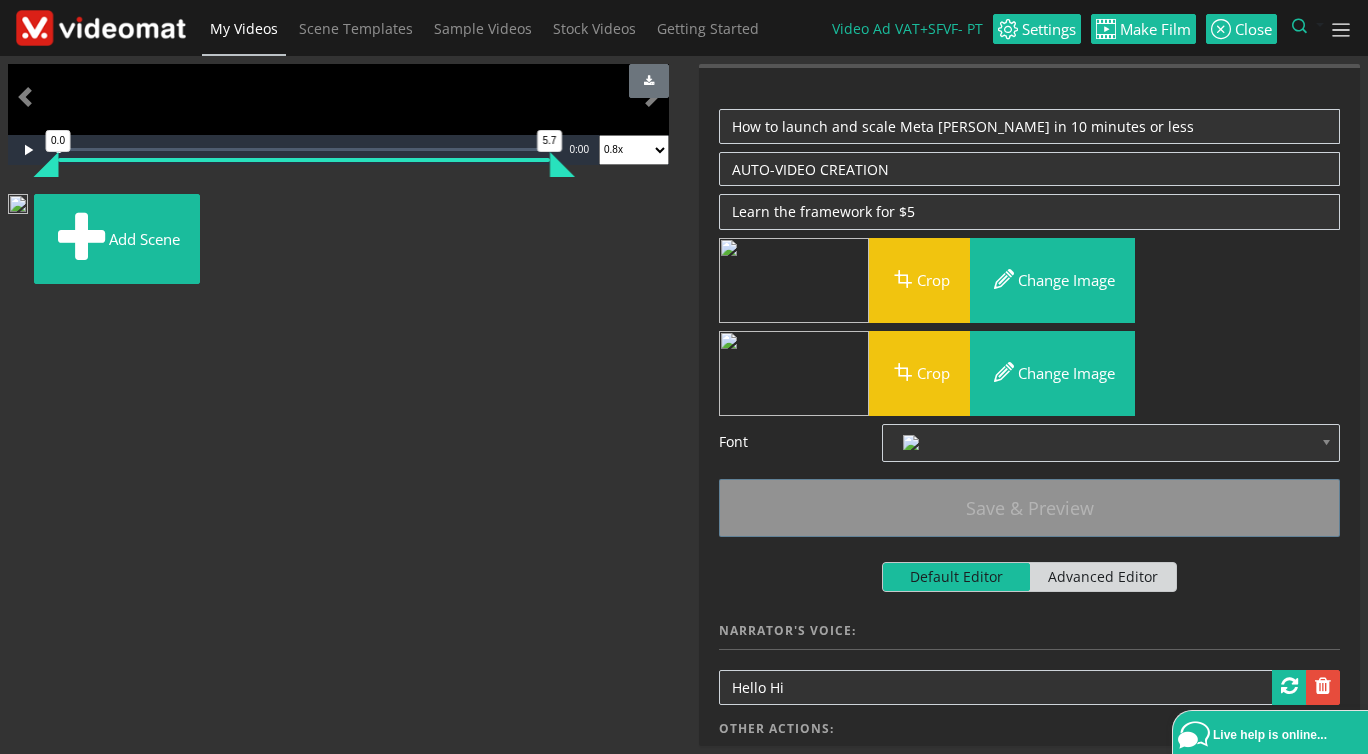 click on "0.8x" at bounding box center [0, 0] 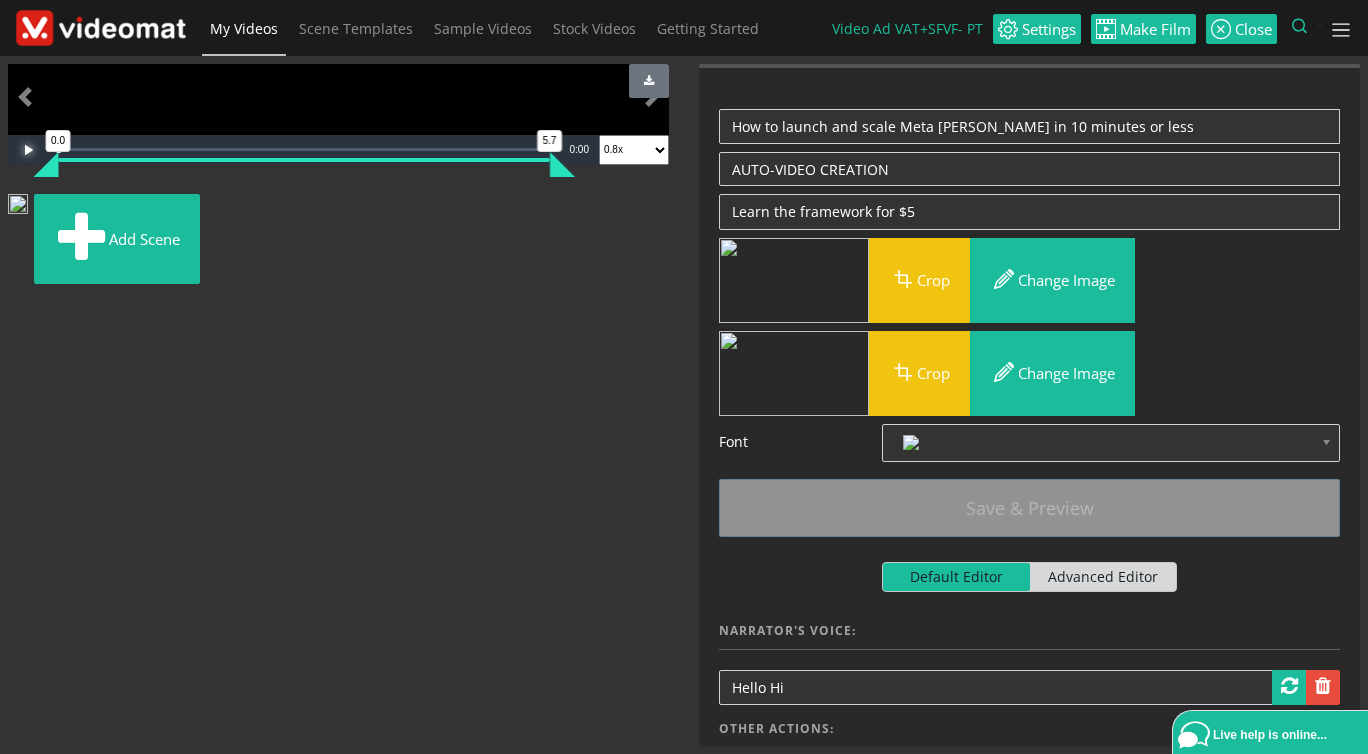 click at bounding box center [28, 150] 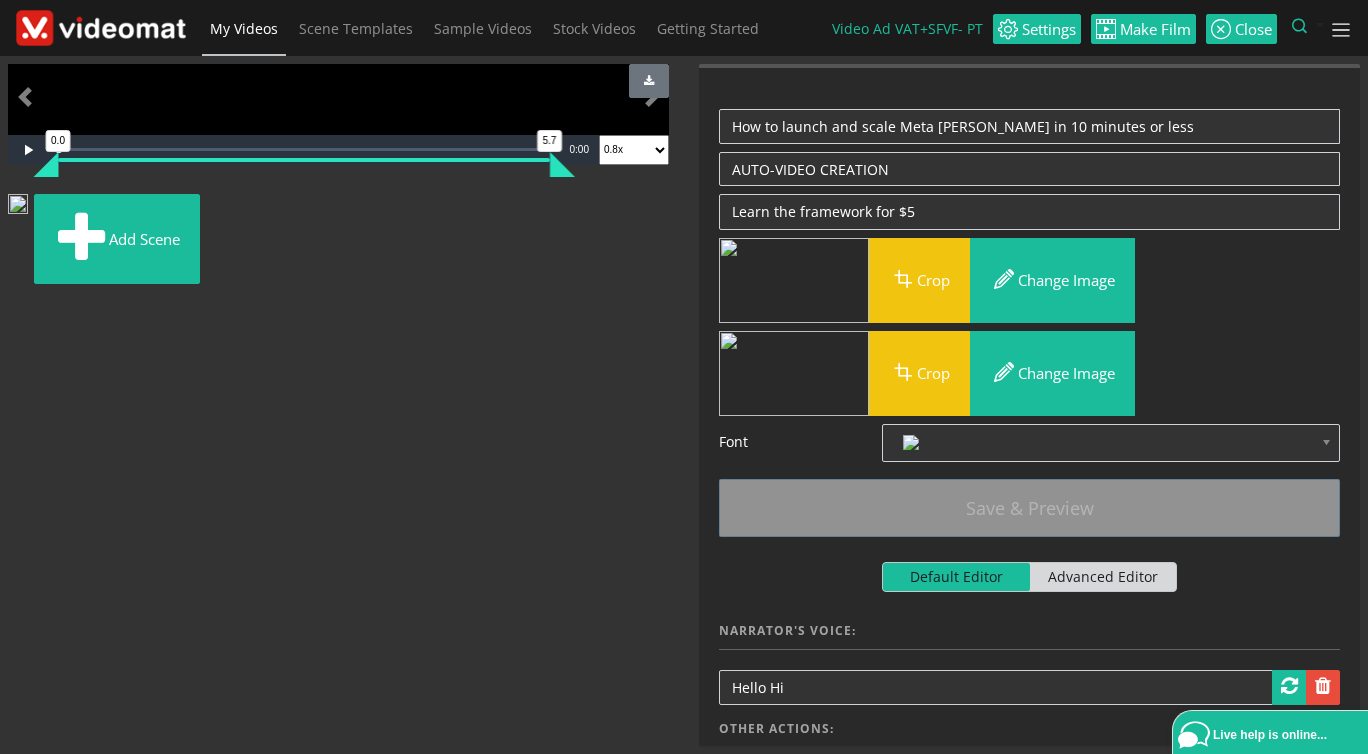 click at bounding box center [101, 28] 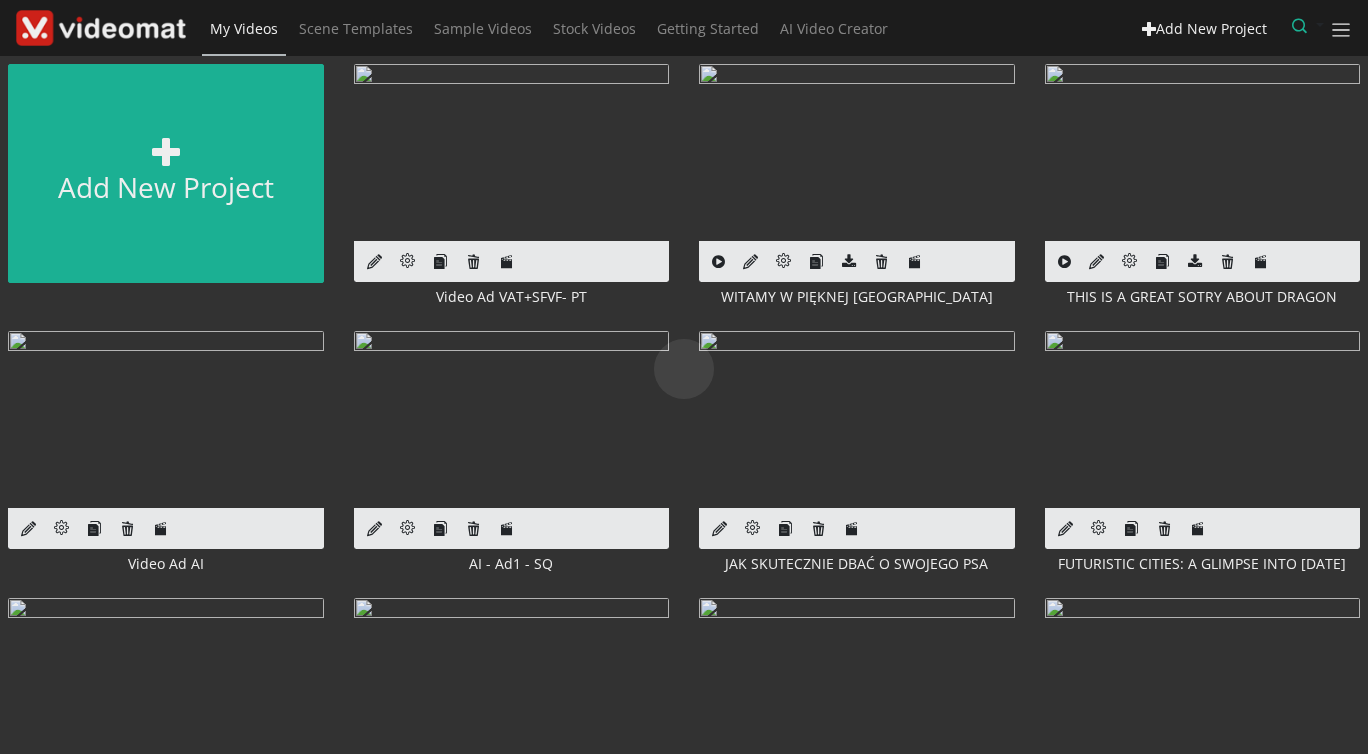scroll, scrollTop: 0, scrollLeft: 0, axis: both 